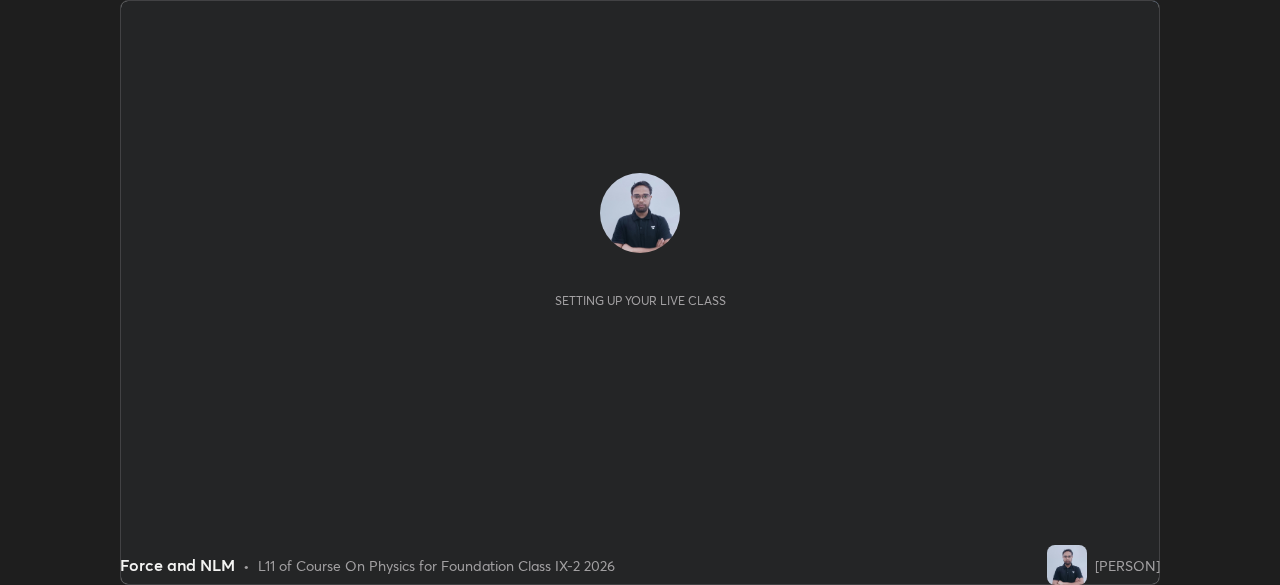scroll, scrollTop: 0, scrollLeft: 0, axis: both 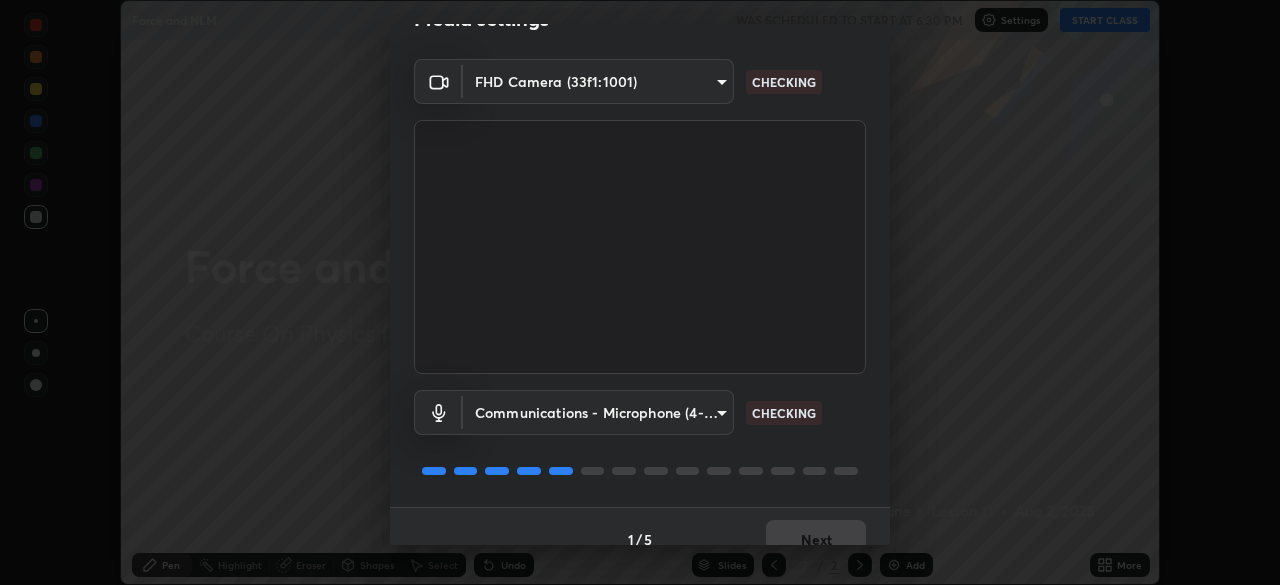 click on "1 / 5 Next" at bounding box center [640, 539] 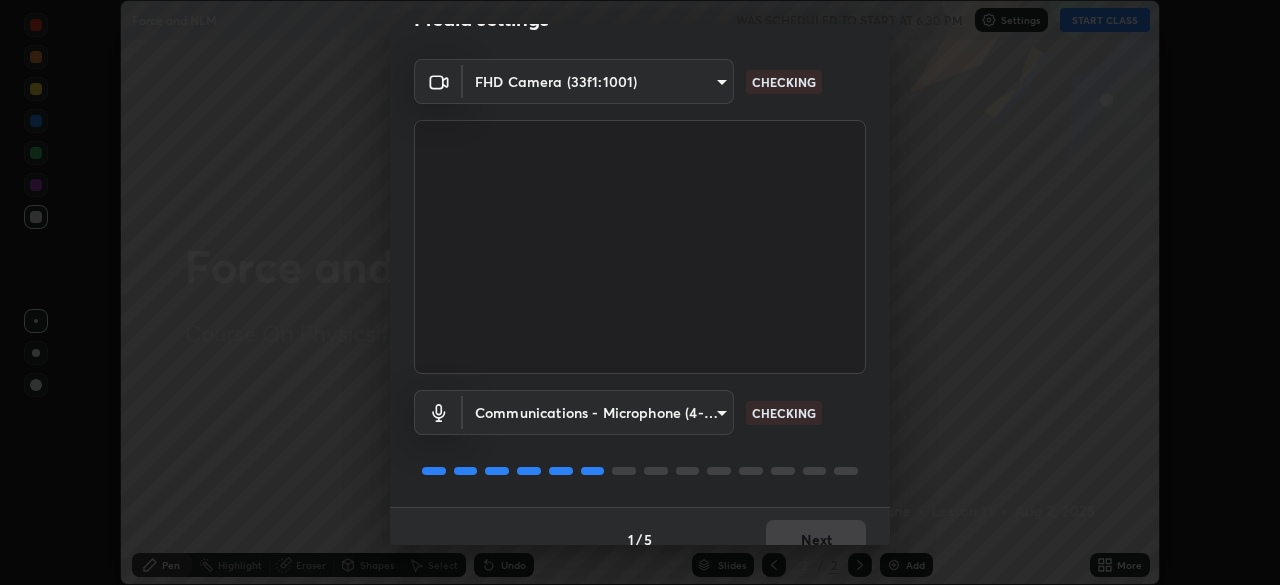 click on "1 / 5 Next" at bounding box center [640, 539] 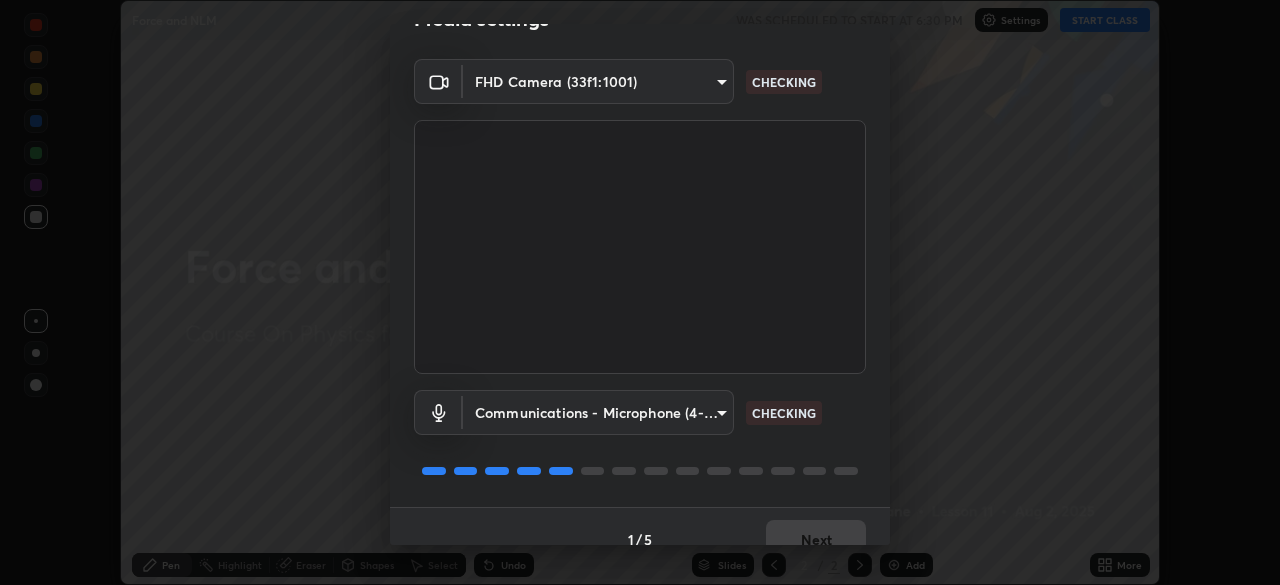 click on "1 / 5 Next" at bounding box center (640, 539) 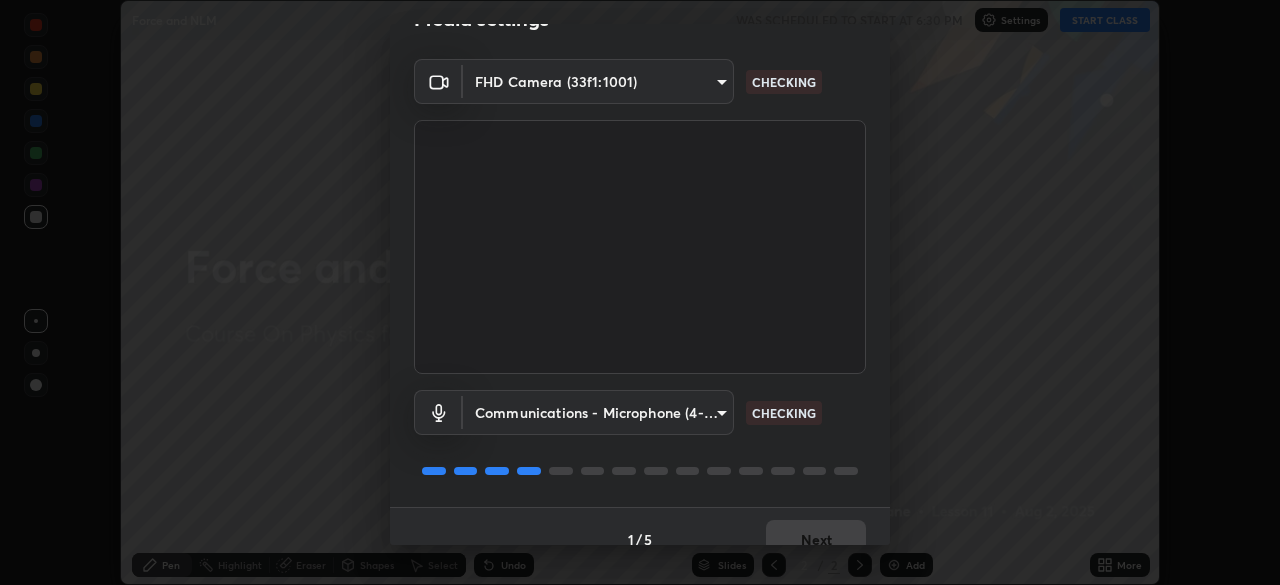 click on "1 / 5 Next" at bounding box center (640, 539) 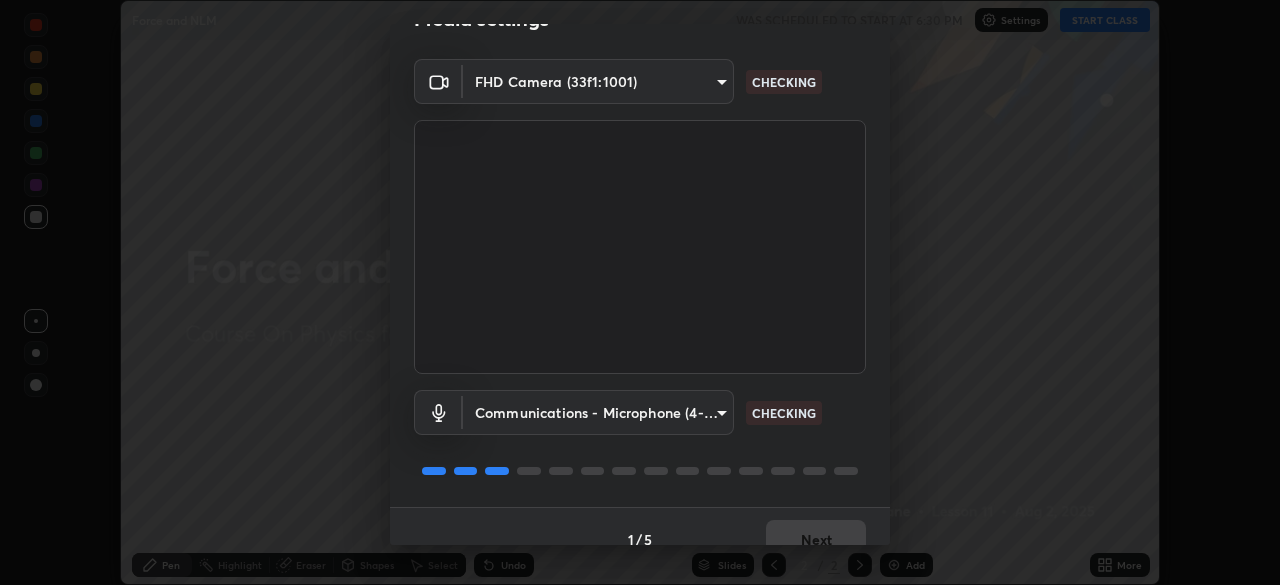 click on "1 / 5 Next" at bounding box center (640, 539) 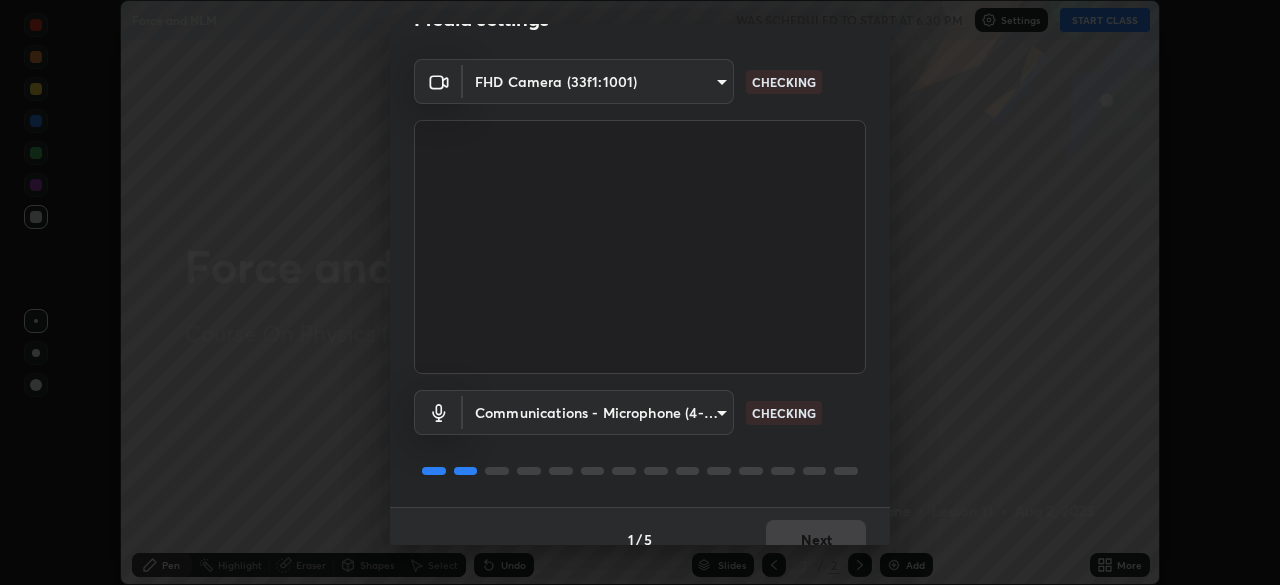 click on "1 / 5 Next" at bounding box center [640, 539] 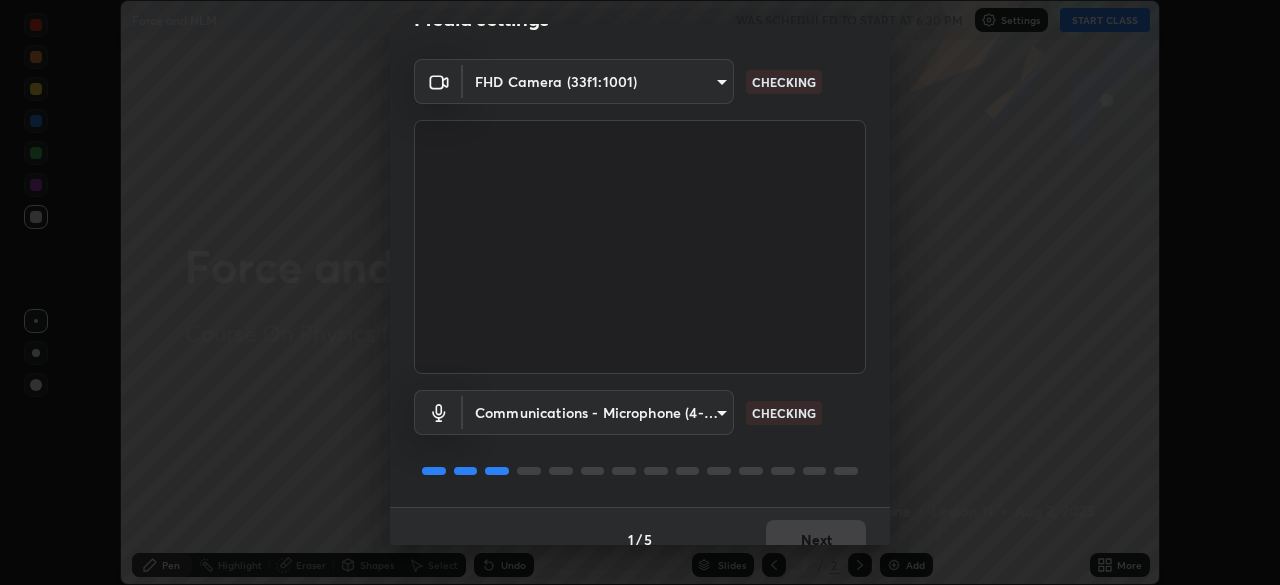click on "1 / 5 Next" at bounding box center (640, 539) 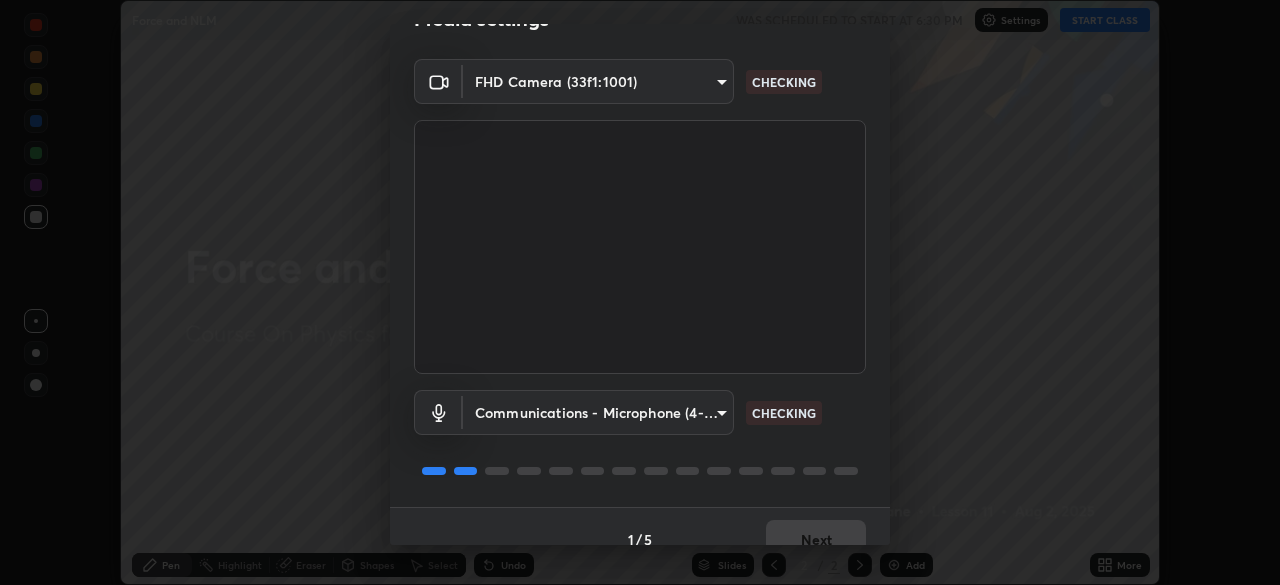 click on "1 / 5 Next" at bounding box center [640, 539] 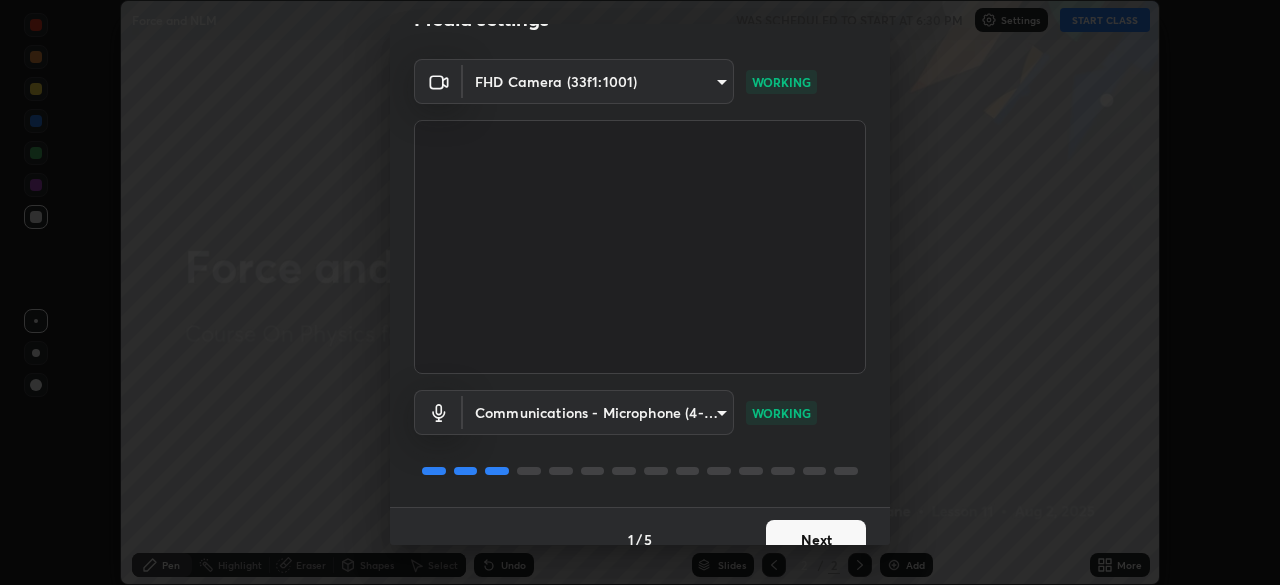 scroll, scrollTop: 71, scrollLeft: 0, axis: vertical 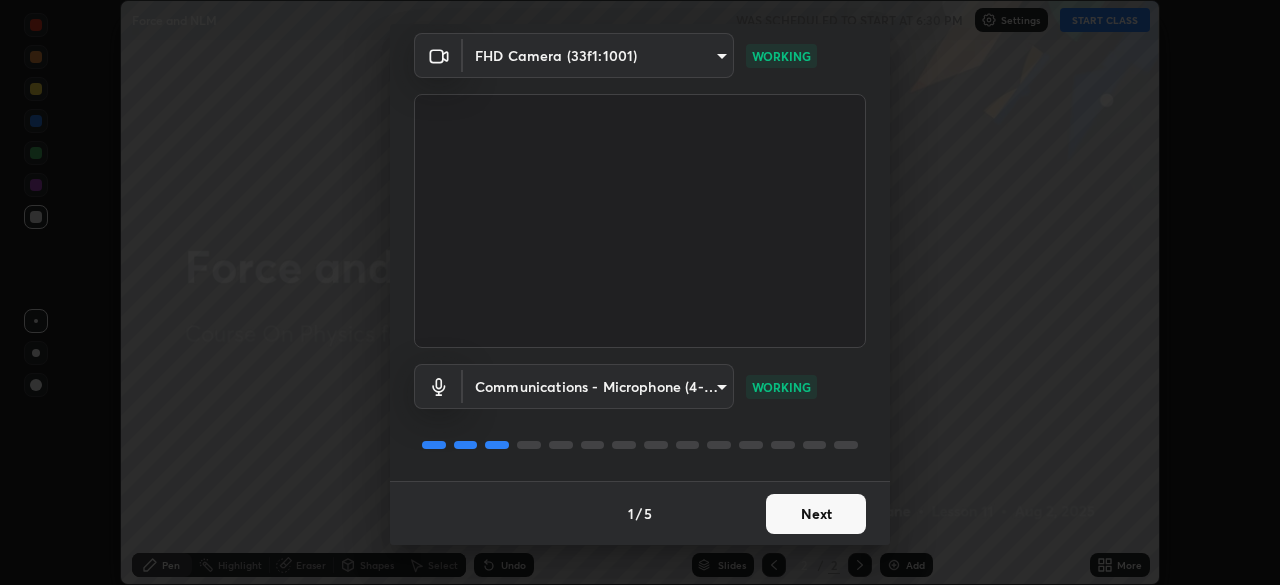 click on "Next" at bounding box center [816, 514] 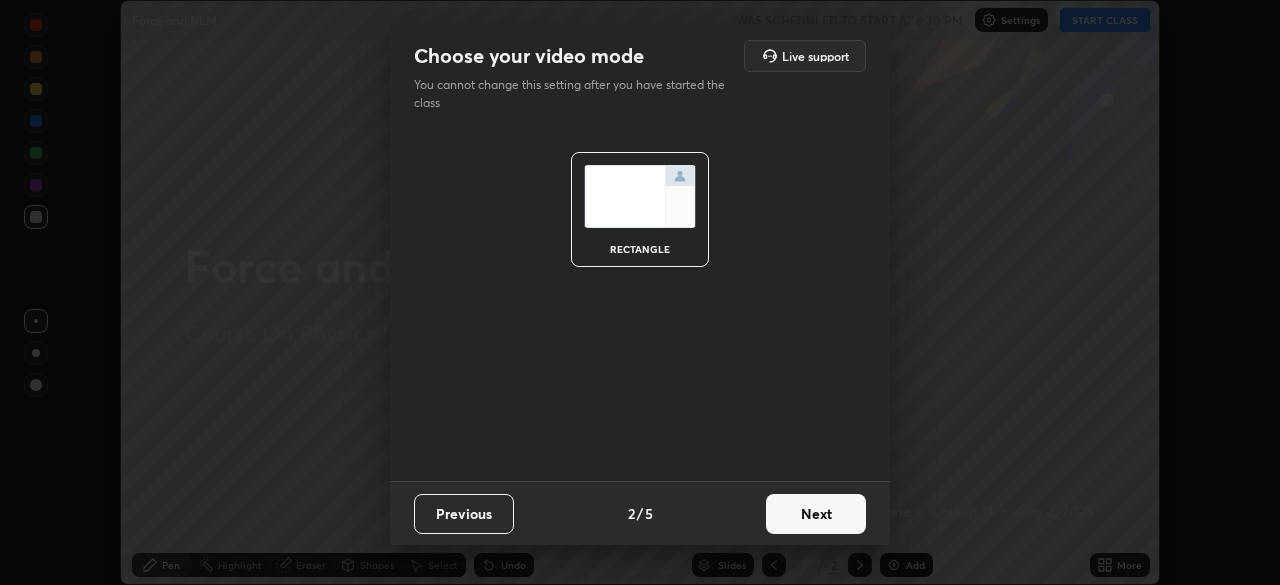 scroll, scrollTop: 0, scrollLeft: 0, axis: both 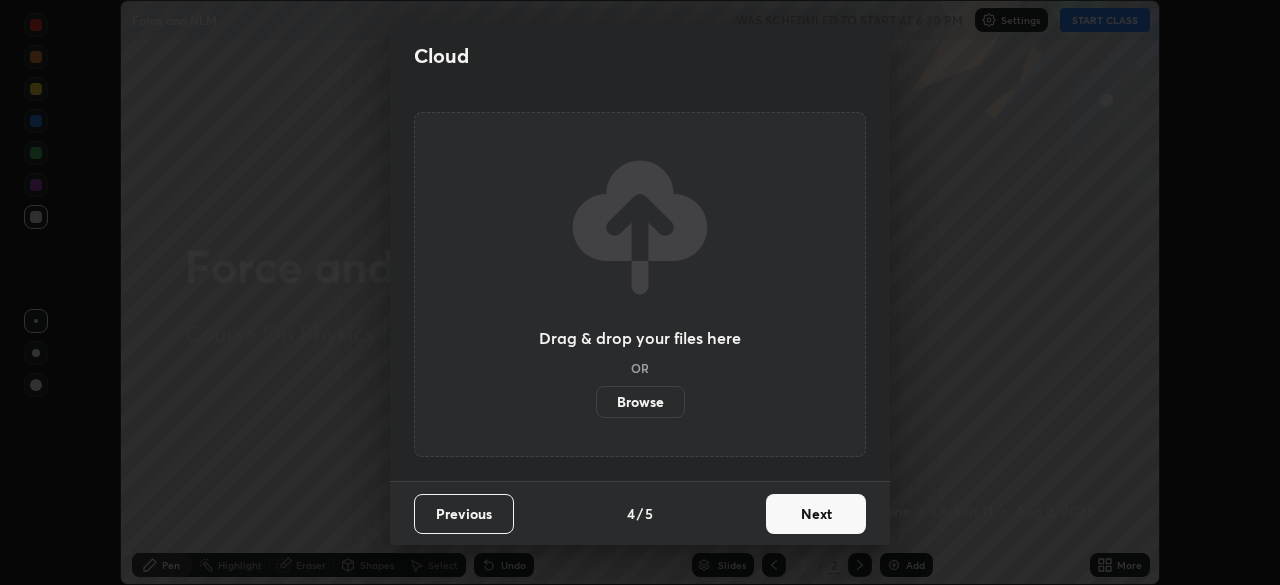 click on "Next" at bounding box center [816, 514] 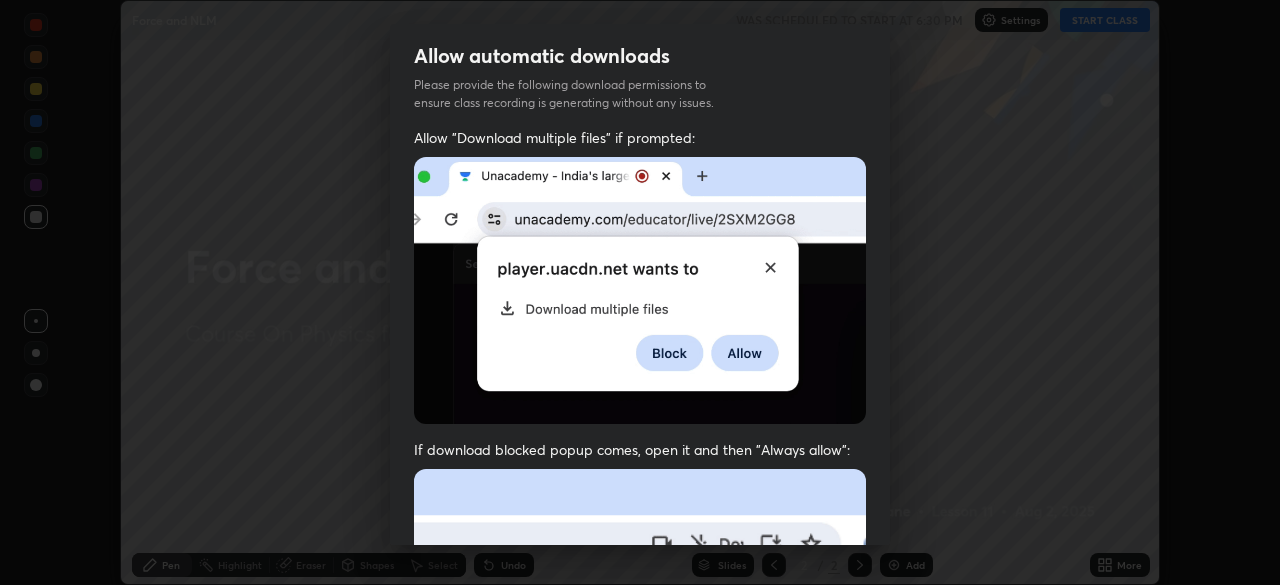 click at bounding box center (640, 687) 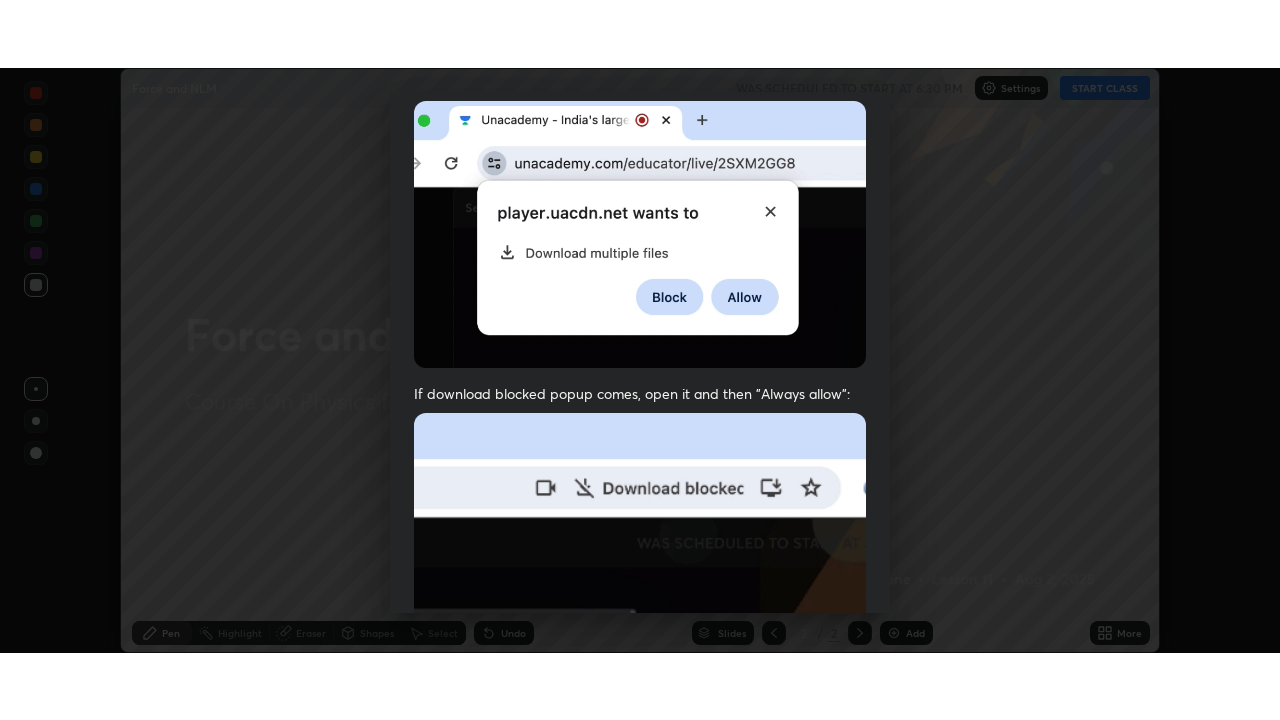 scroll, scrollTop: 479, scrollLeft: 0, axis: vertical 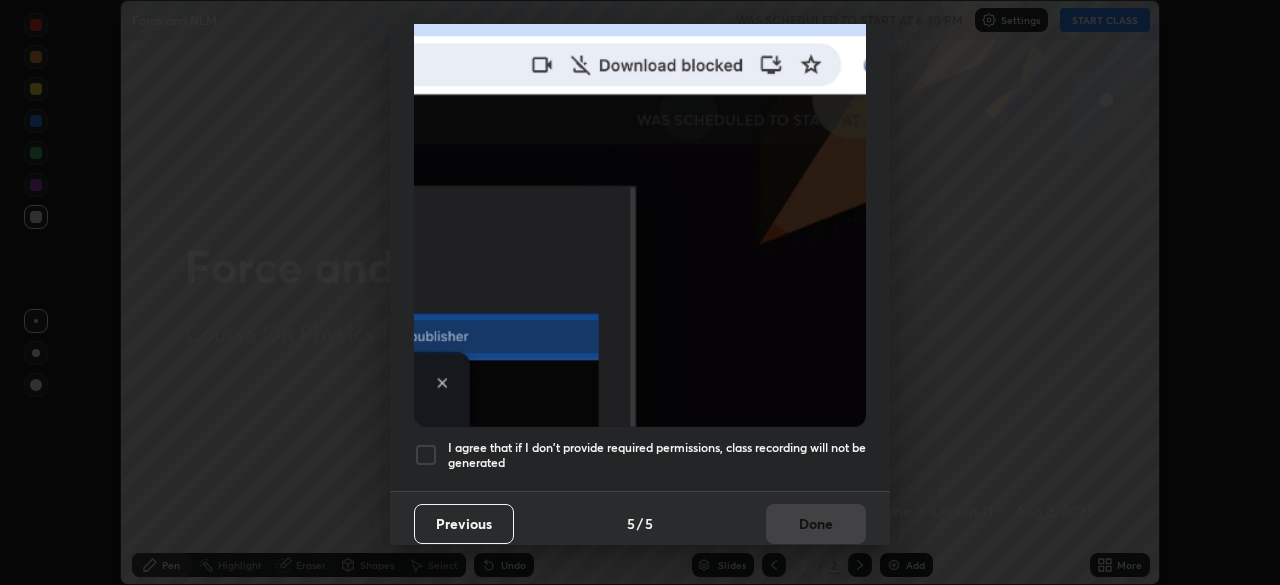 click on "I agree that if I don't provide required permissions, class recording will not be generated" at bounding box center (657, 455) 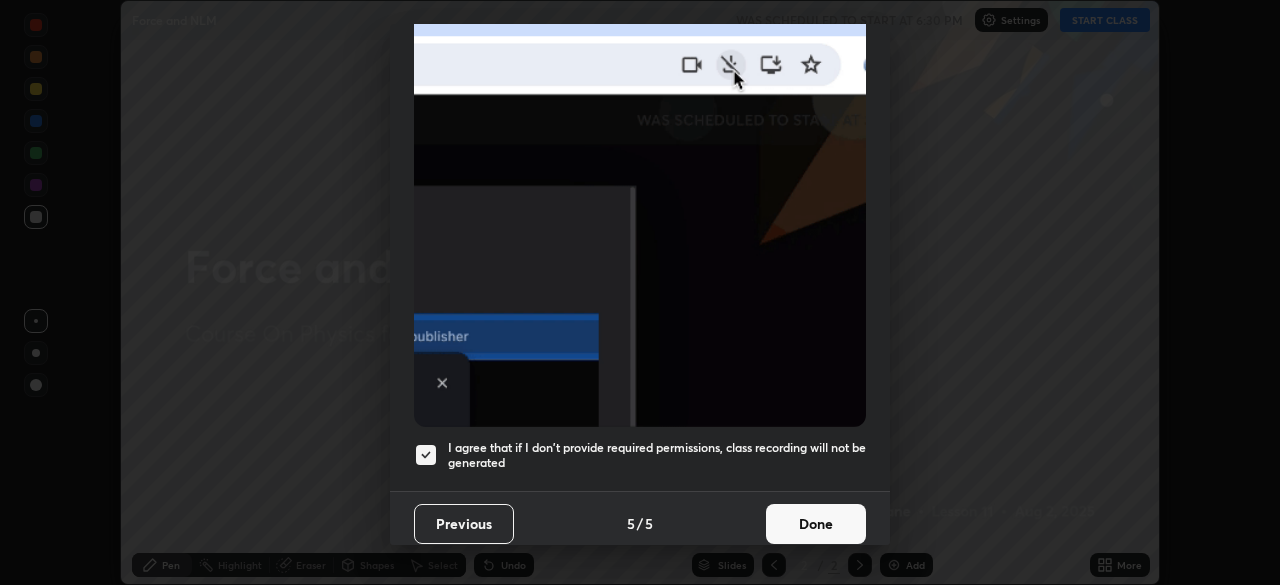 click on "Done" at bounding box center (816, 524) 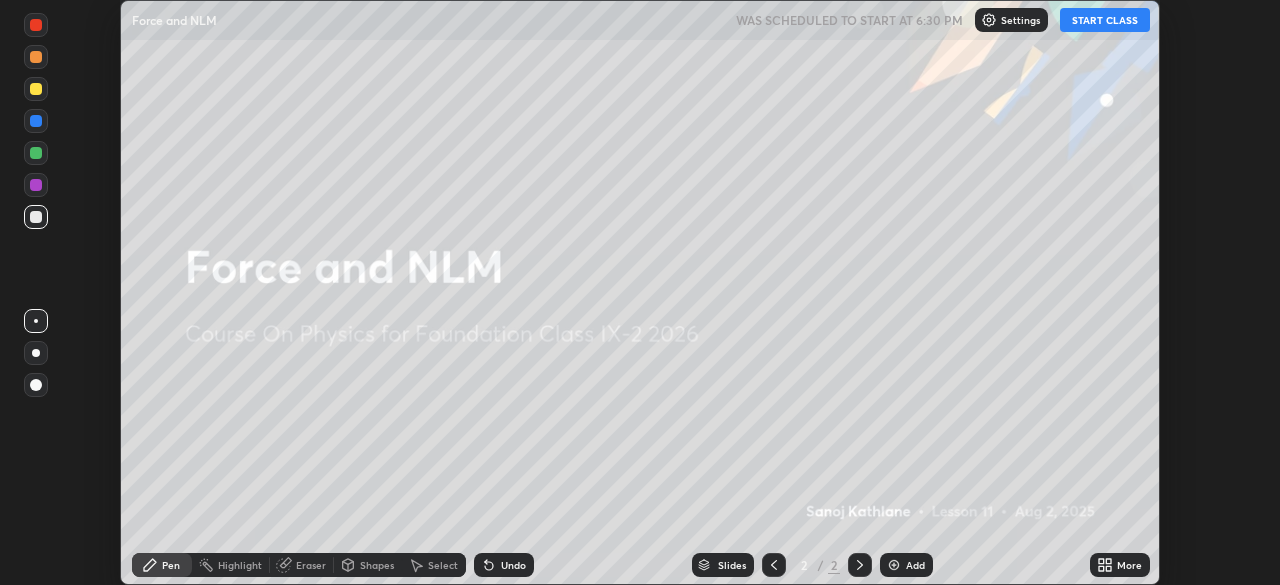 click 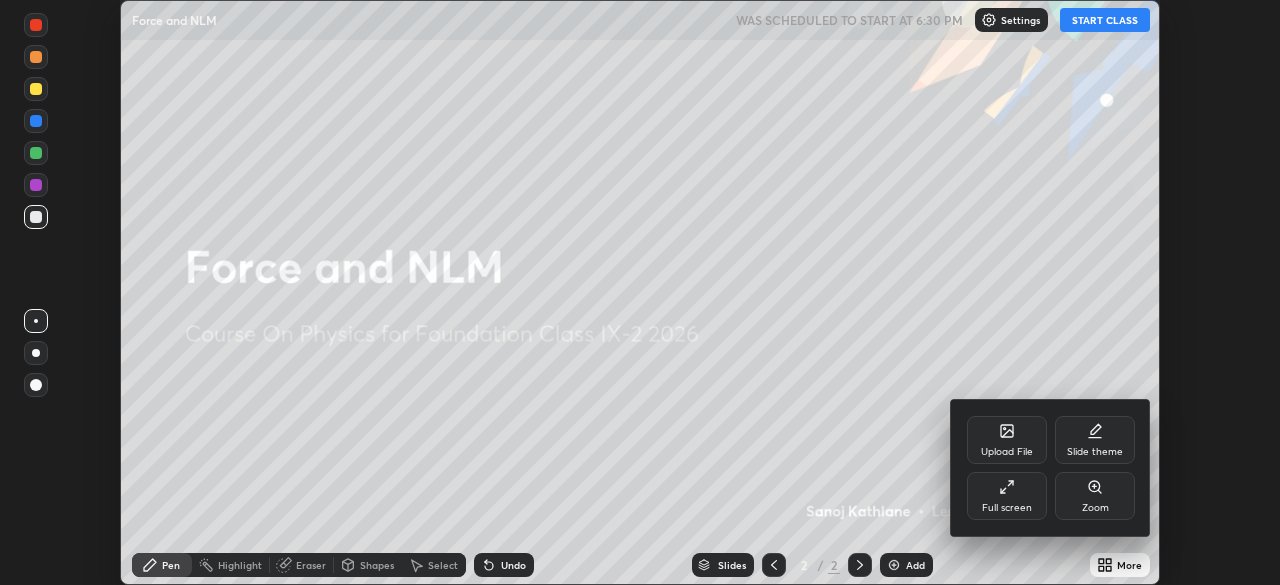 click on "Full screen" at bounding box center [1007, 508] 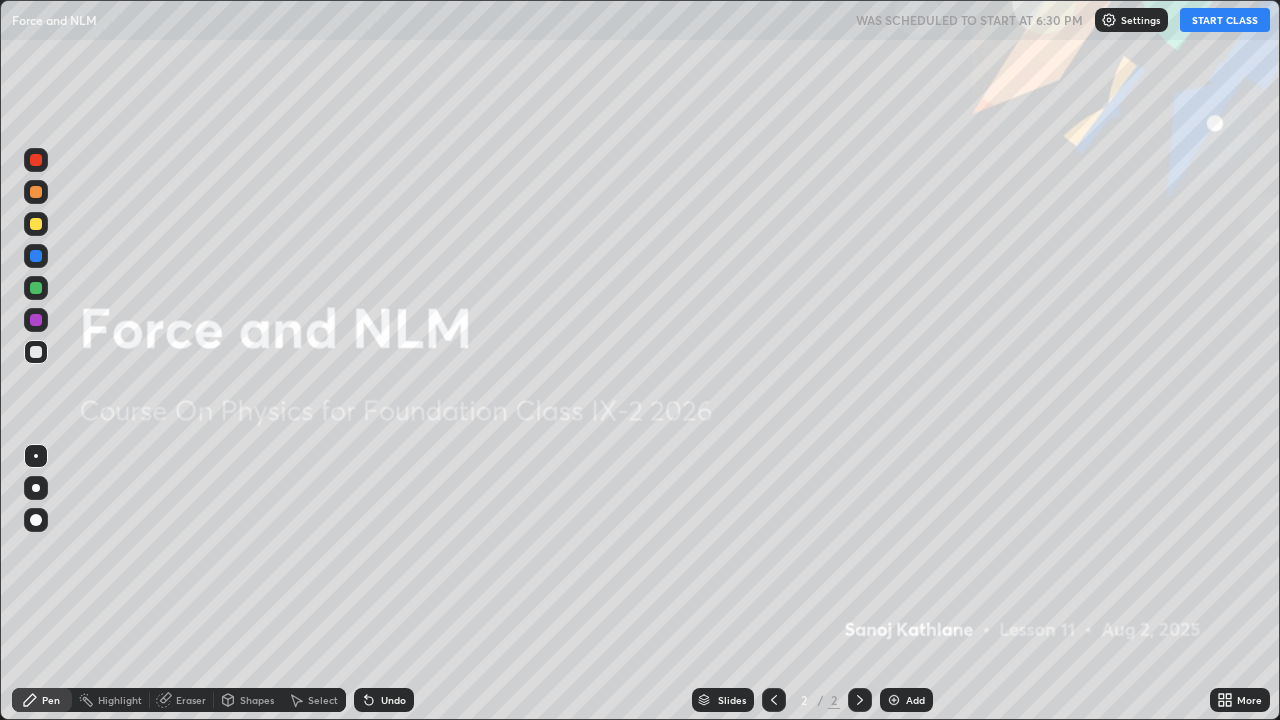scroll, scrollTop: 99280, scrollLeft: 98720, axis: both 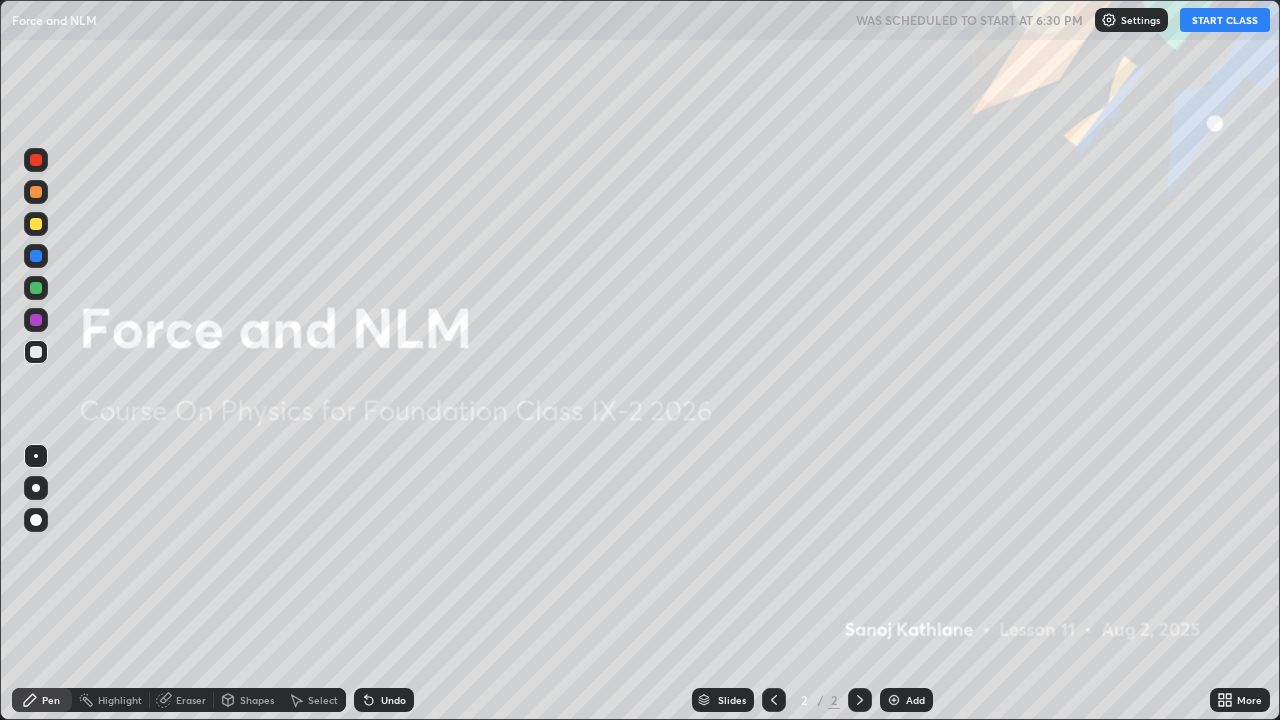 click on "START CLASS" at bounding box center (1225, 20) 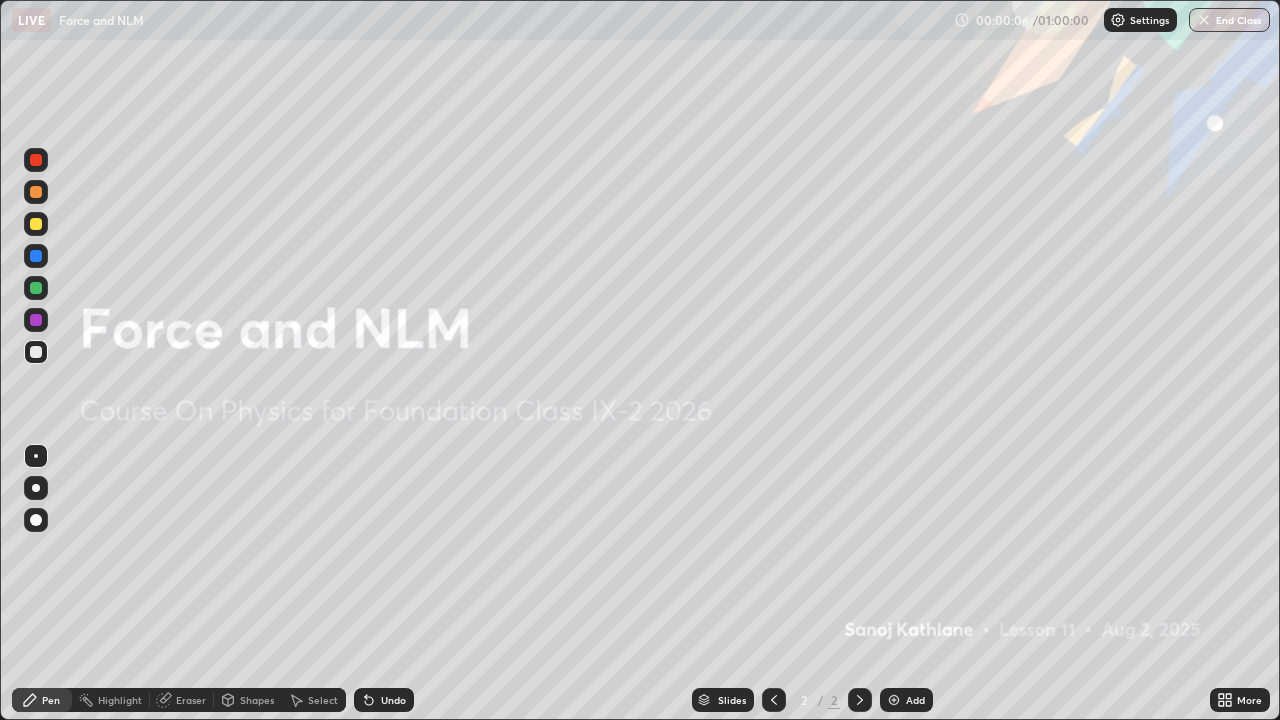 click 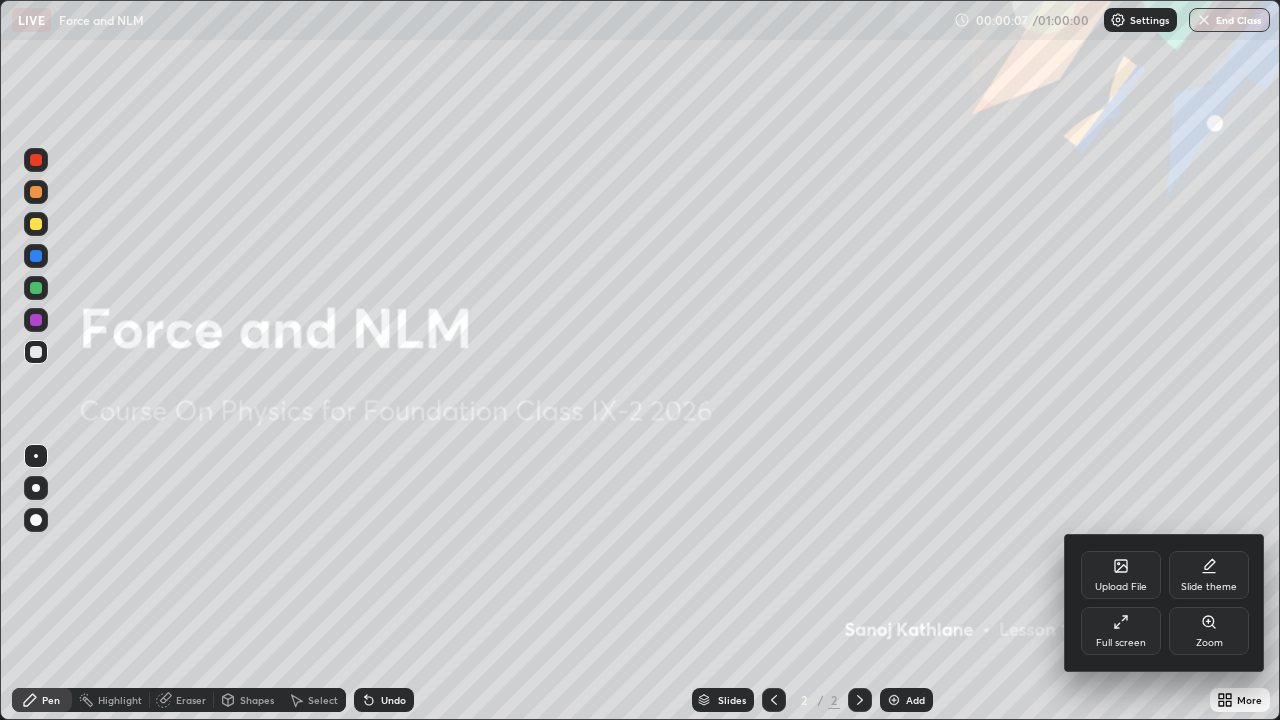click on "Full screen" at bounding box center (1121, 643) 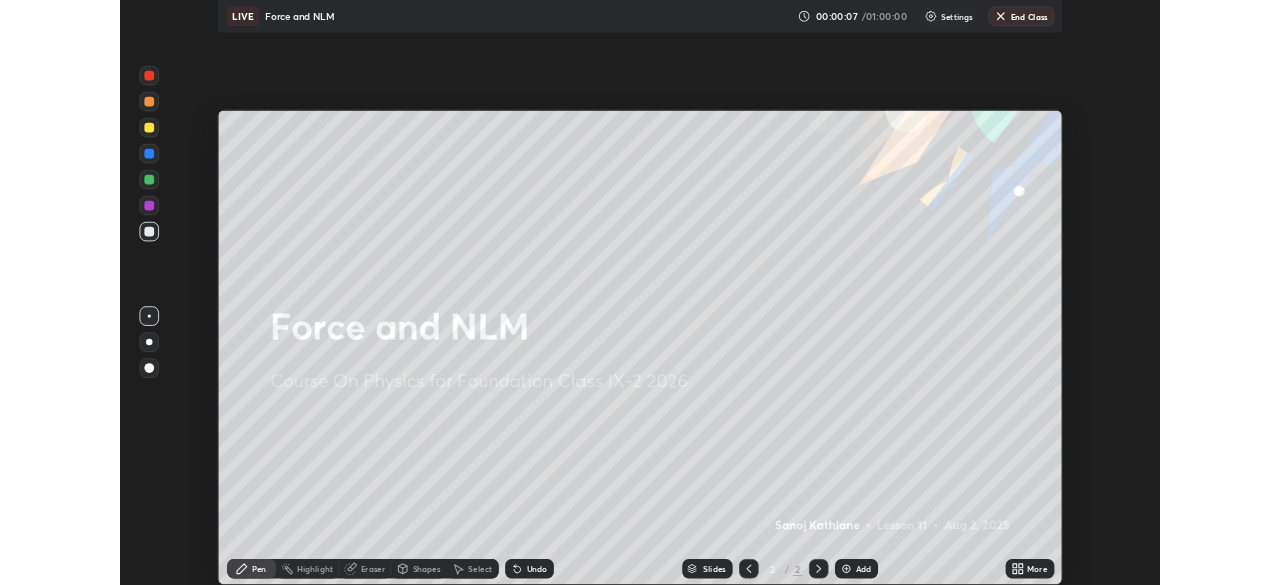scroll, scrollTop: 585, scrollLeft: 1280, axis: both 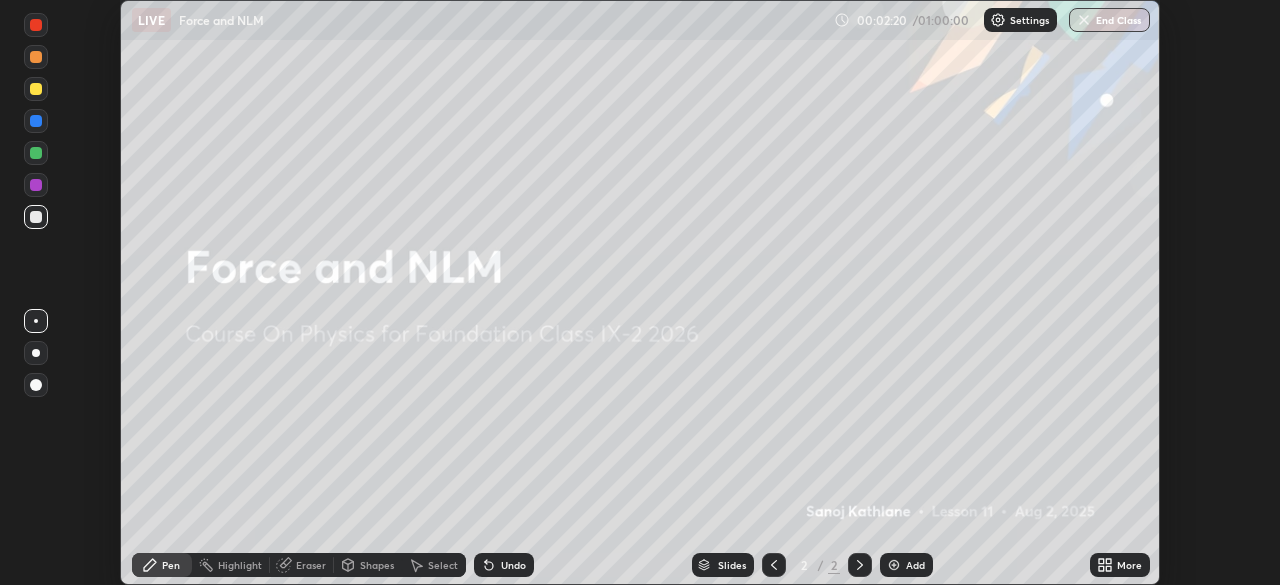 click on "More" at bounding box center (1129, 565) 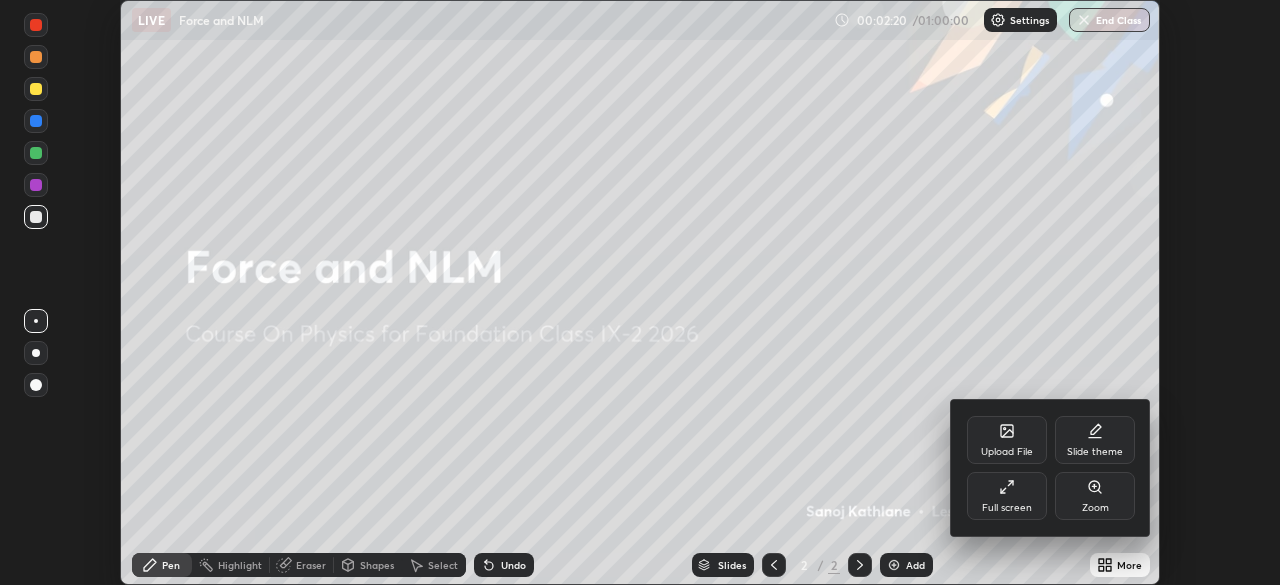 click on "Upload File" at bounding box center (1007, 452) 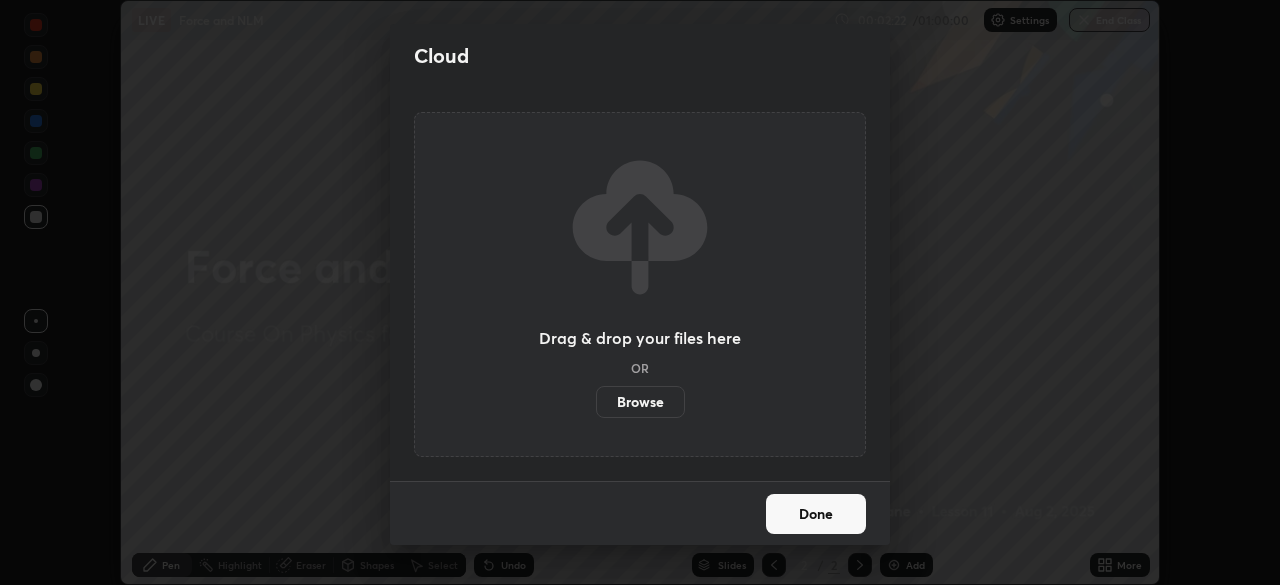 click on "Browse" at bounding box center [640, 402] 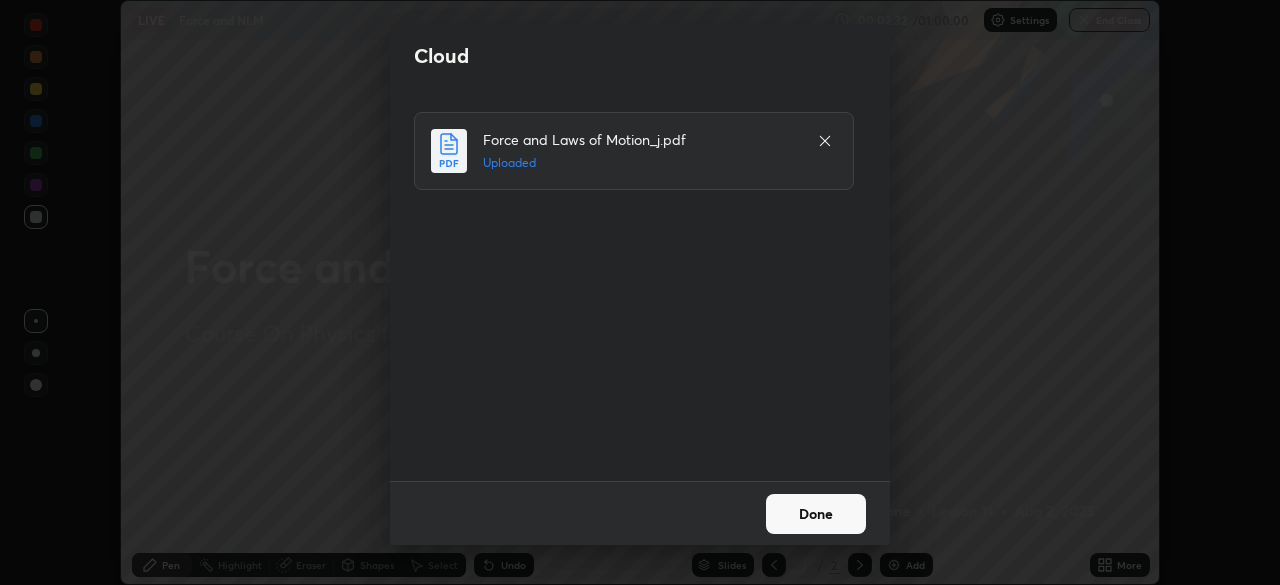 click on "Done" at bounding box center (816, 514) 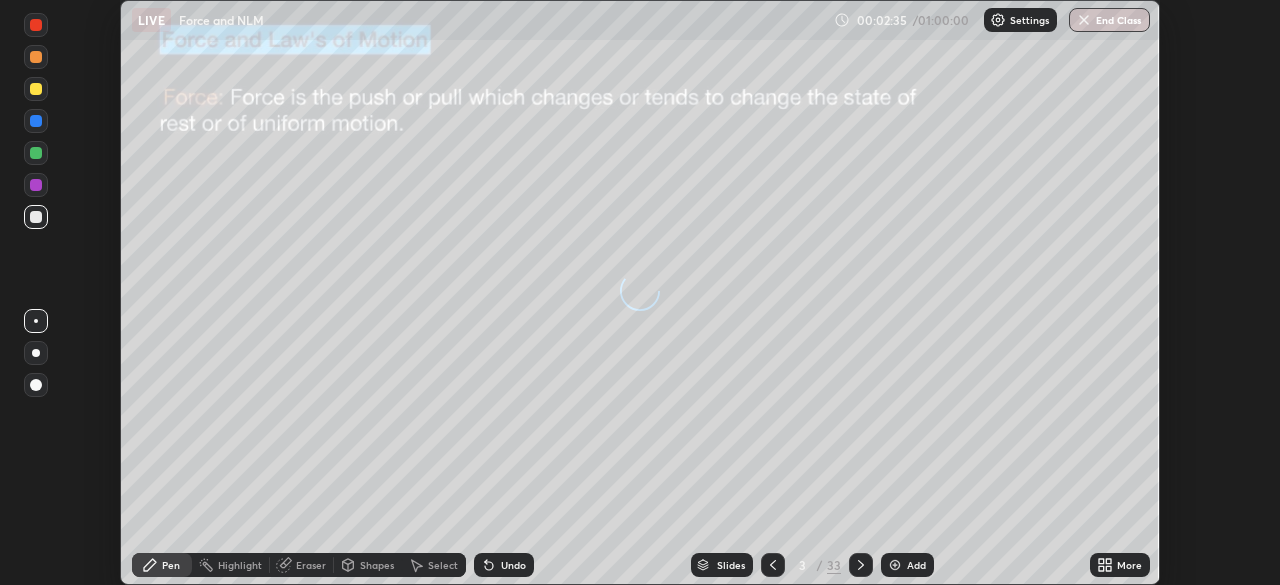click 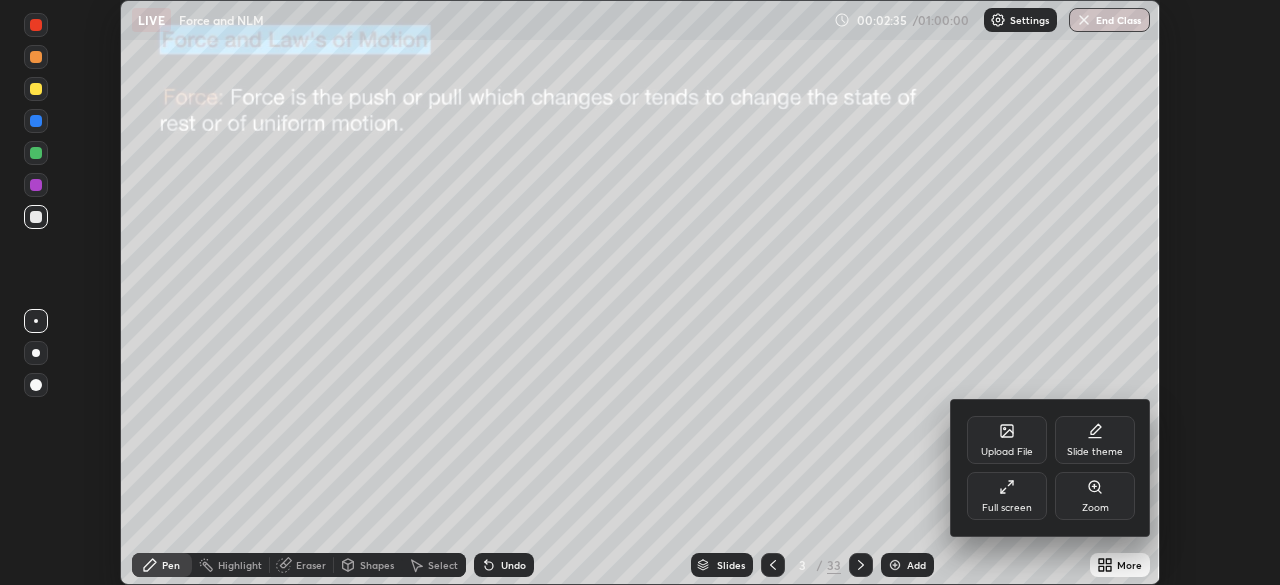 click on "Full screen" at bounding box center [1007, 496] 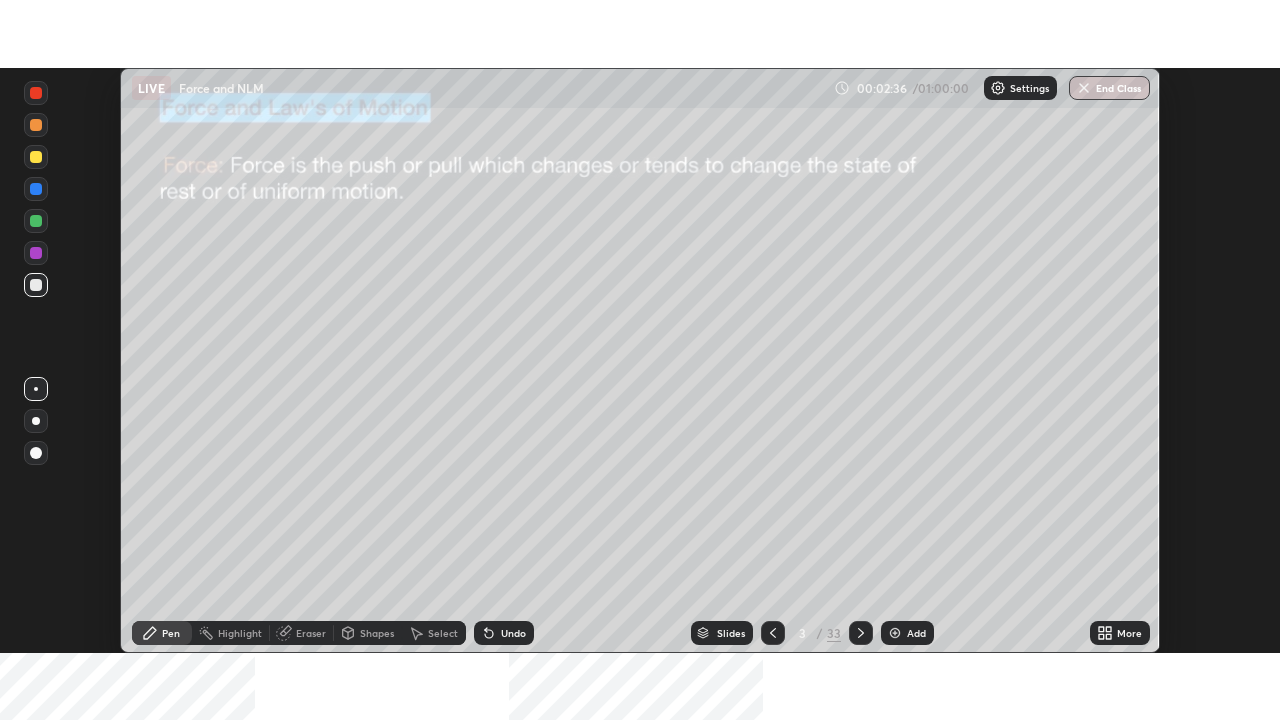 scroll, scrollTop: 99280, scrollLeft: 98720, axis: both 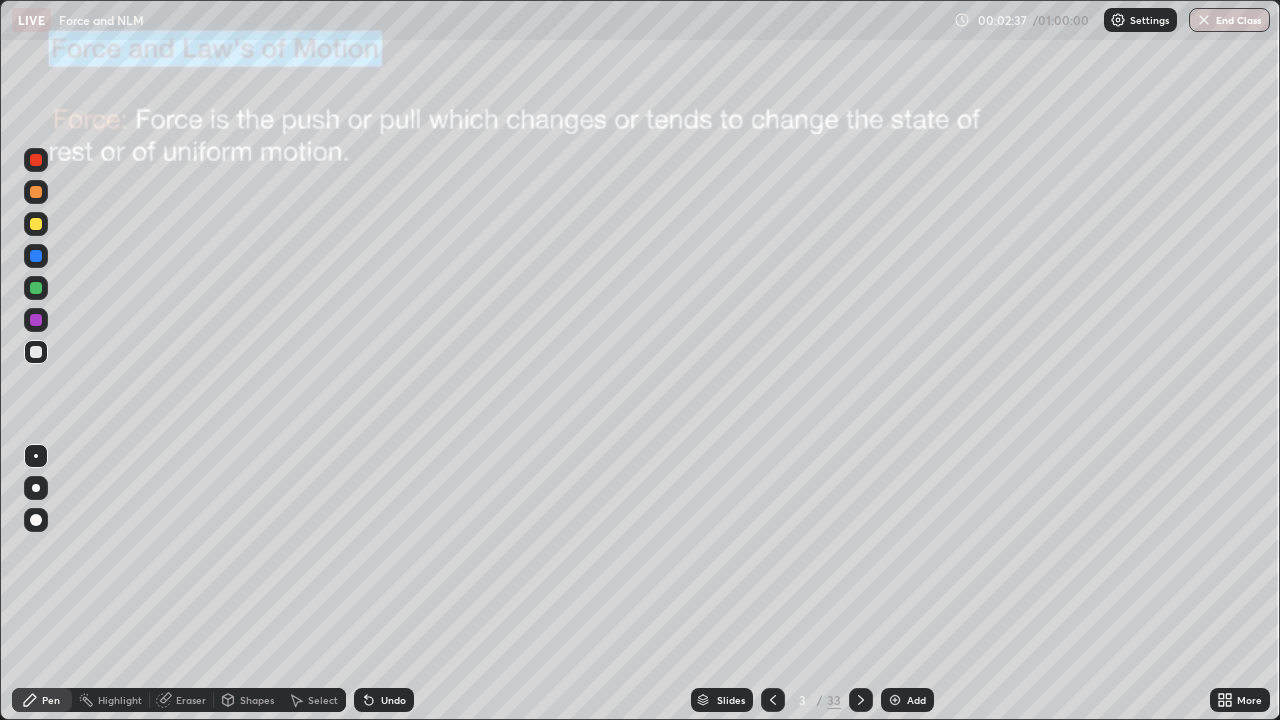 click 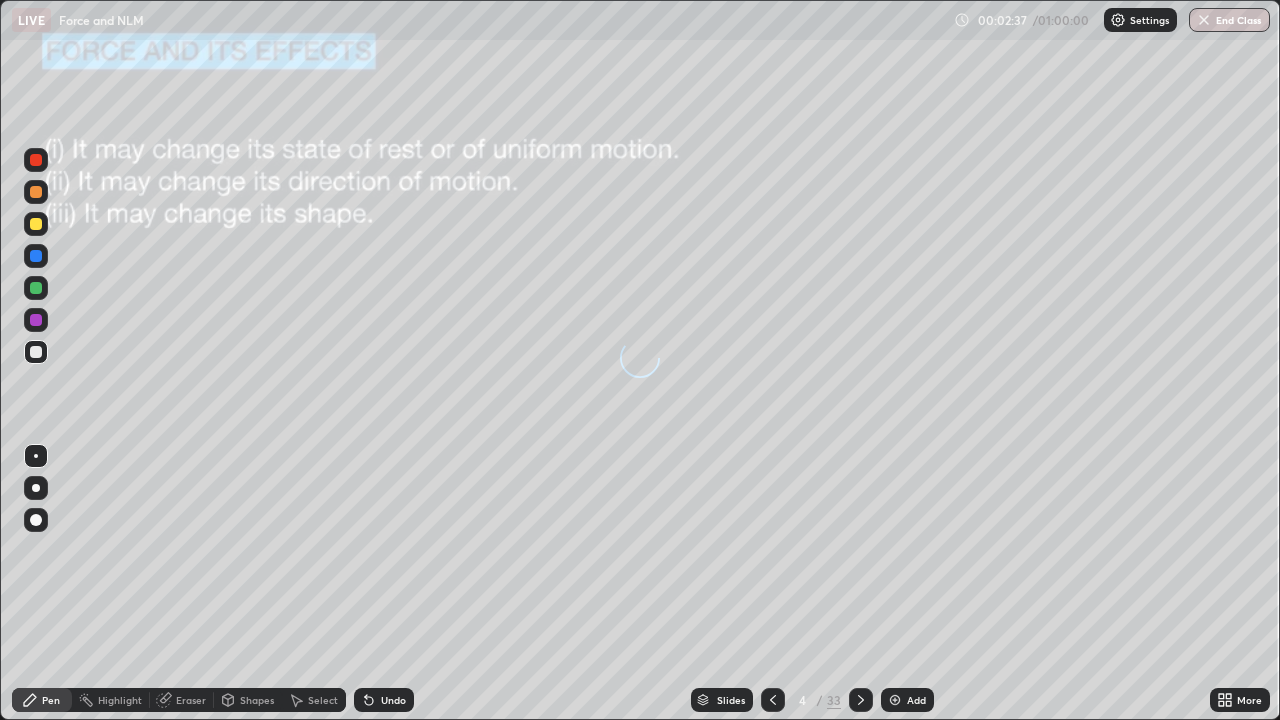 click 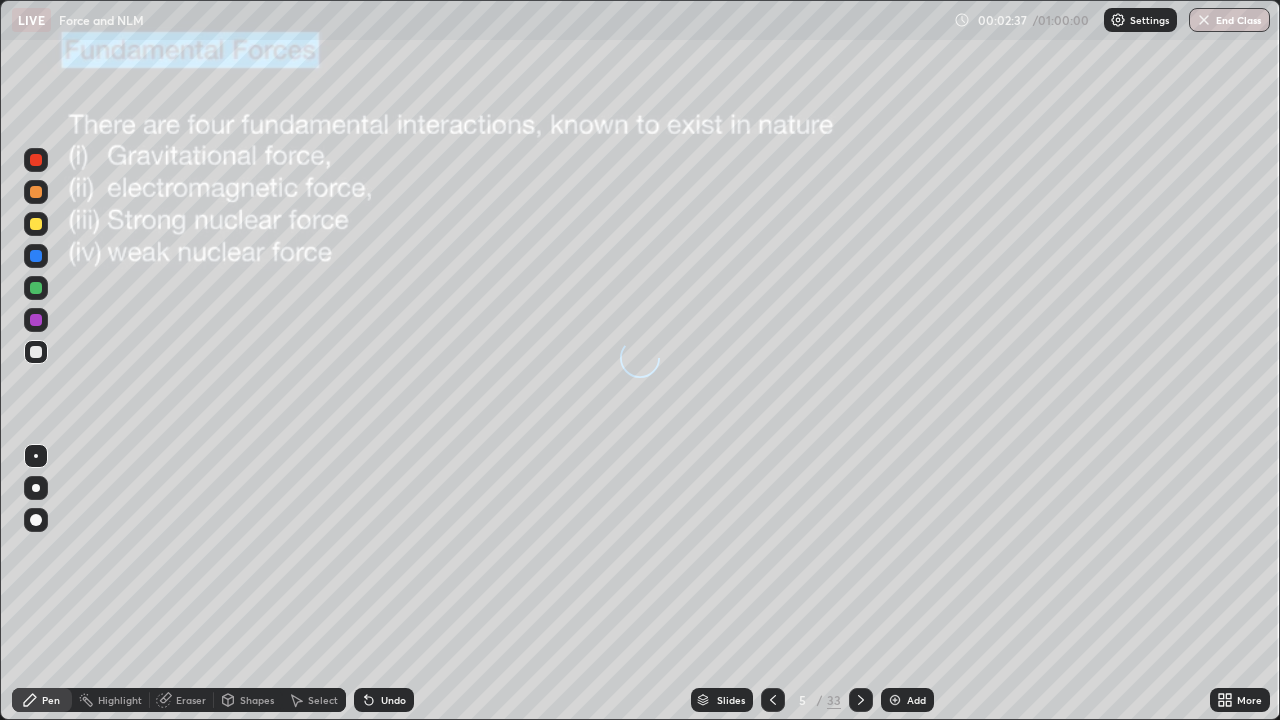click 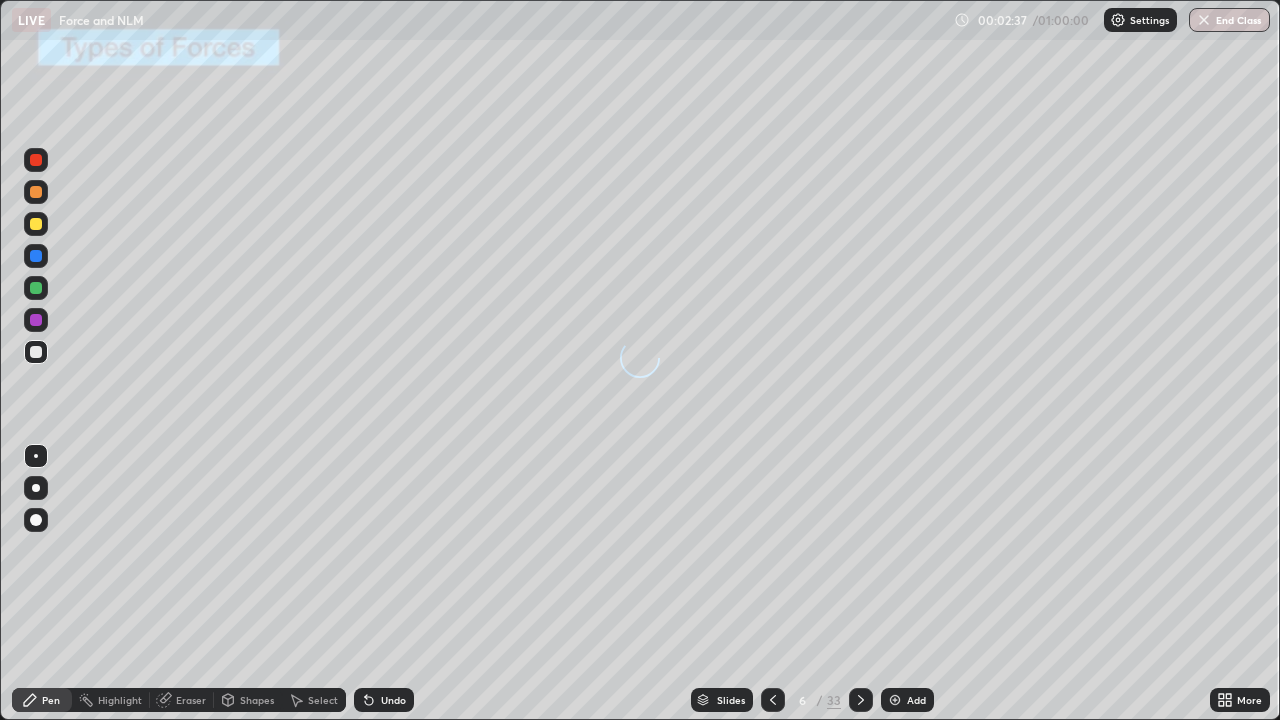 click 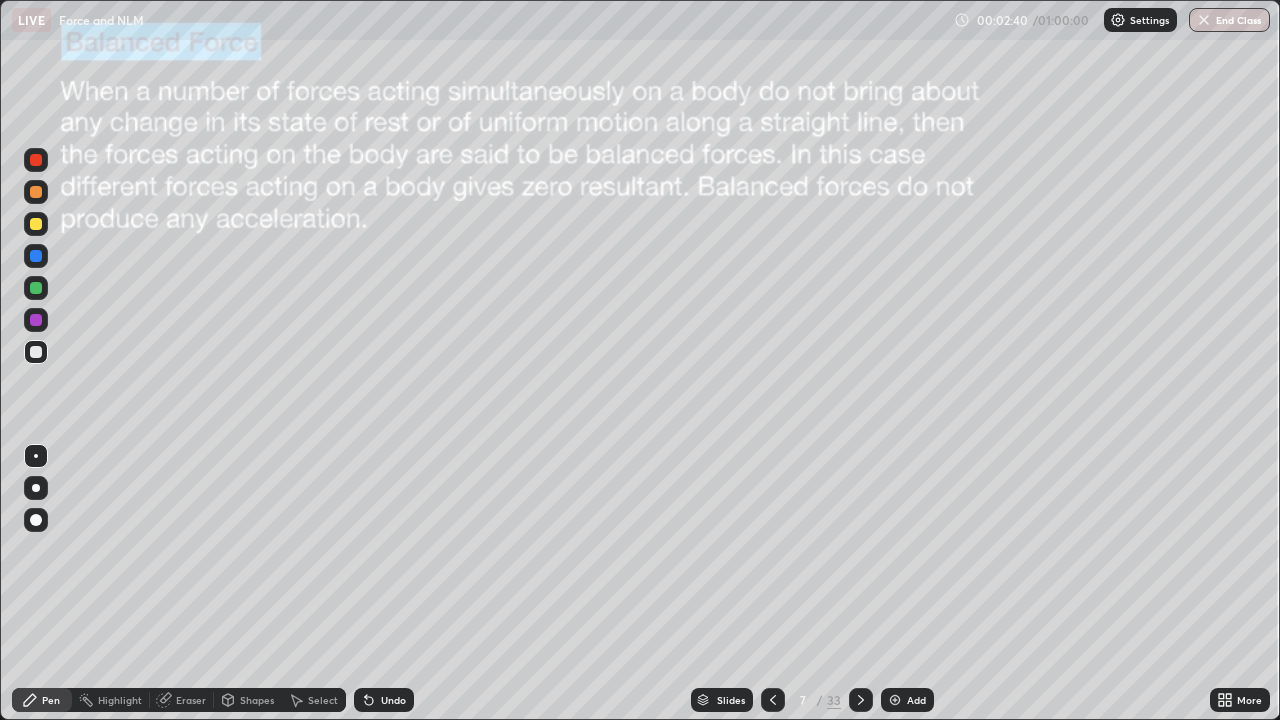 click 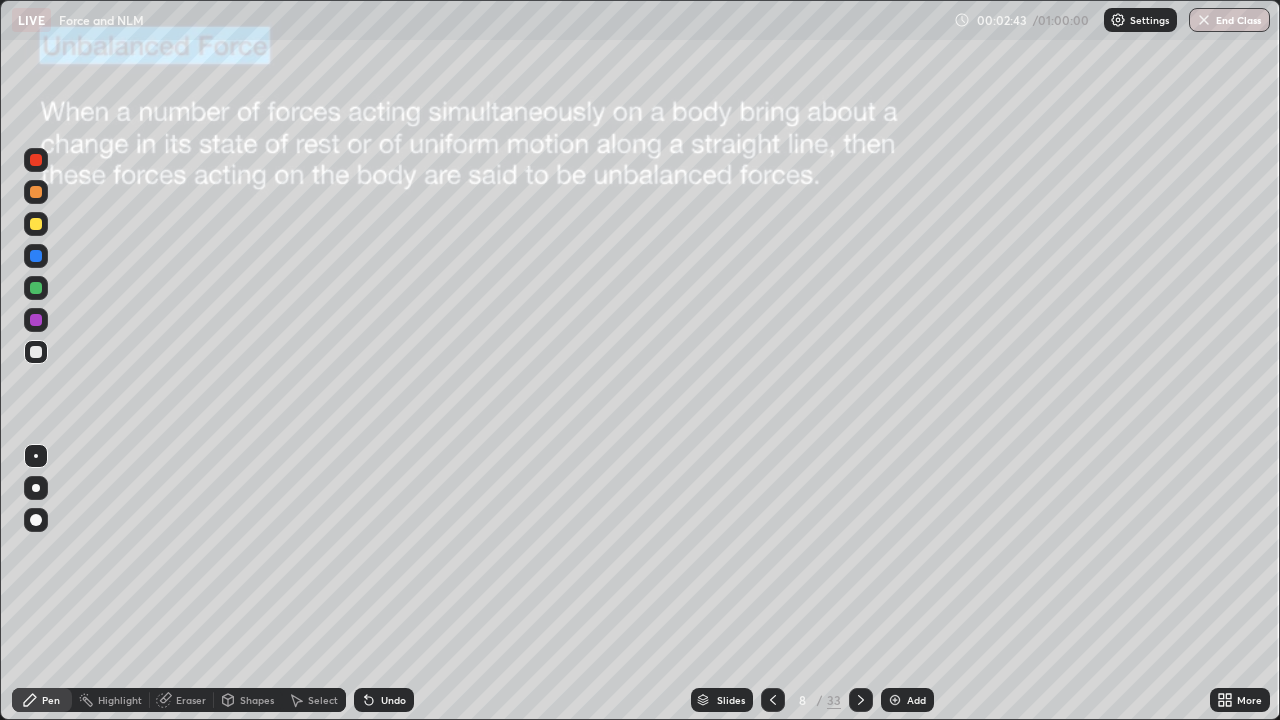 click 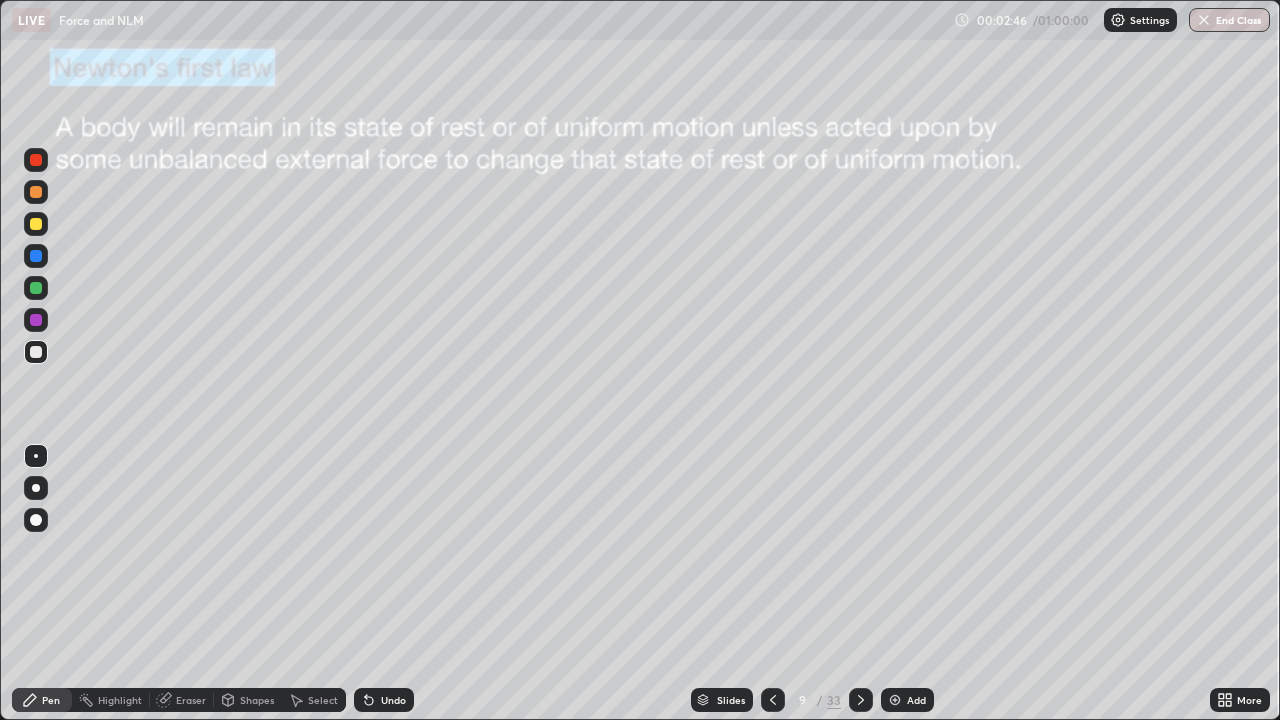 click 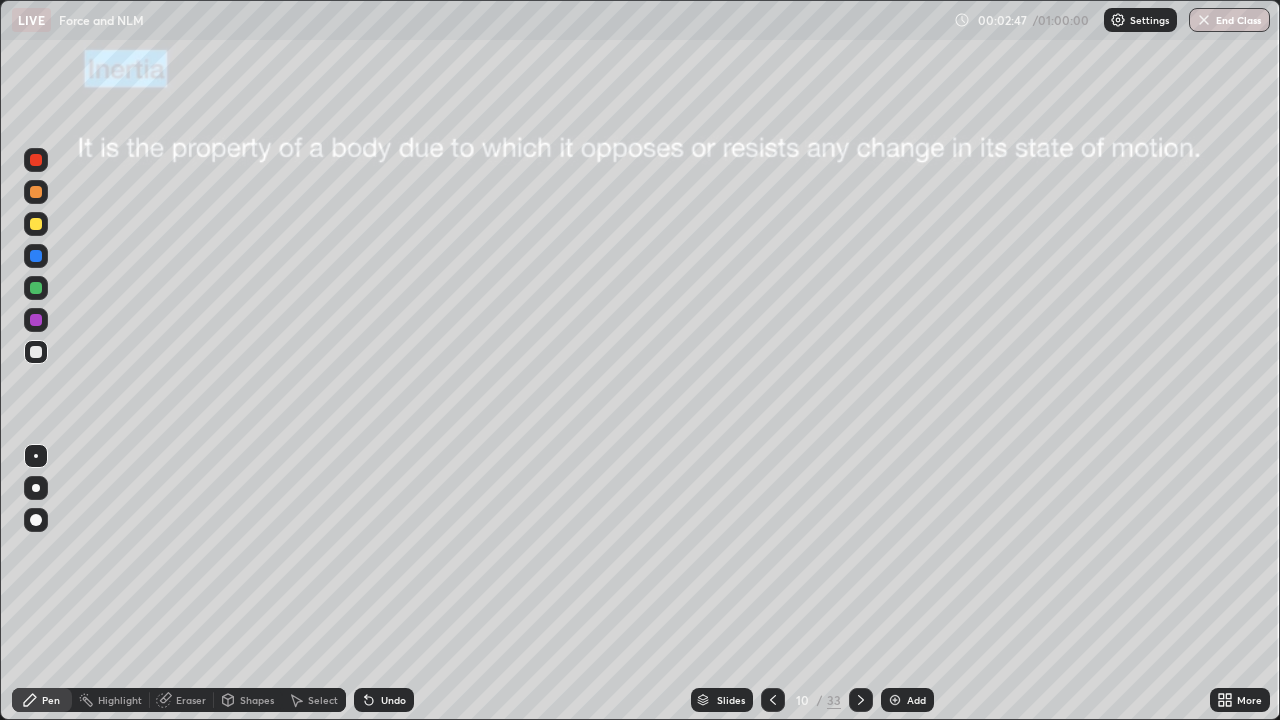 click at bounding box center [861, 700] 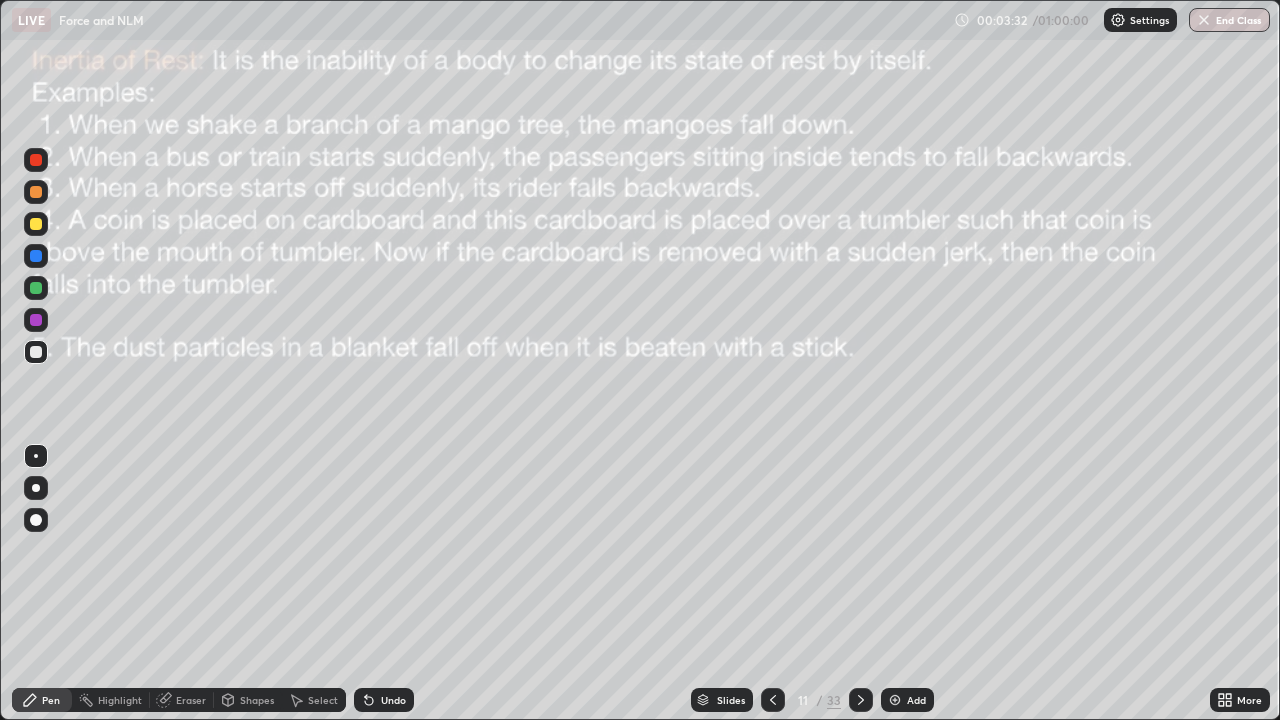 click 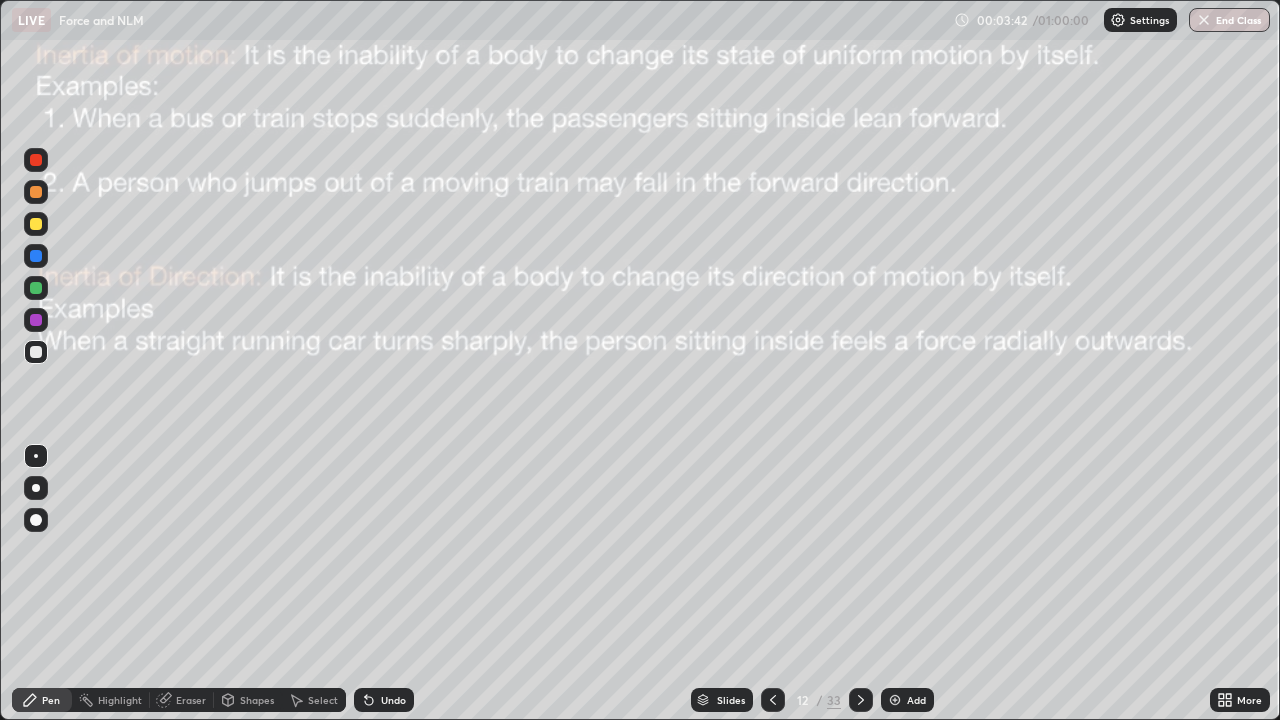 click 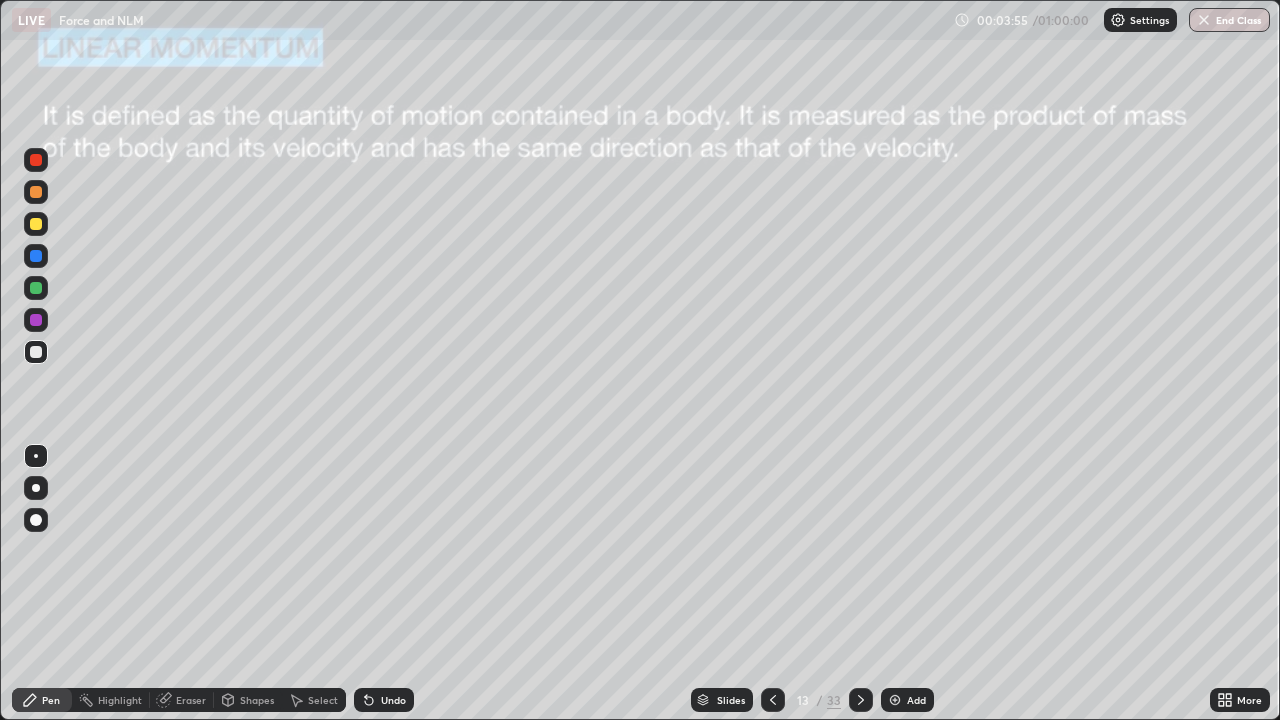 click 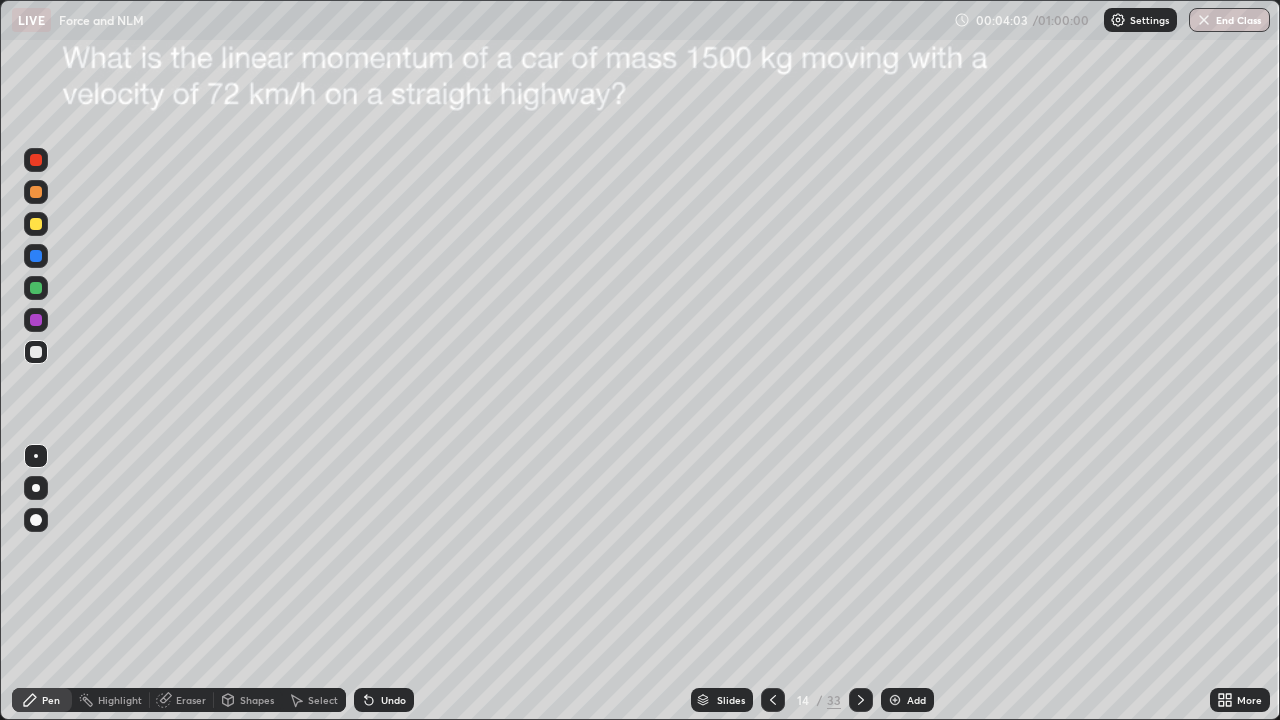 click 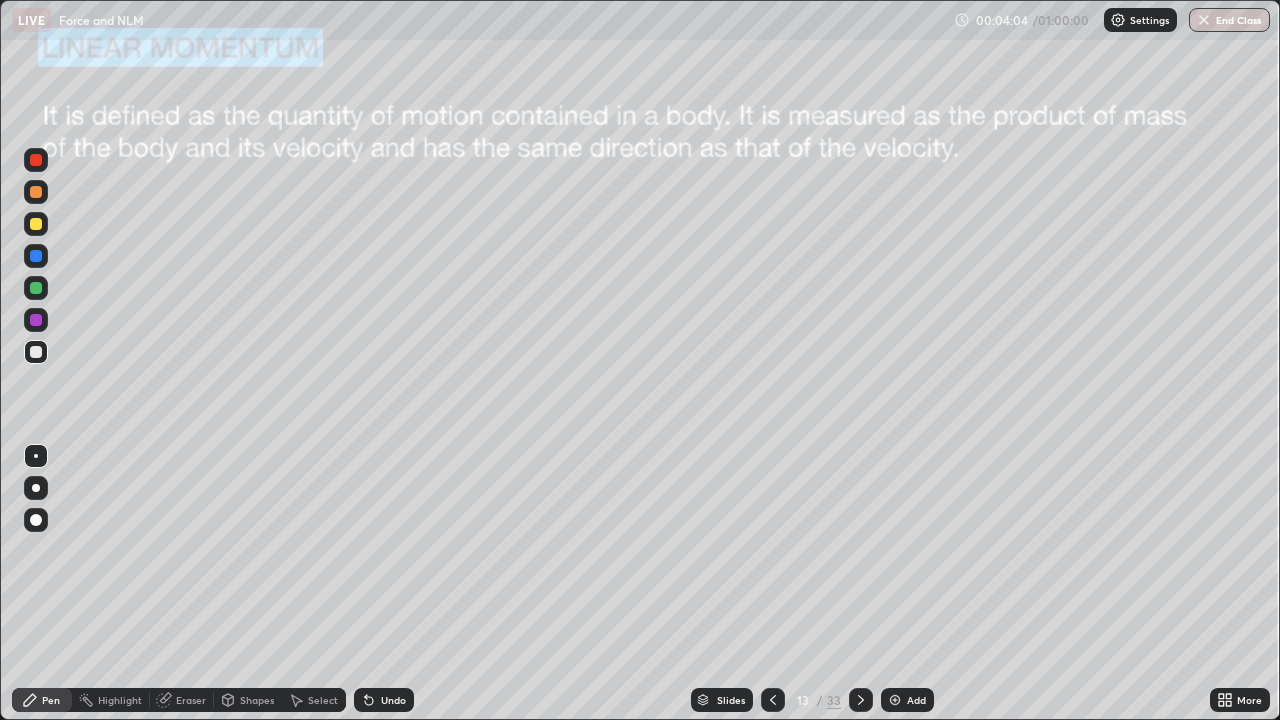 click 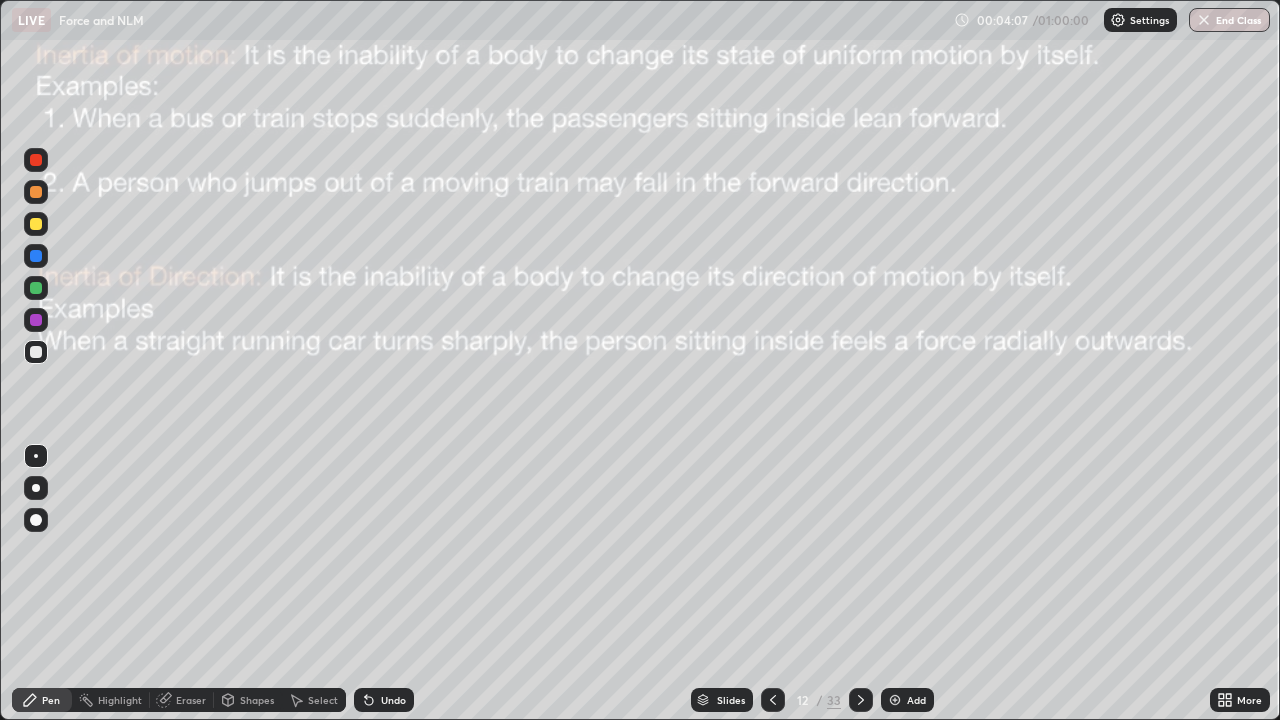 click 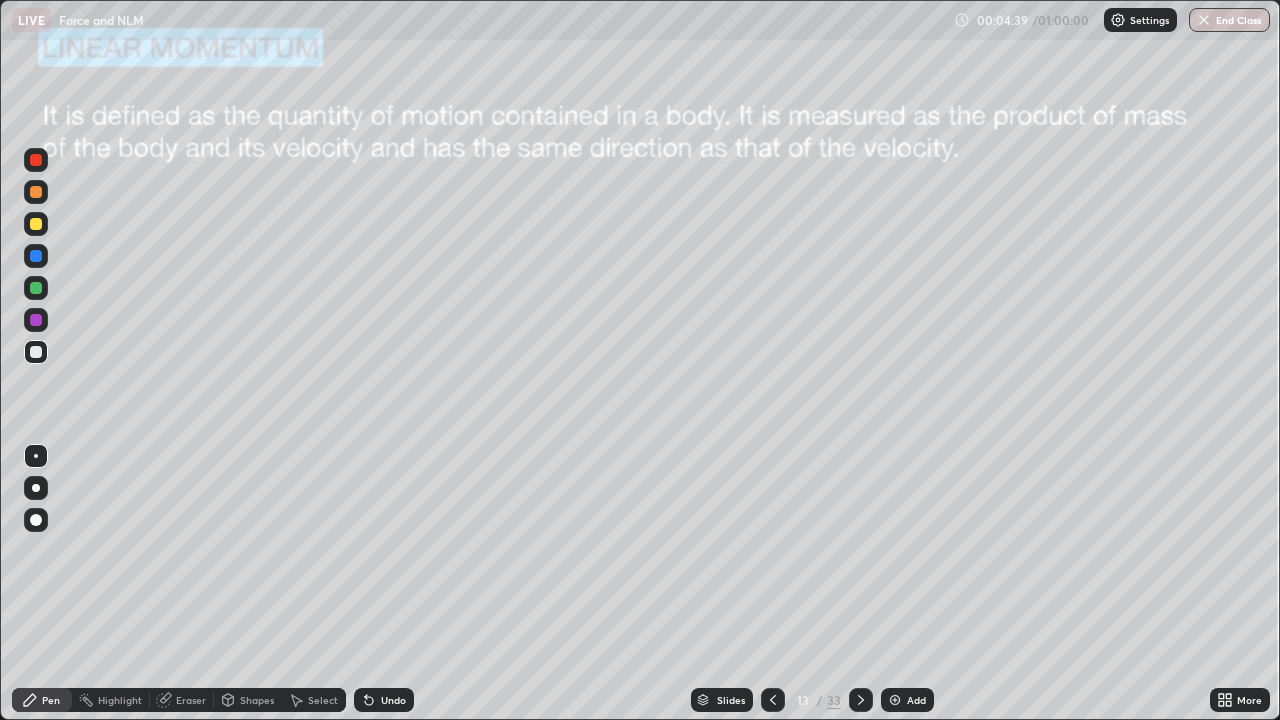 click at bounding box center (36, 288) 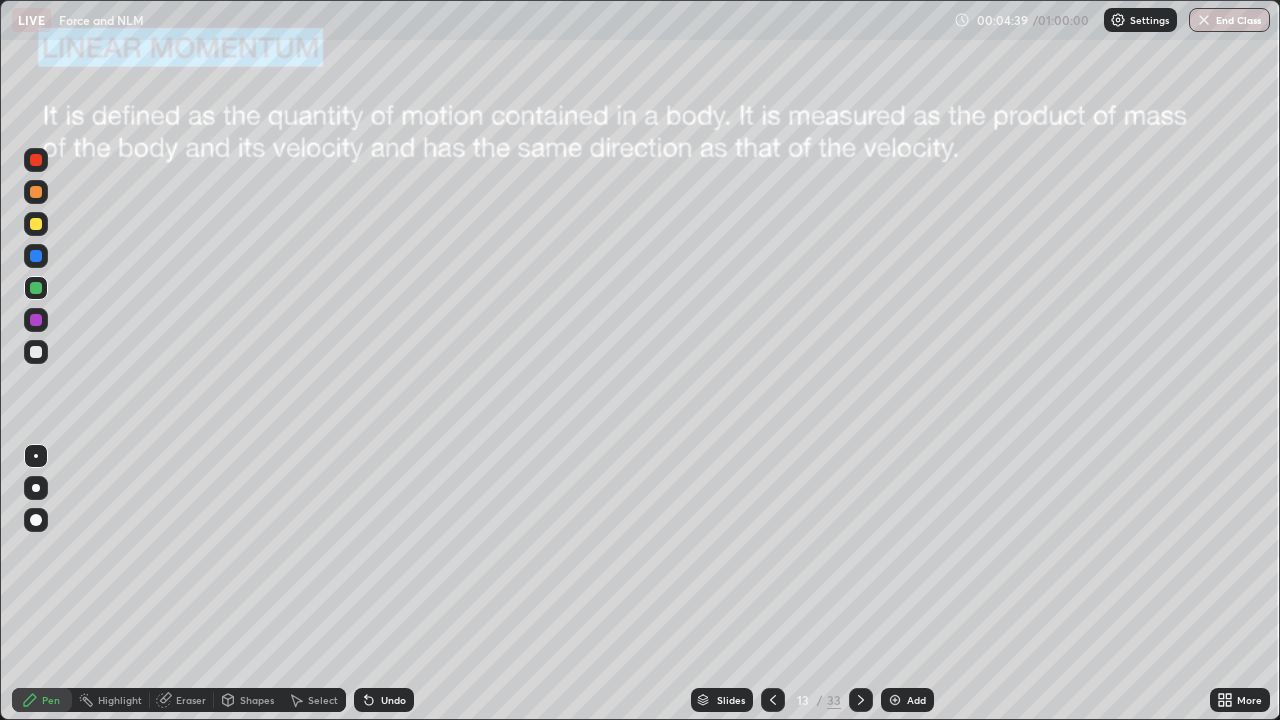 click at bounding box center (36, 320) 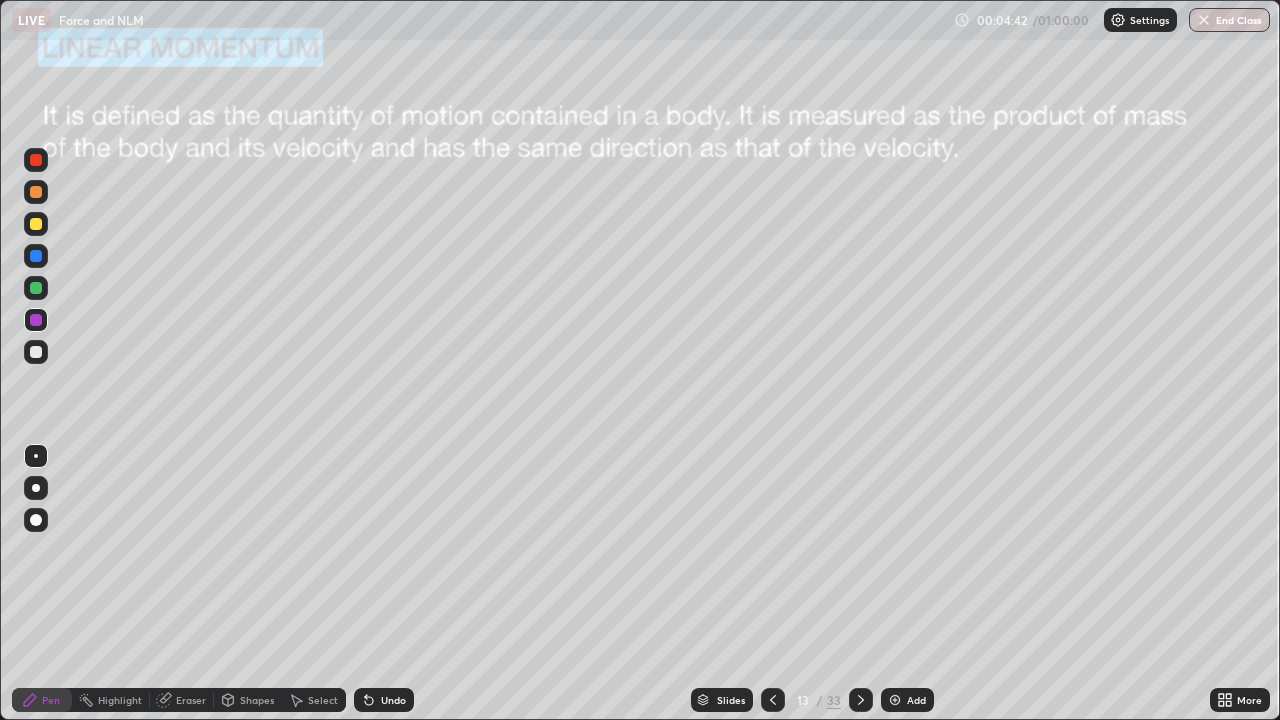 click at bounding box center (36, 488) 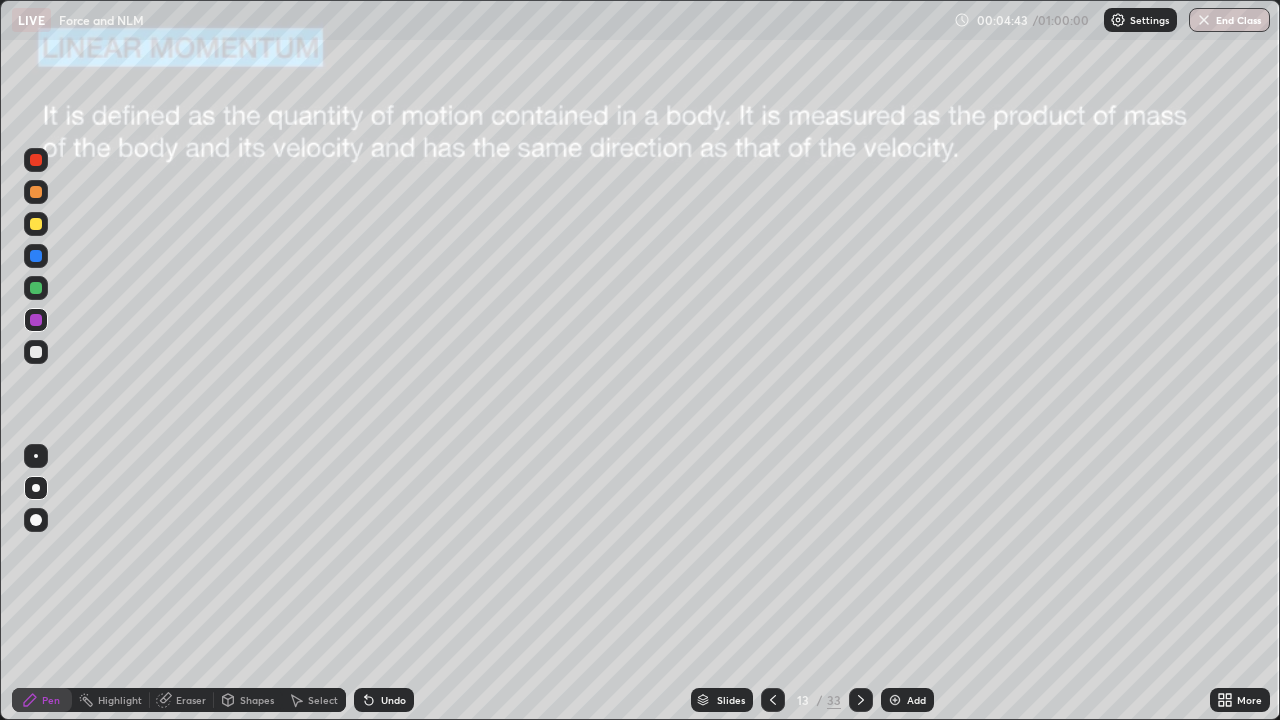 click at bounding box center [36, 352] 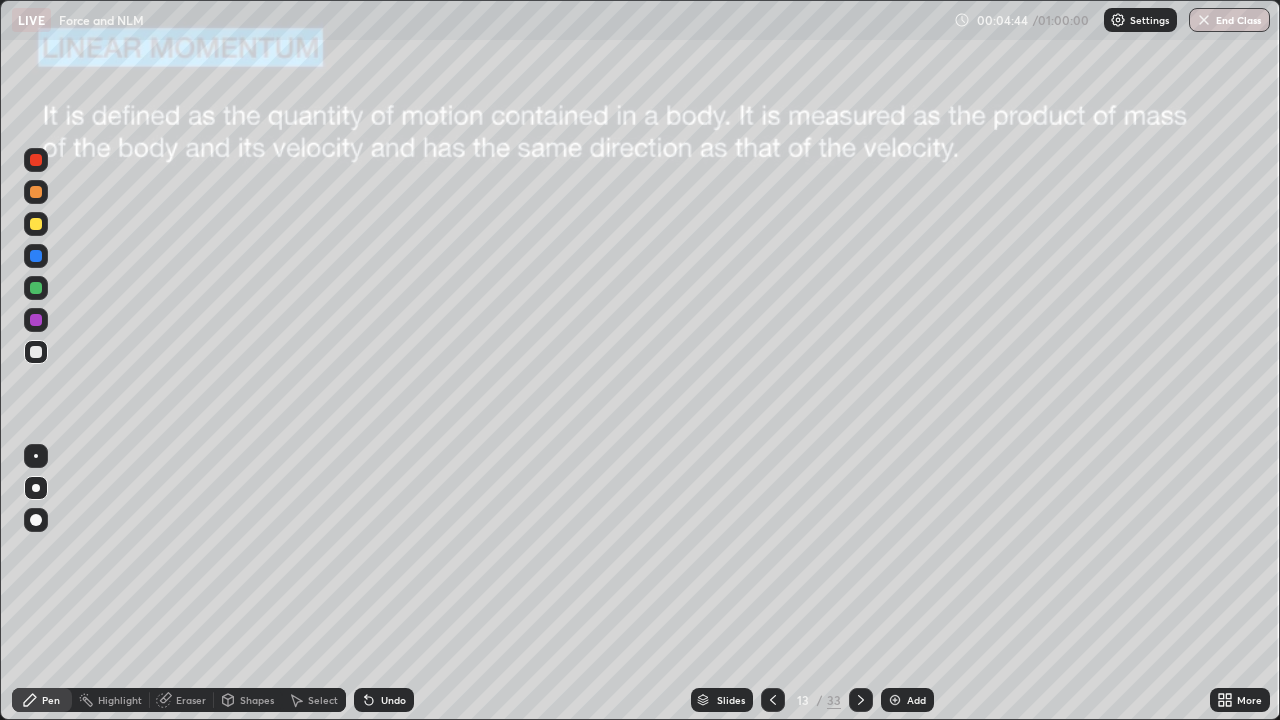 click on "Undo" at bounding box center [393, 700] 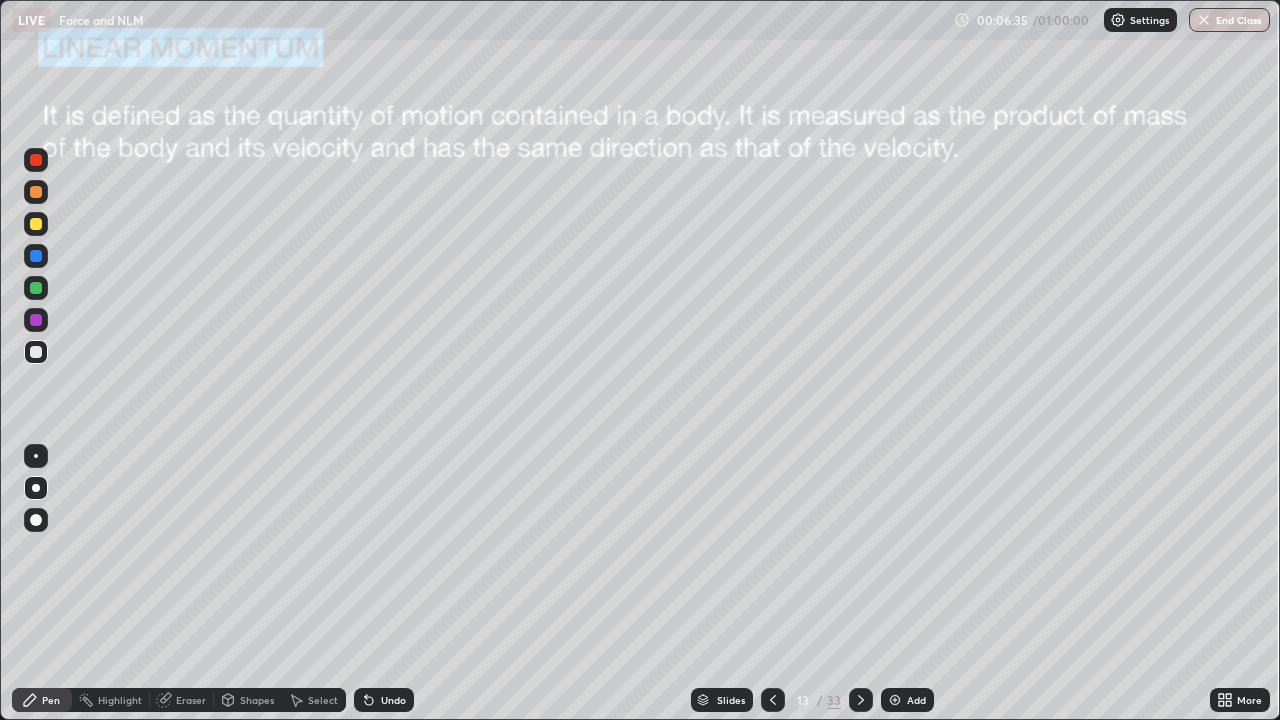 click 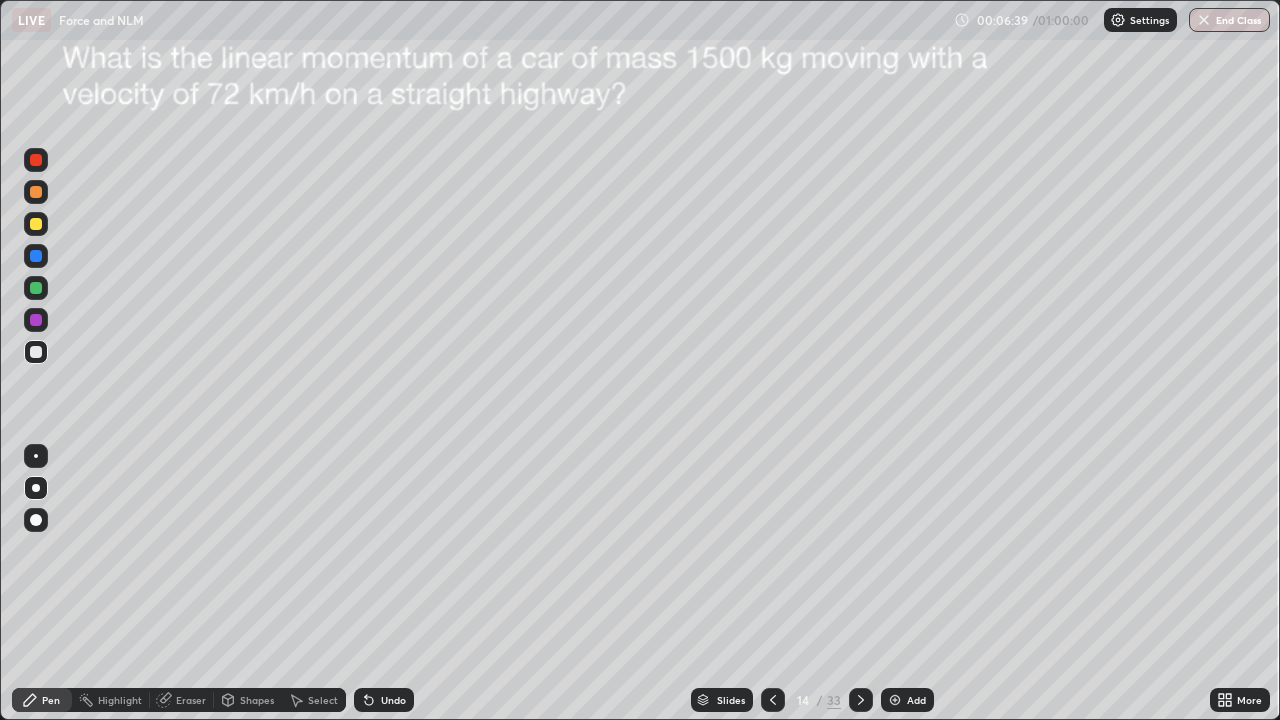 click 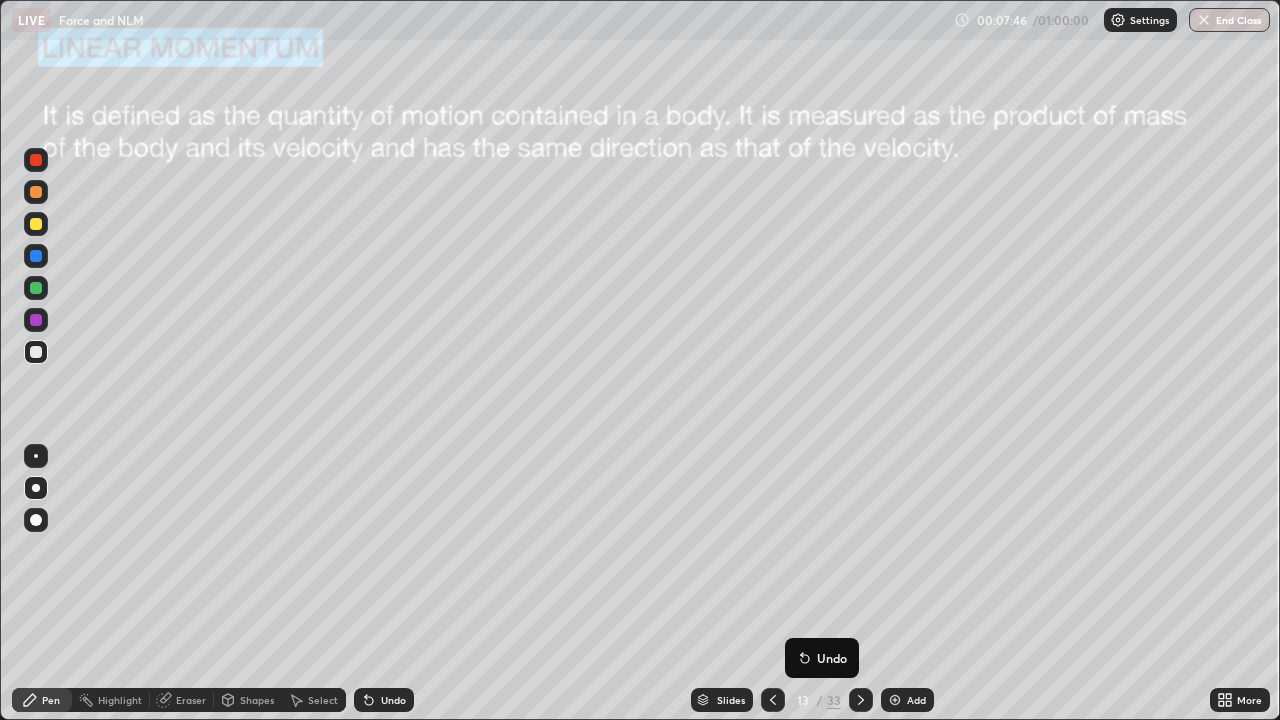 click 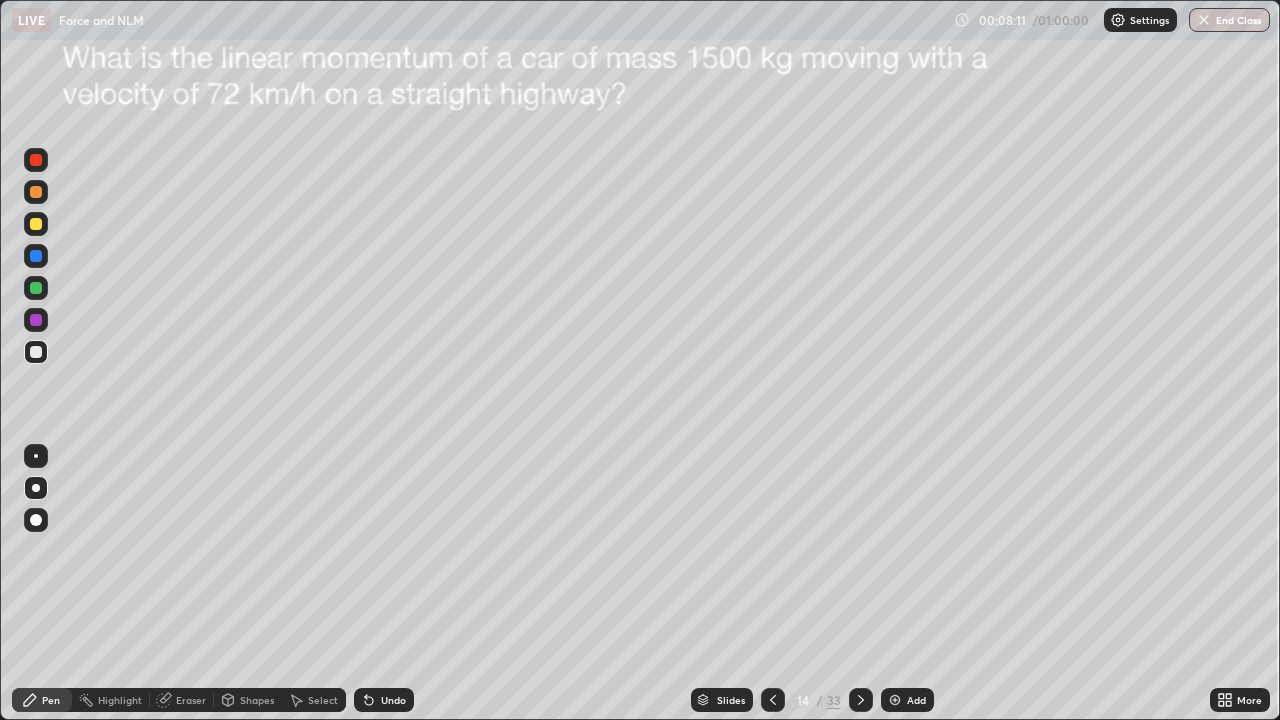 click at bounding box center [36, 352] 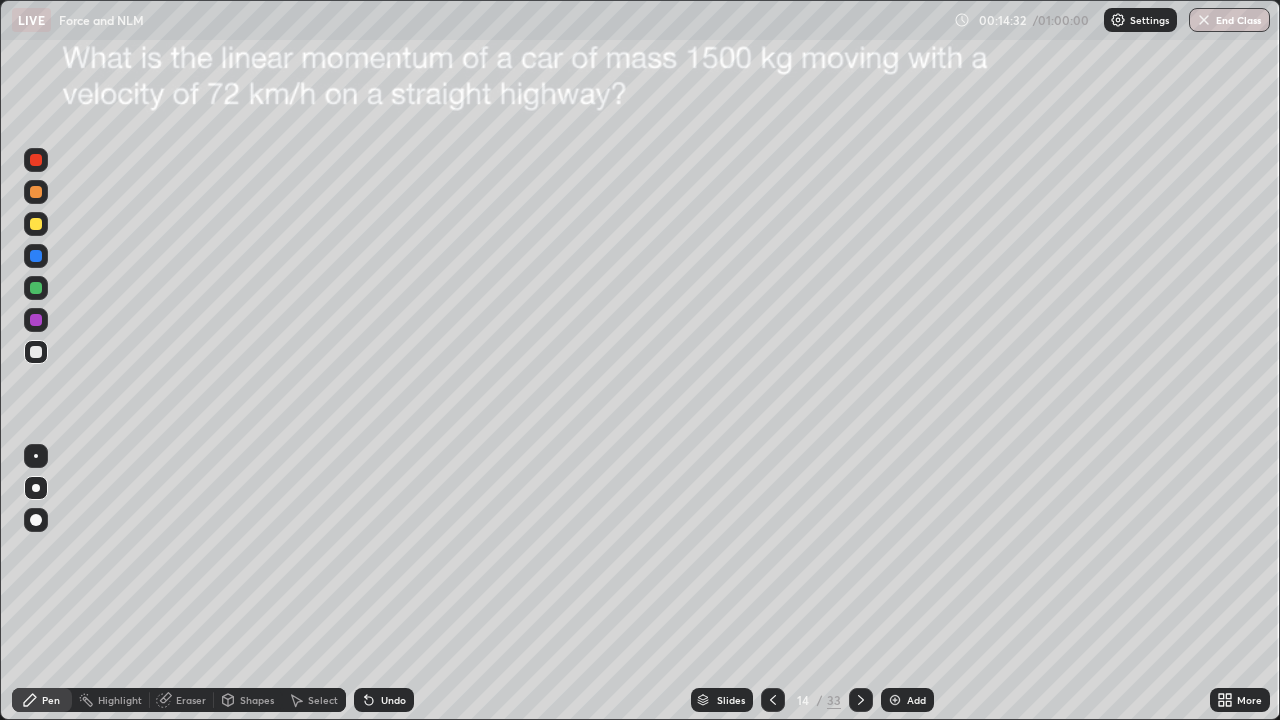 click 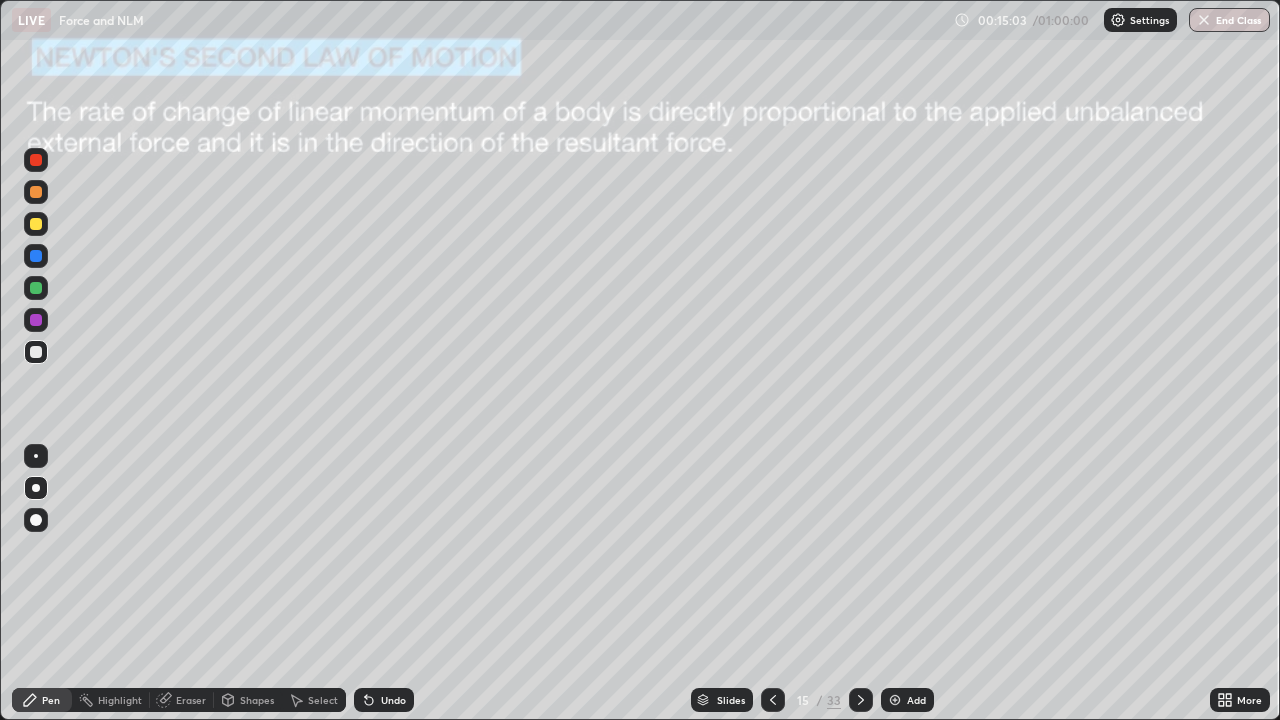 click at bounding box center (36, 224) 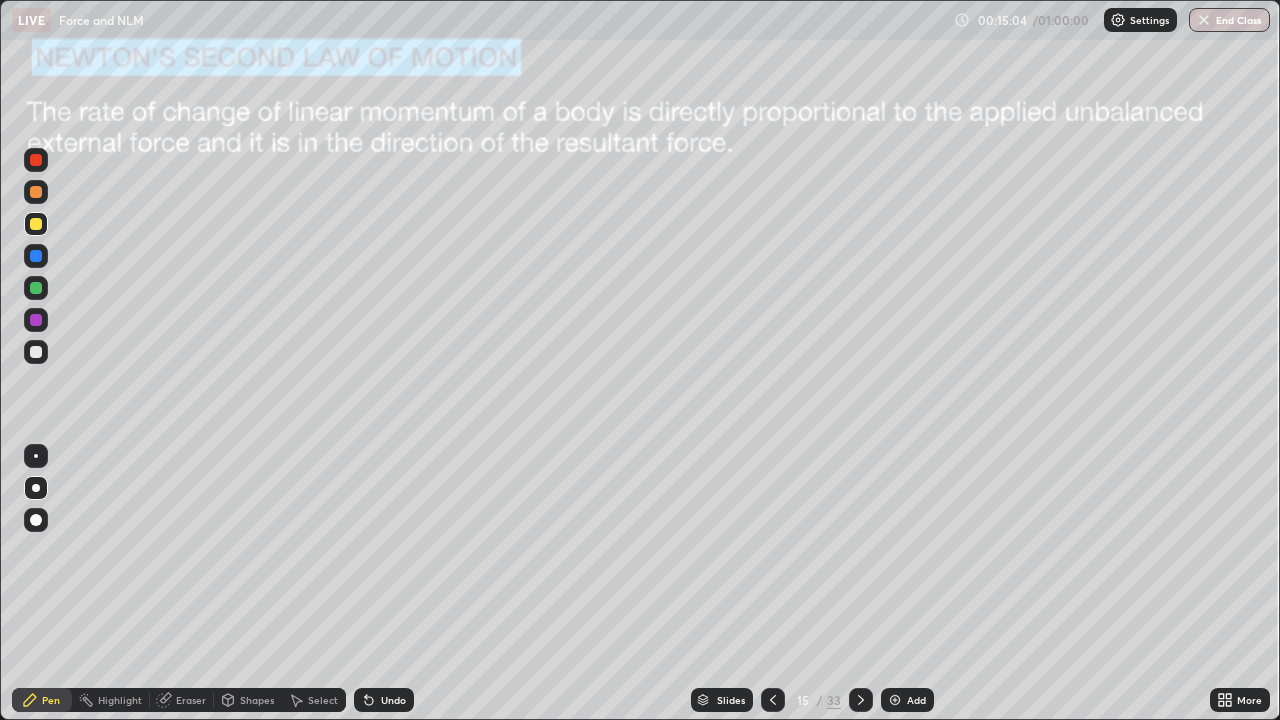 click at bounding box center [36, 320] 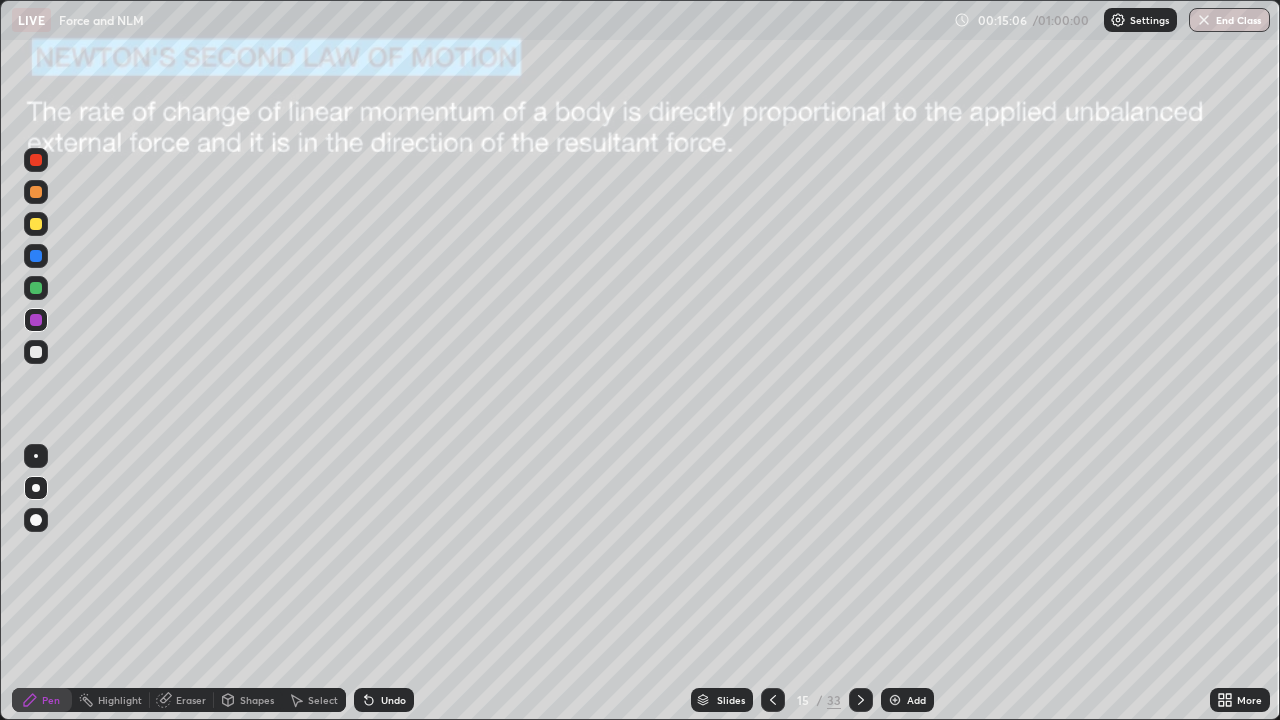 click at bounding box center [36, 192] 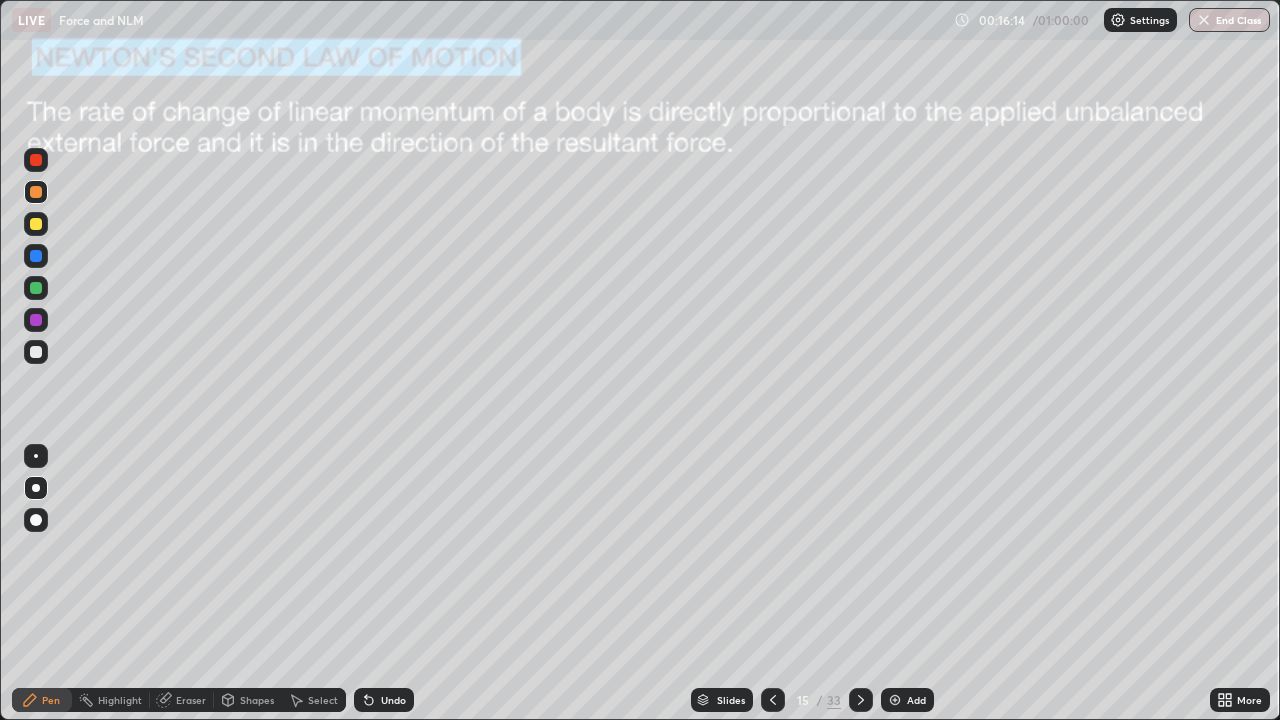 click at bounding box center (36, 288) 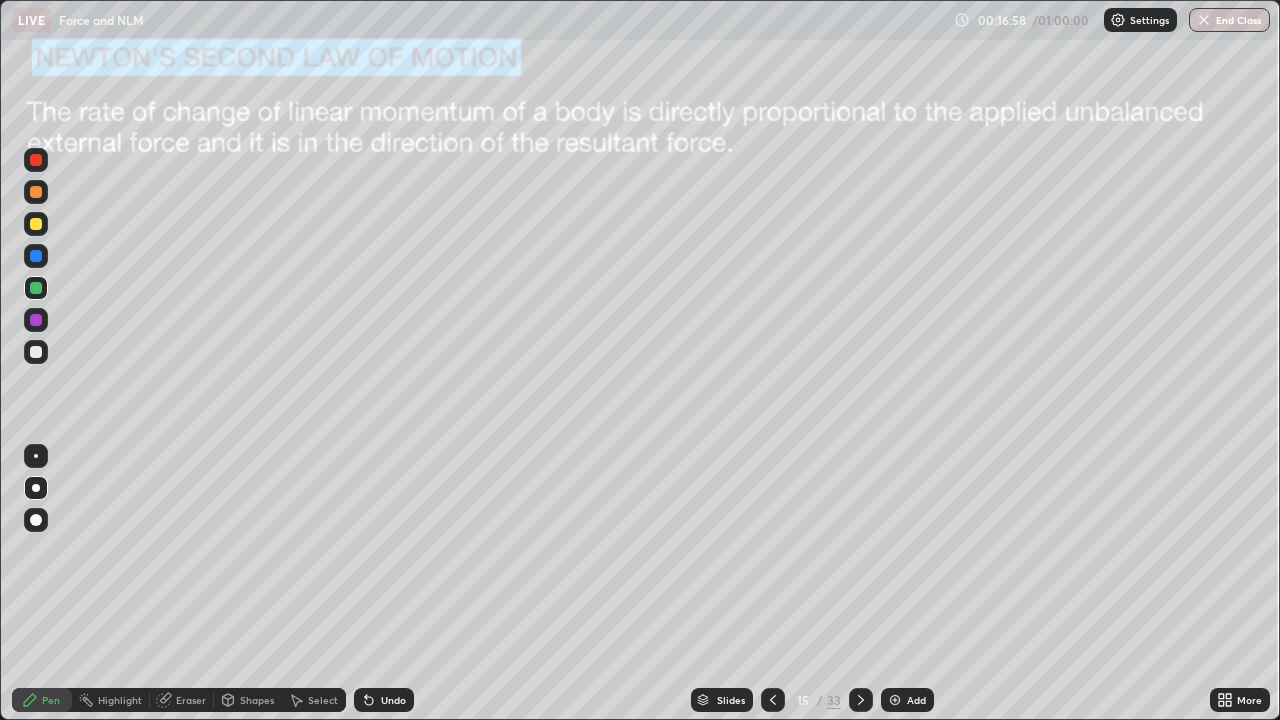 click on "Select" at bounding box center (323, 700) 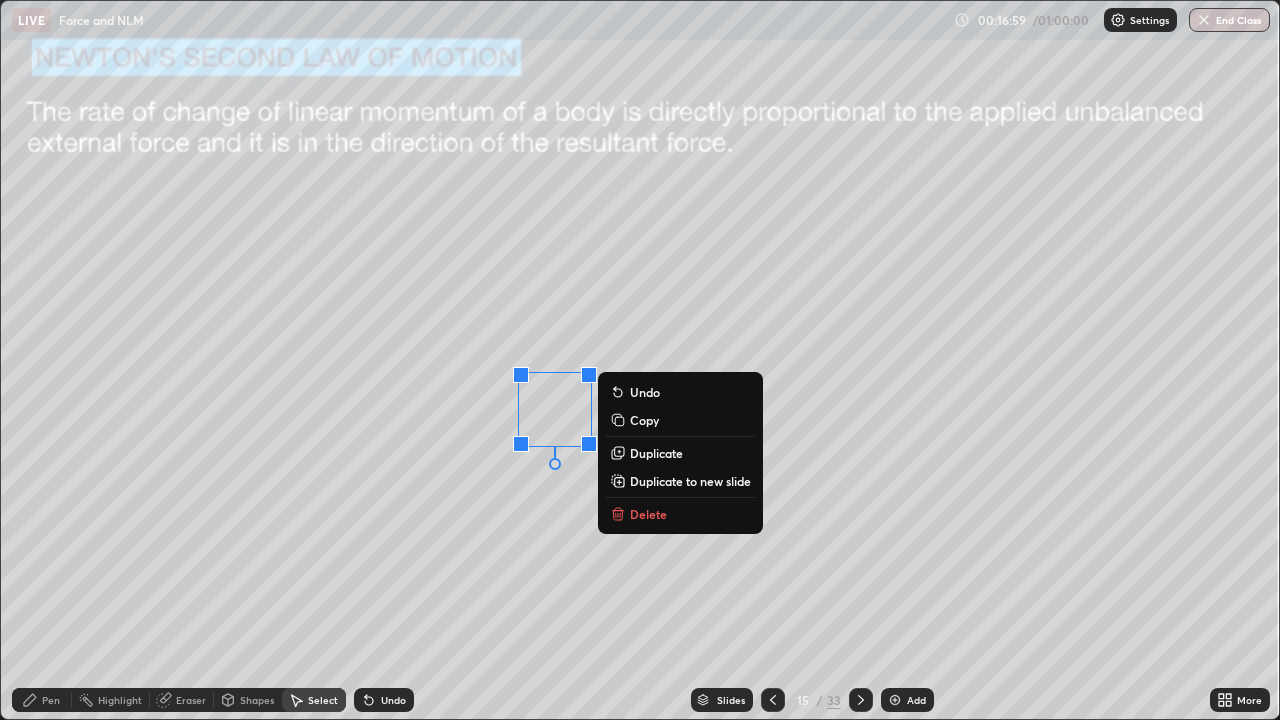 click on "Delete" at bounding box center (680, 514) 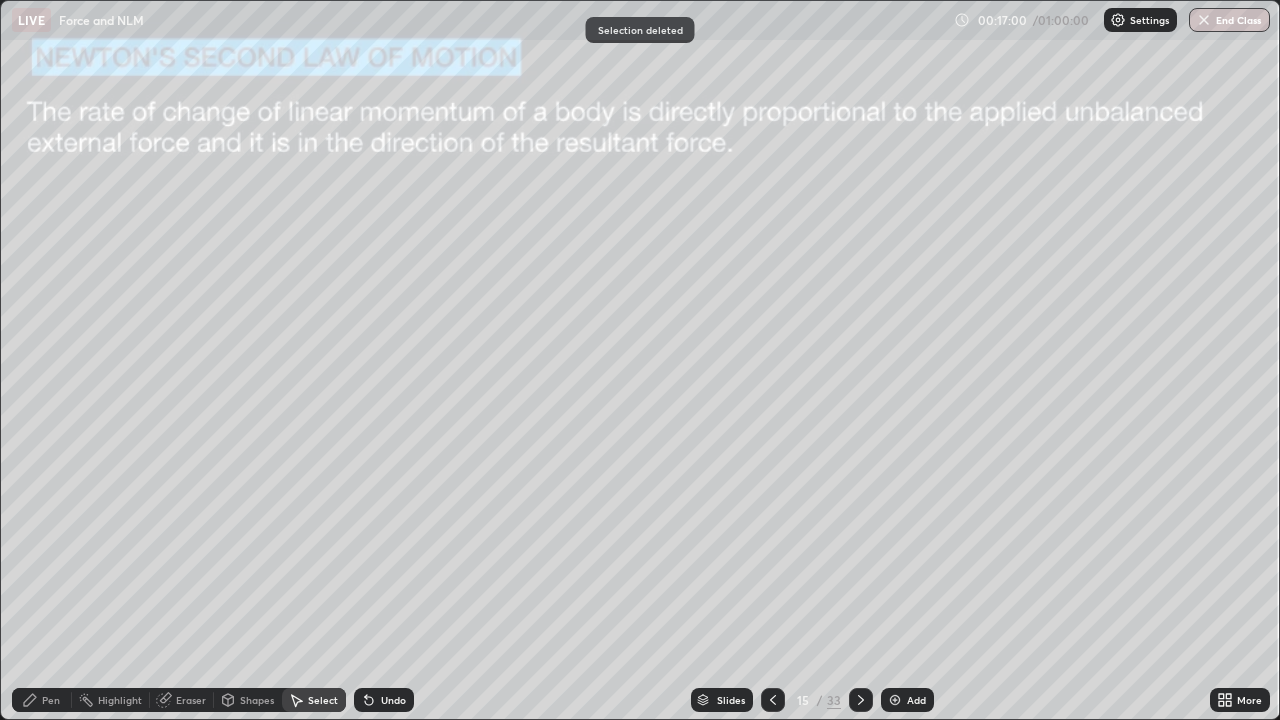 click on "Pen" at bounding box center [51, 700] 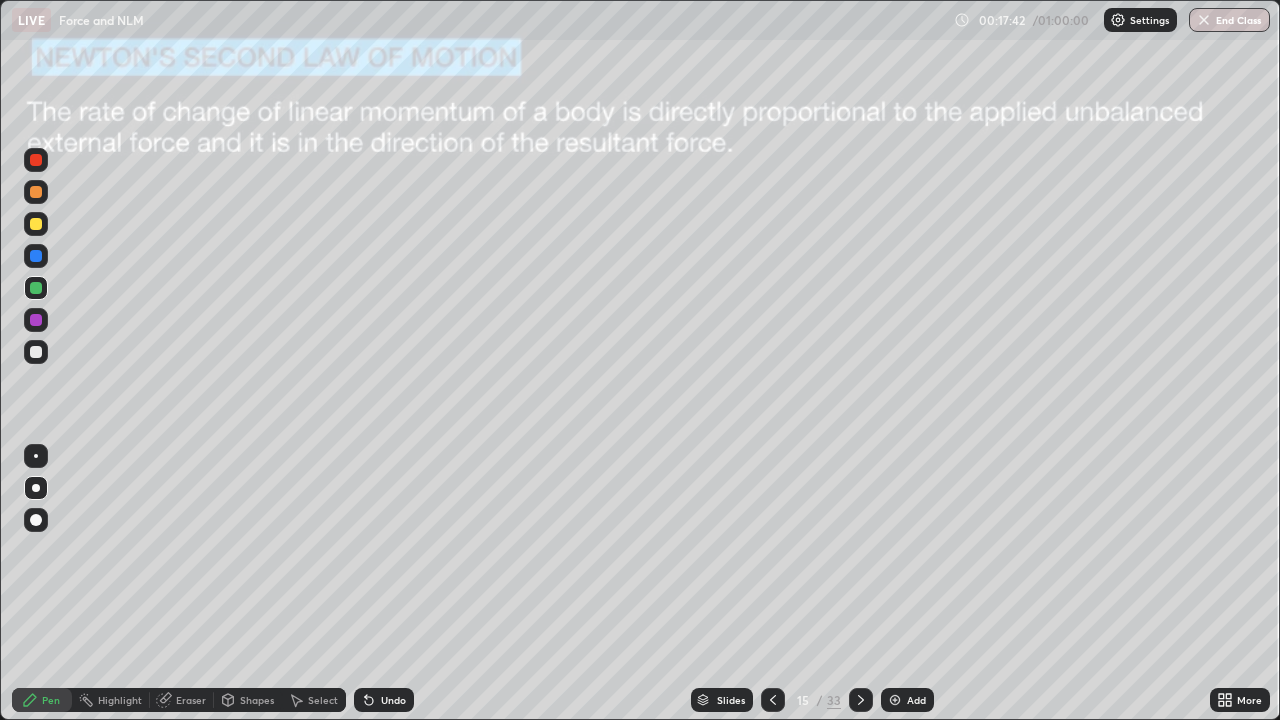 click at bounding box center (36, 256) 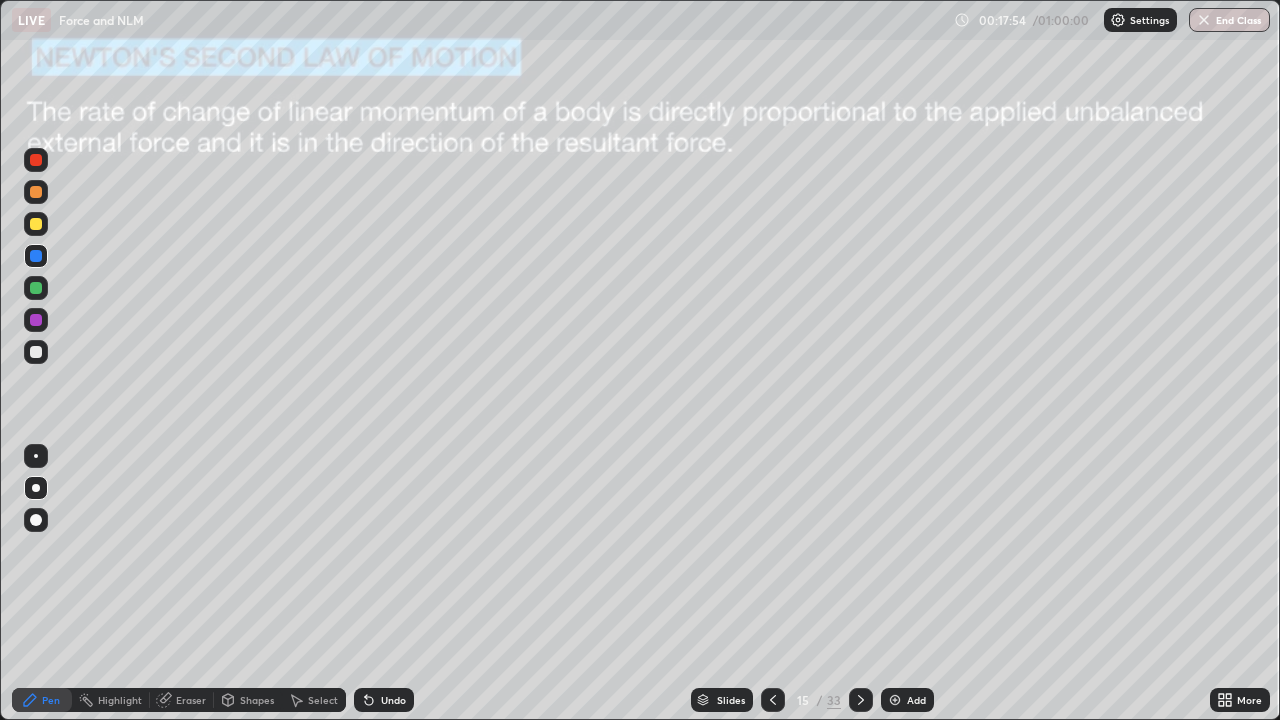 click at bounding box center (36, 320) 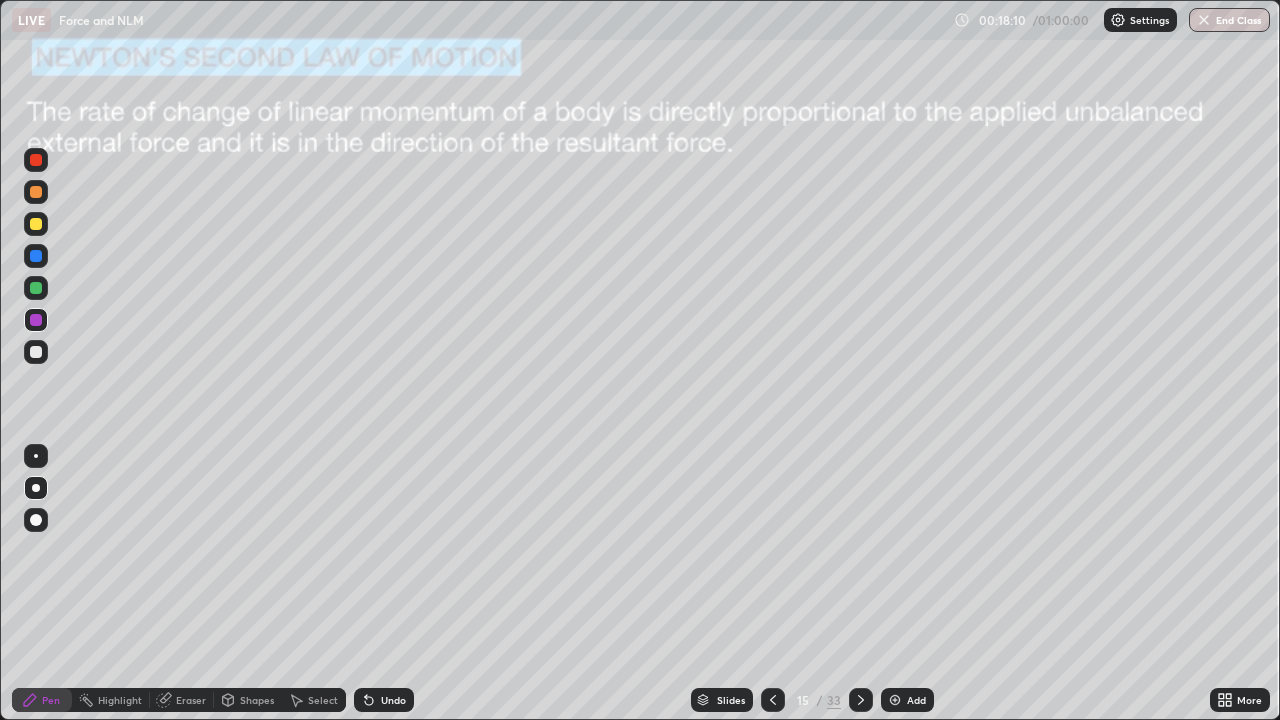 click on "Undo" at bounding box center [384, 700] 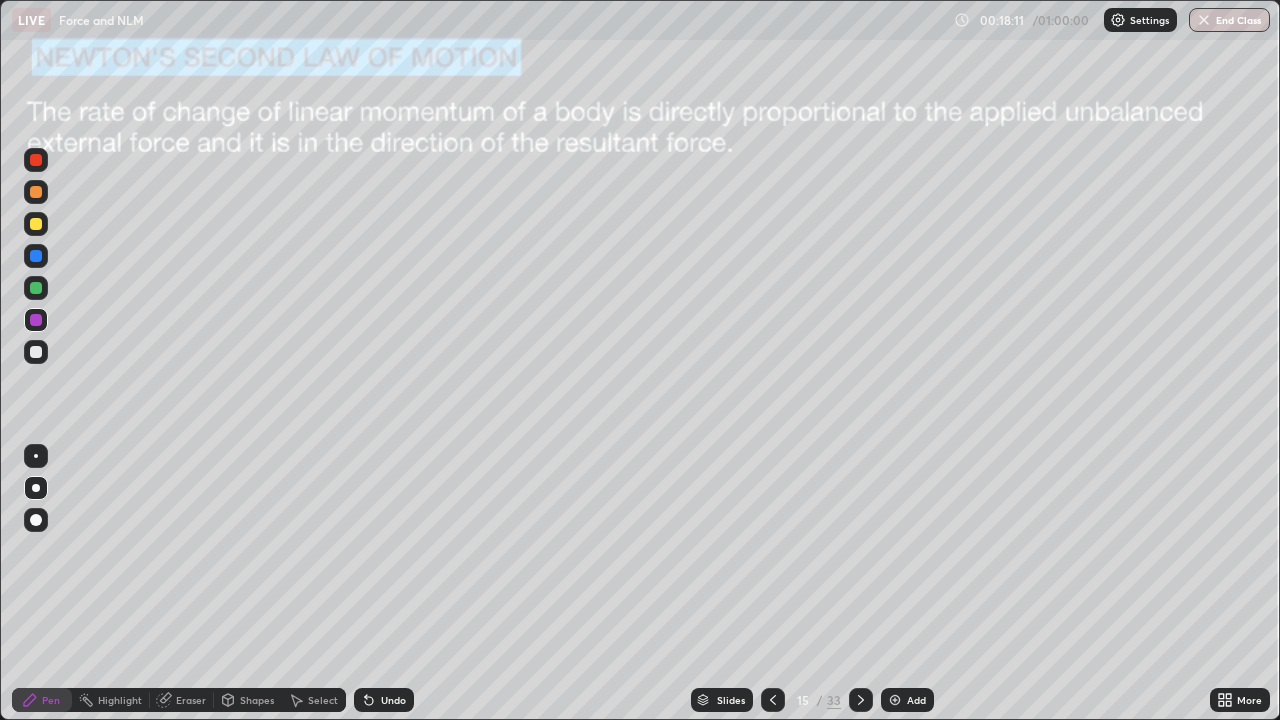 click on "Undo" at bounding box center [384, 700] 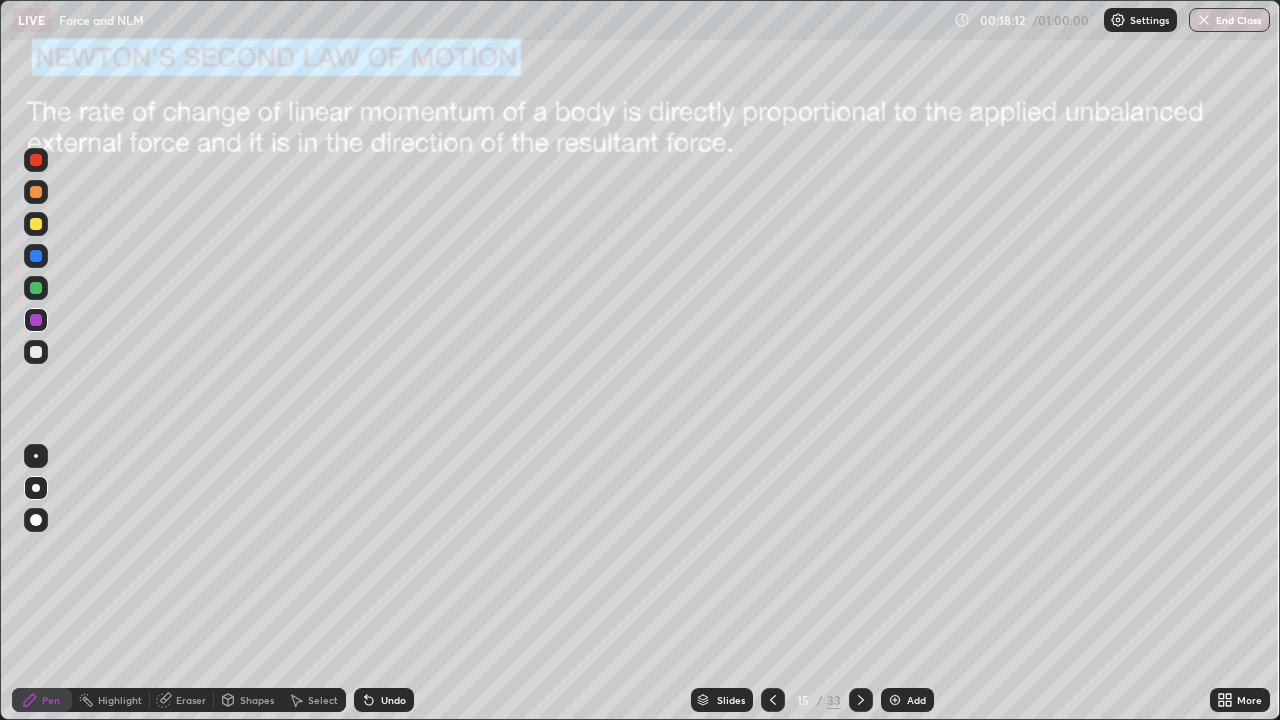 click on "Undo" at bounding box center [384, 700] 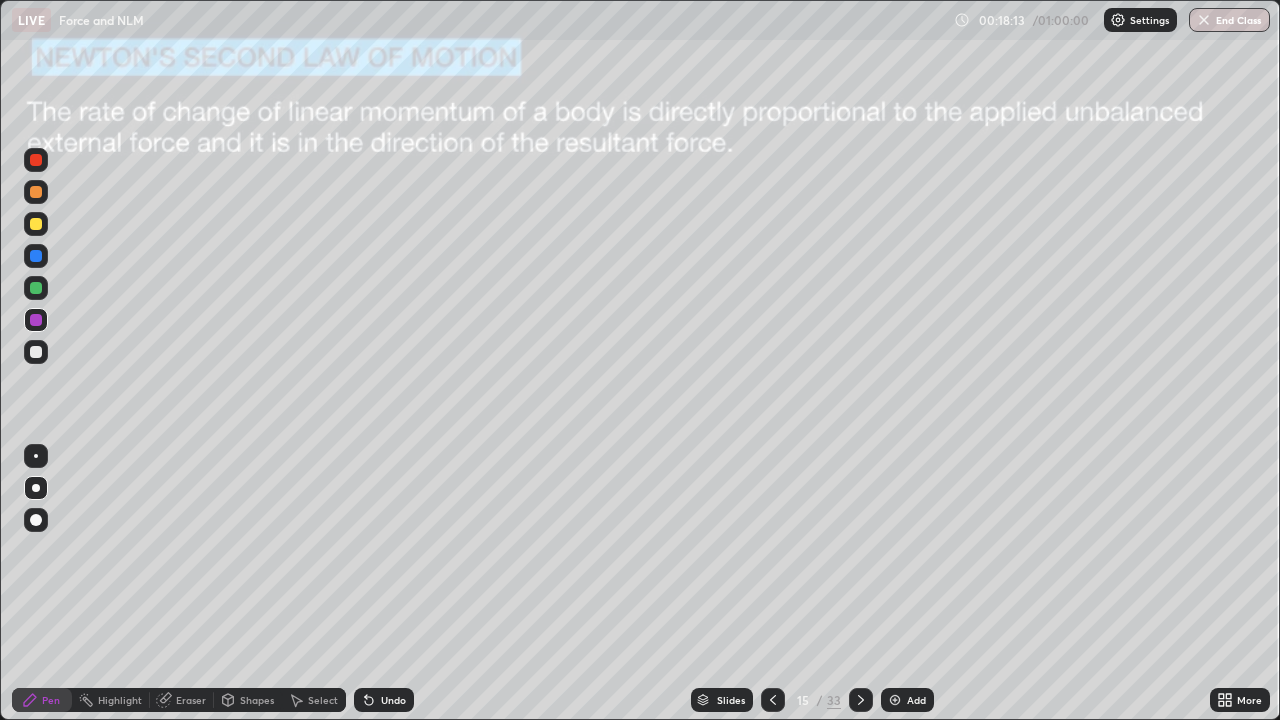 click on "Undo" at bounding box center [384, 700] 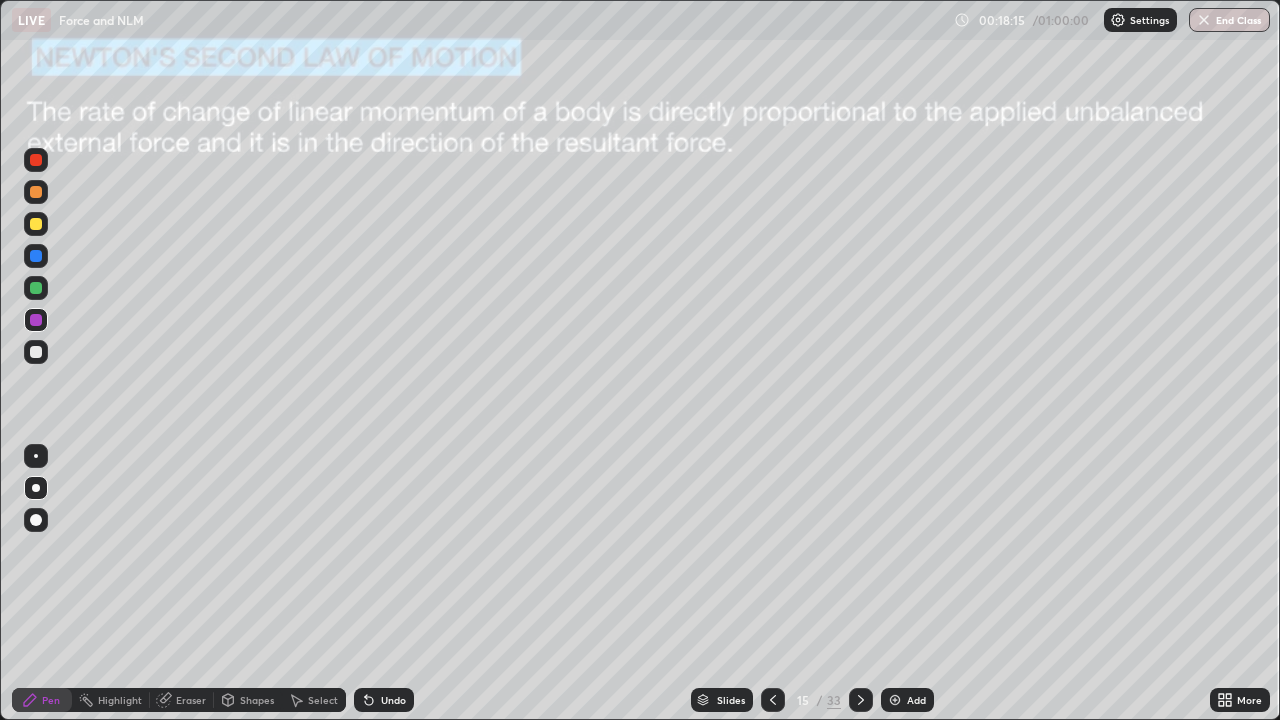 click at bounding box center [36, 256] 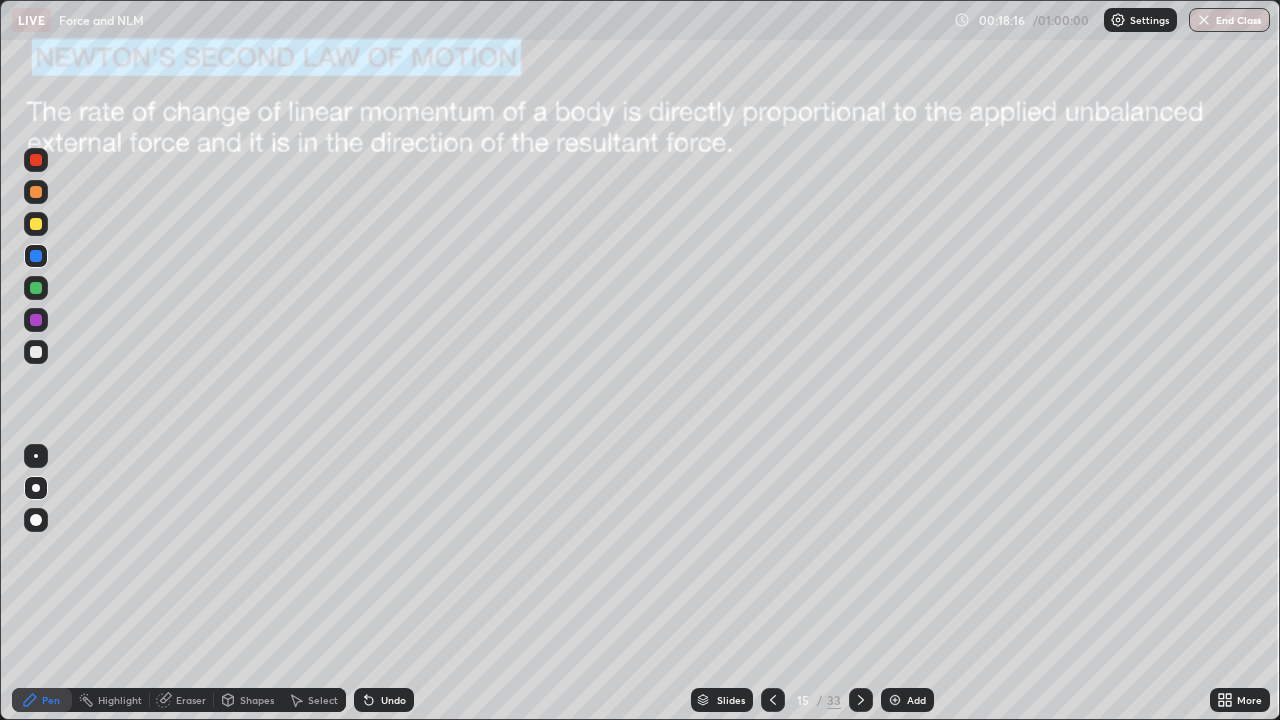 click at bounding box center (36, 192) 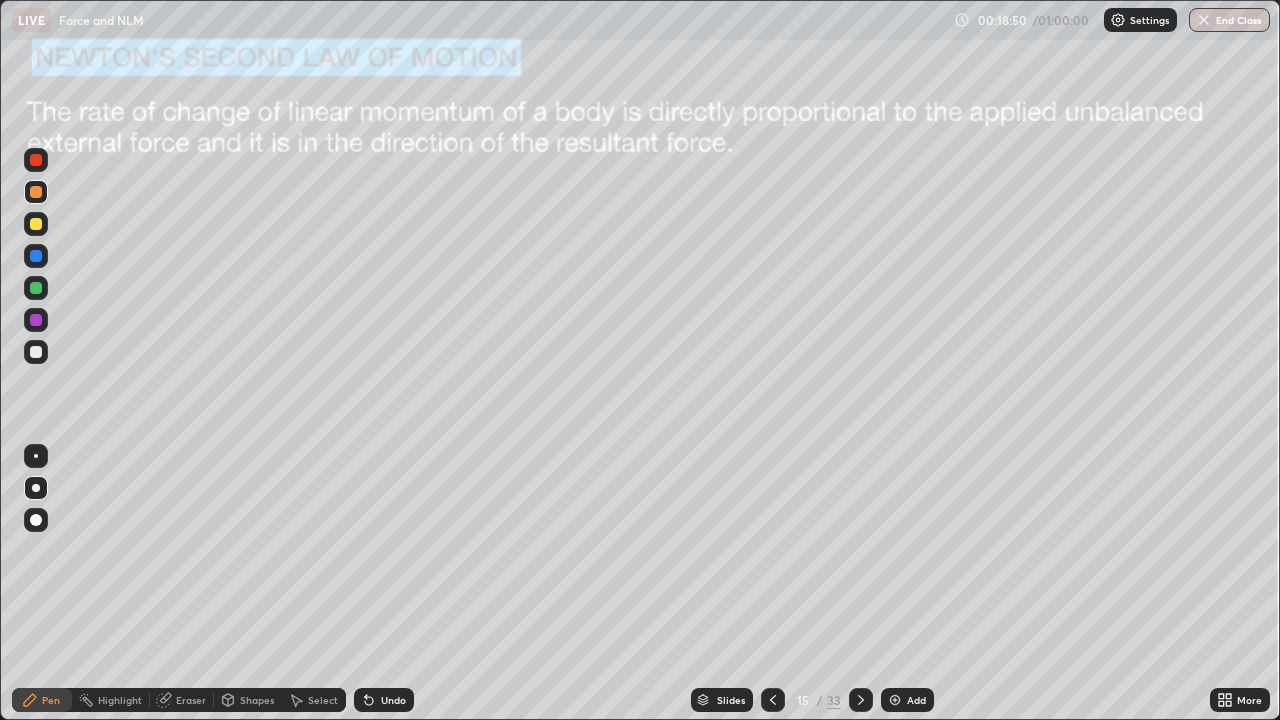 click on "Select" at bounding box center [323, 700] 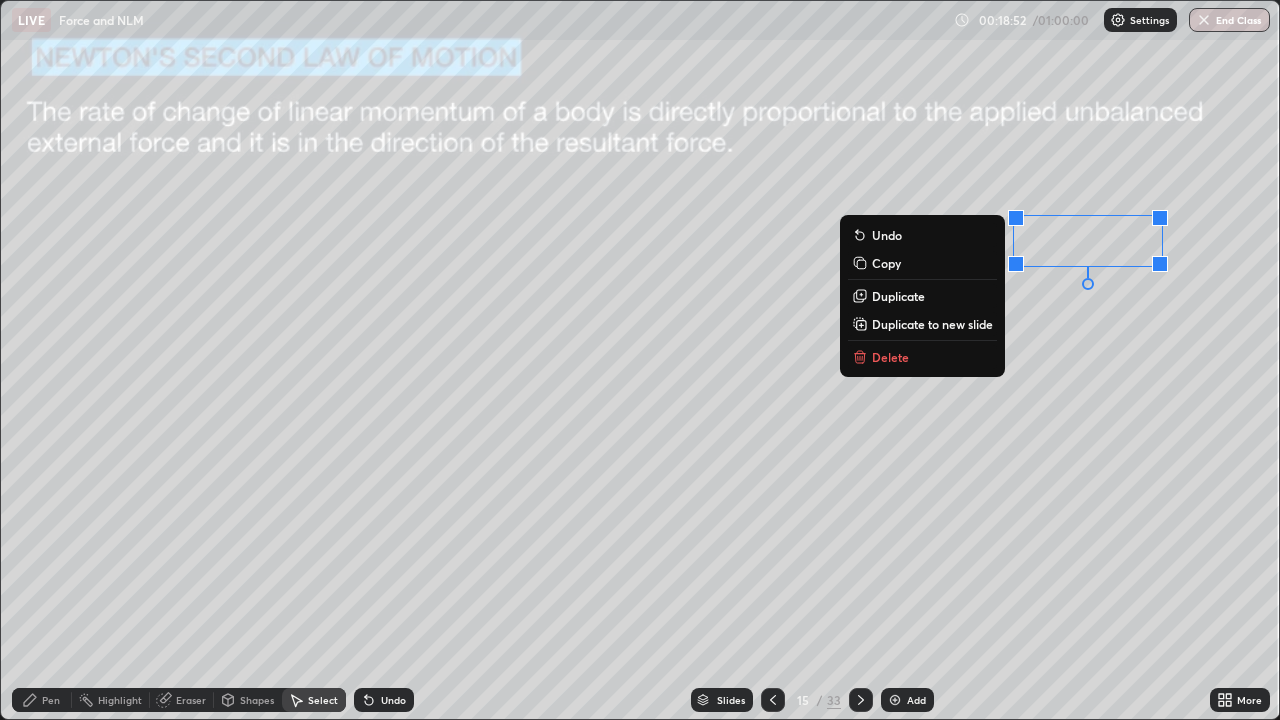 click on "Delete" at bounding box center (922, 357) 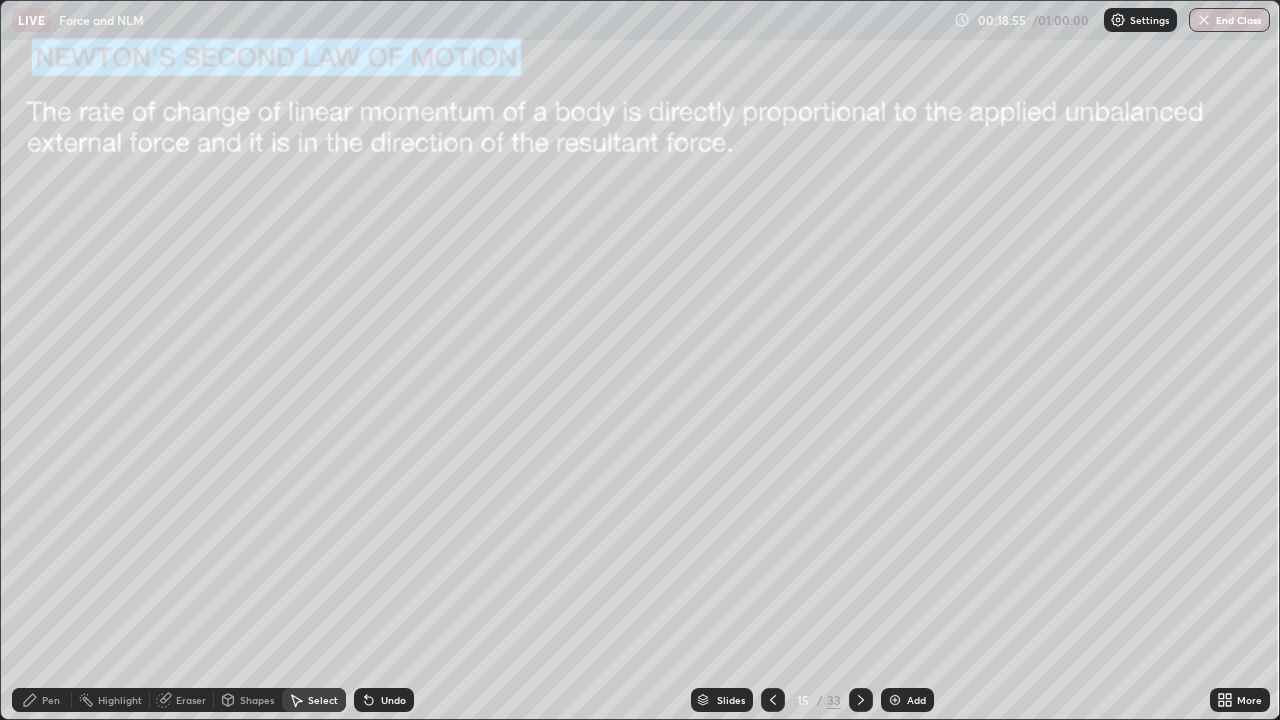 click on "Pen" at bounding box center (51, 700) 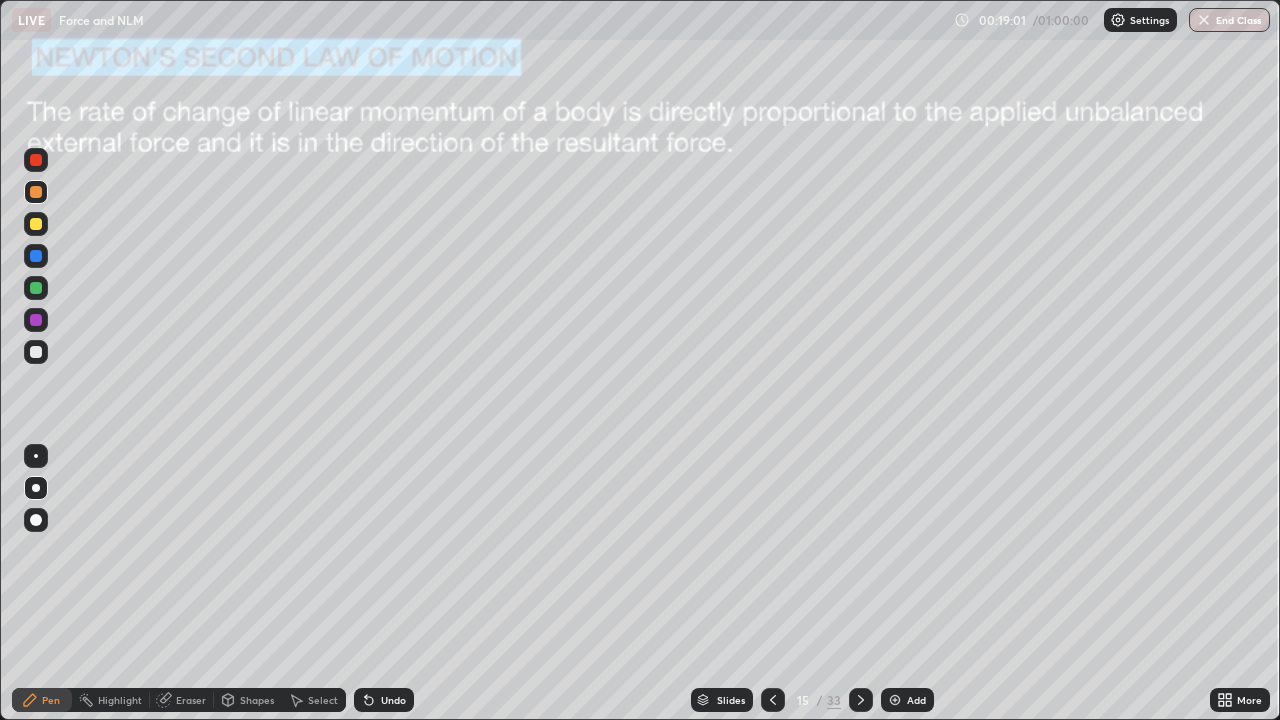 click on "Undo" at bounding box center (393, 700) 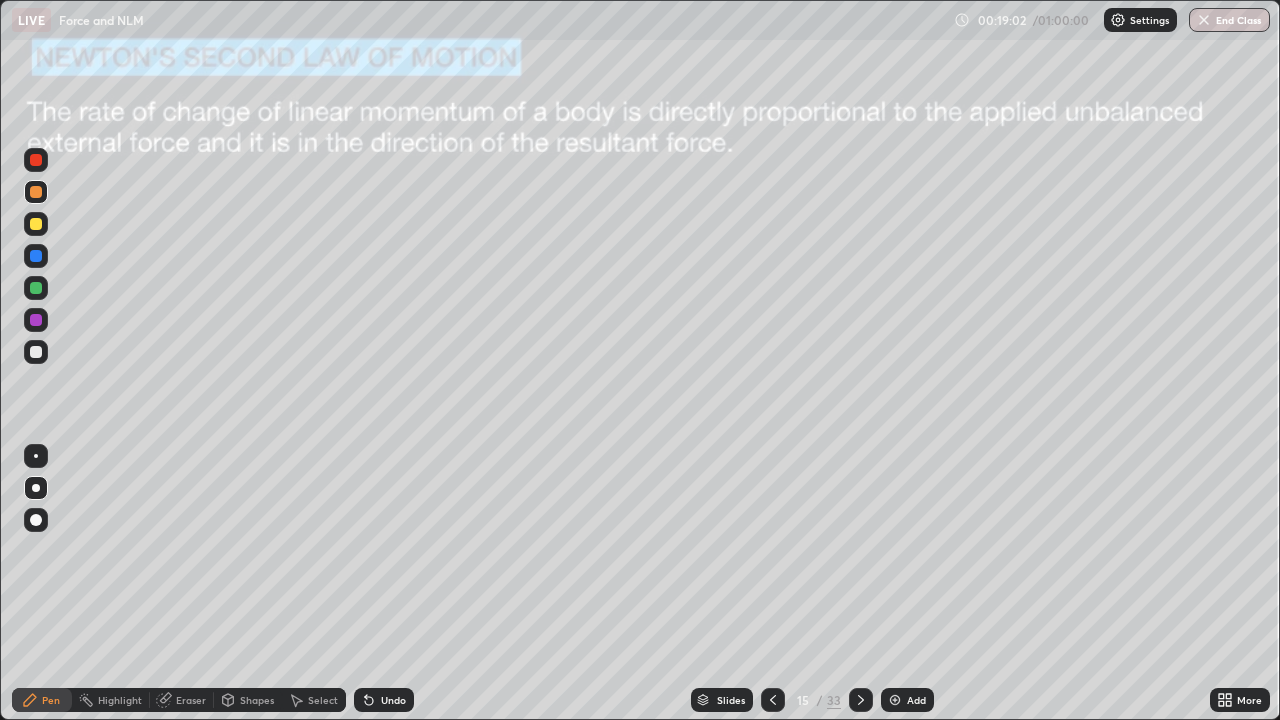 click on "Undo" at bounding box center (393, 700) 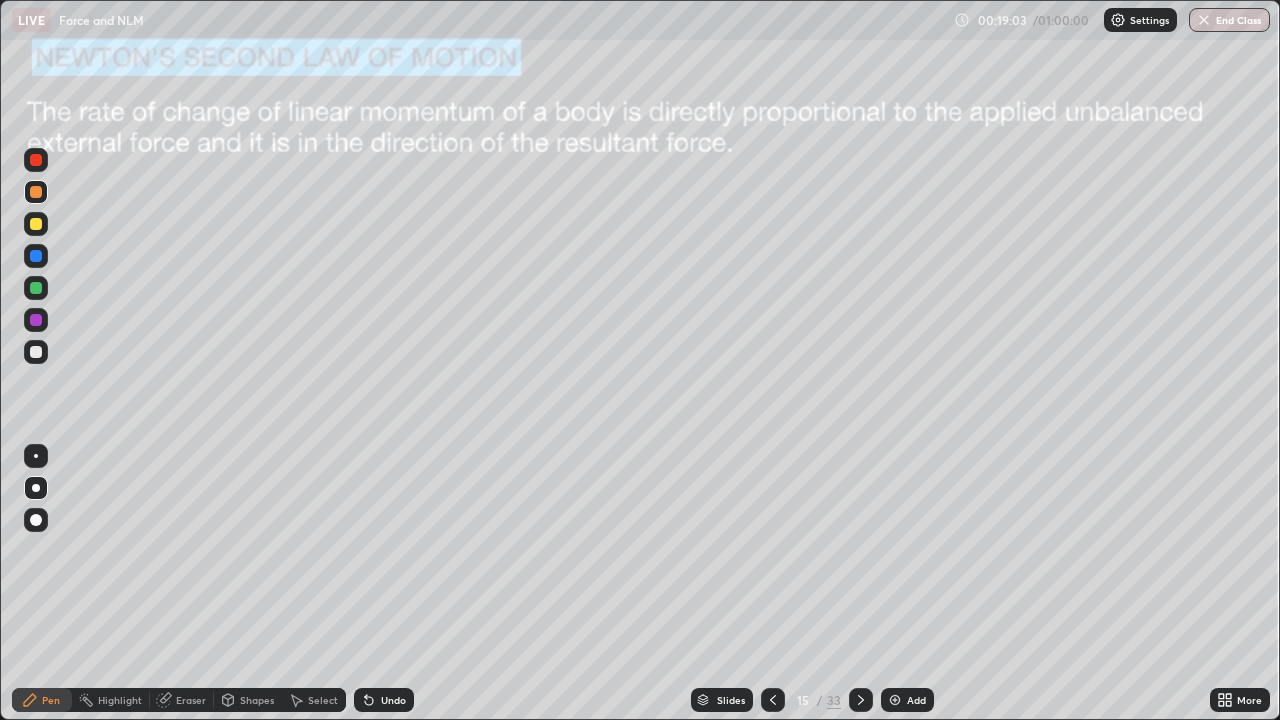 click on "Undo" at bounding box center (384, 700) 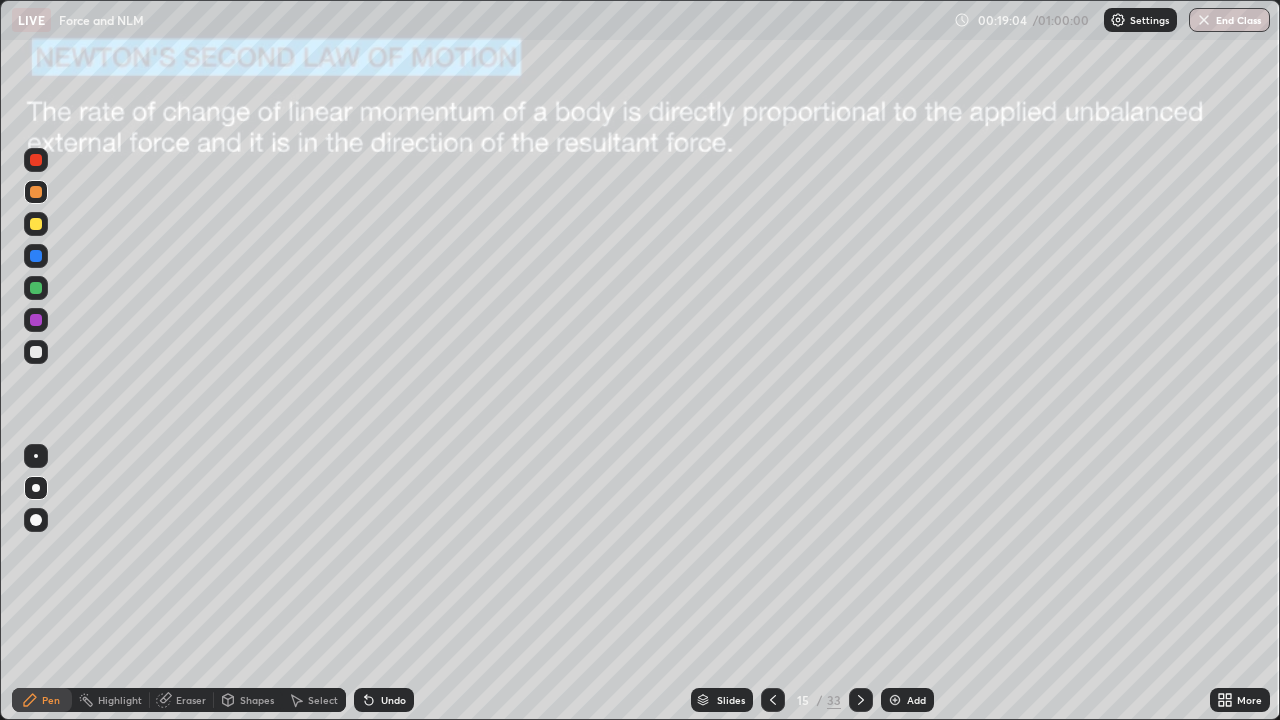 click on "Undo" at bounding box center [384, 700] 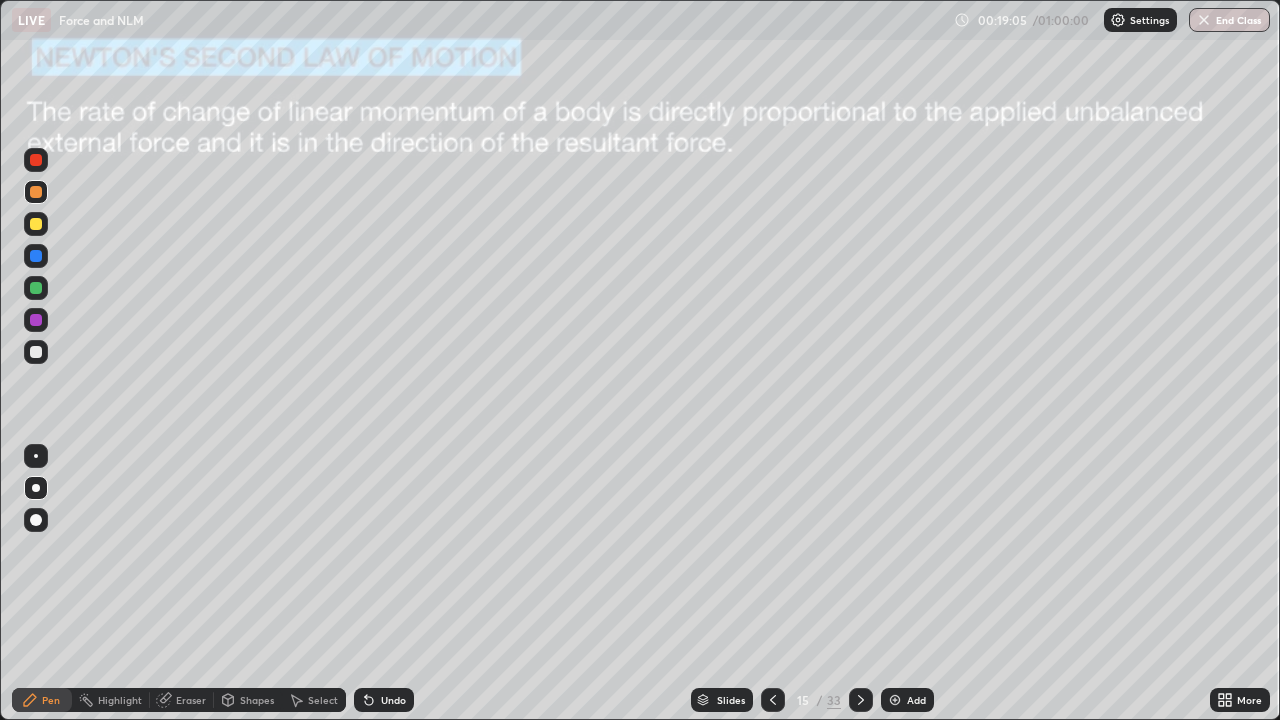 click 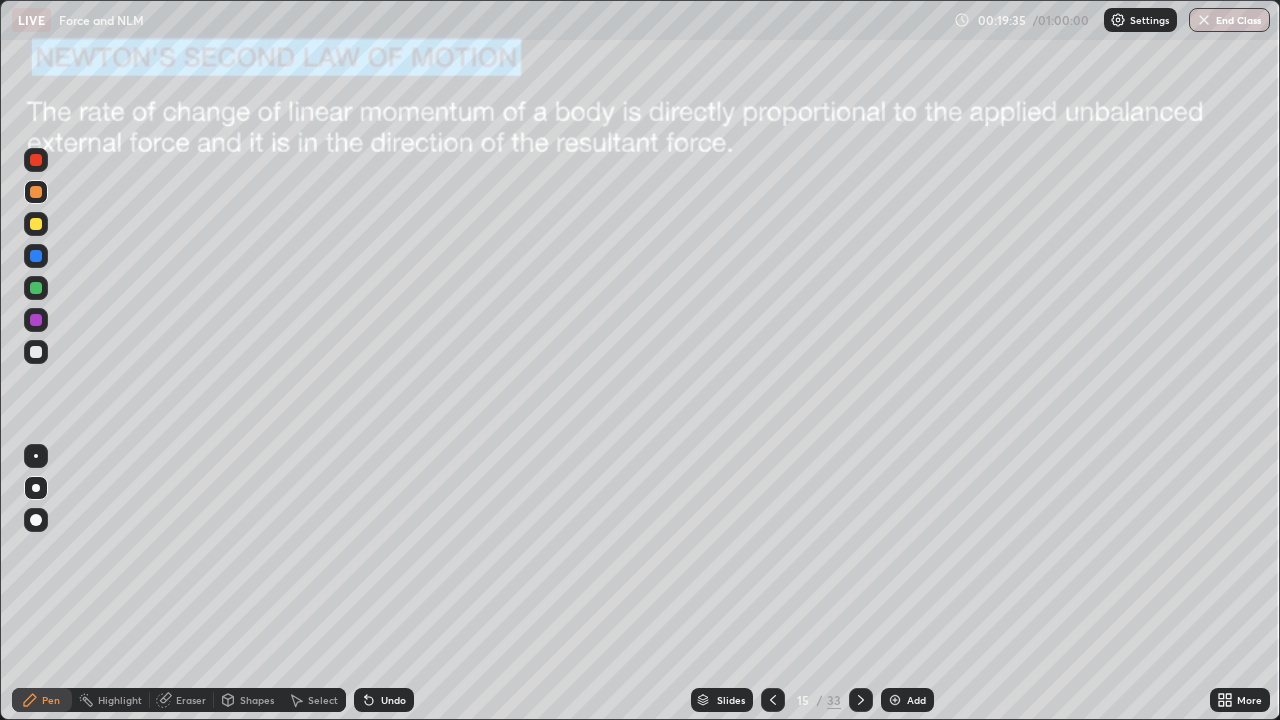 click 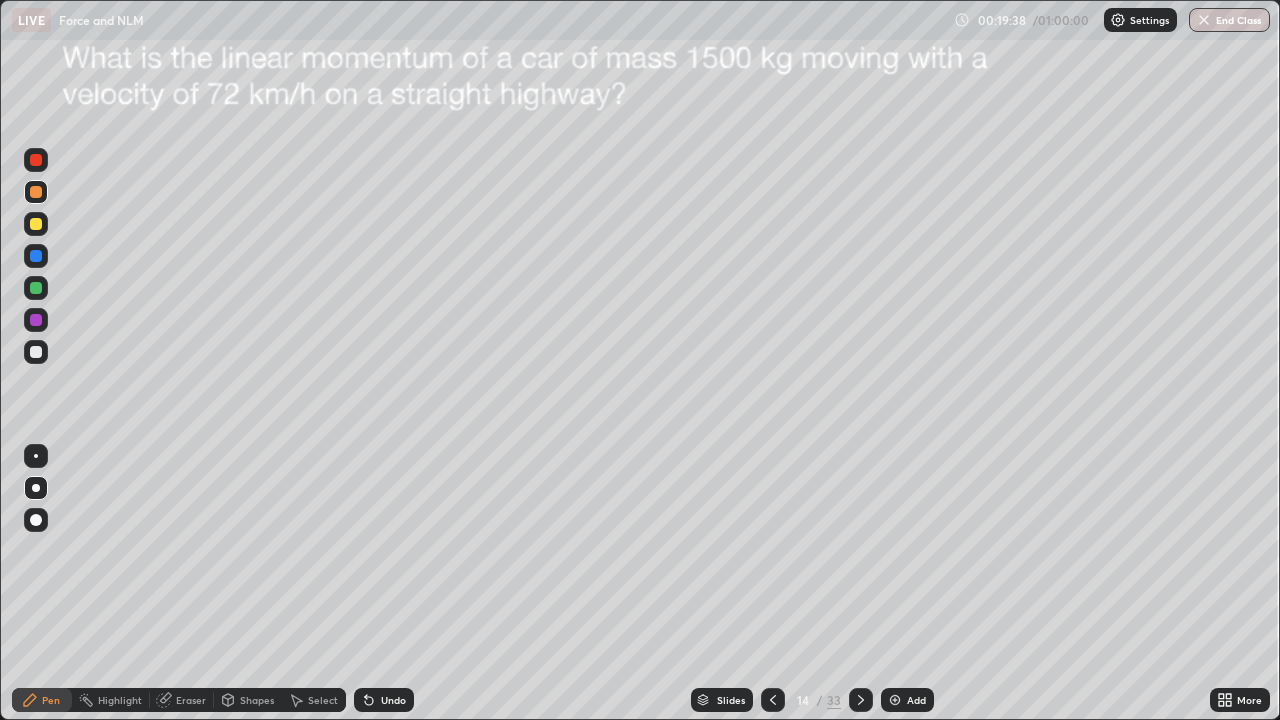 click 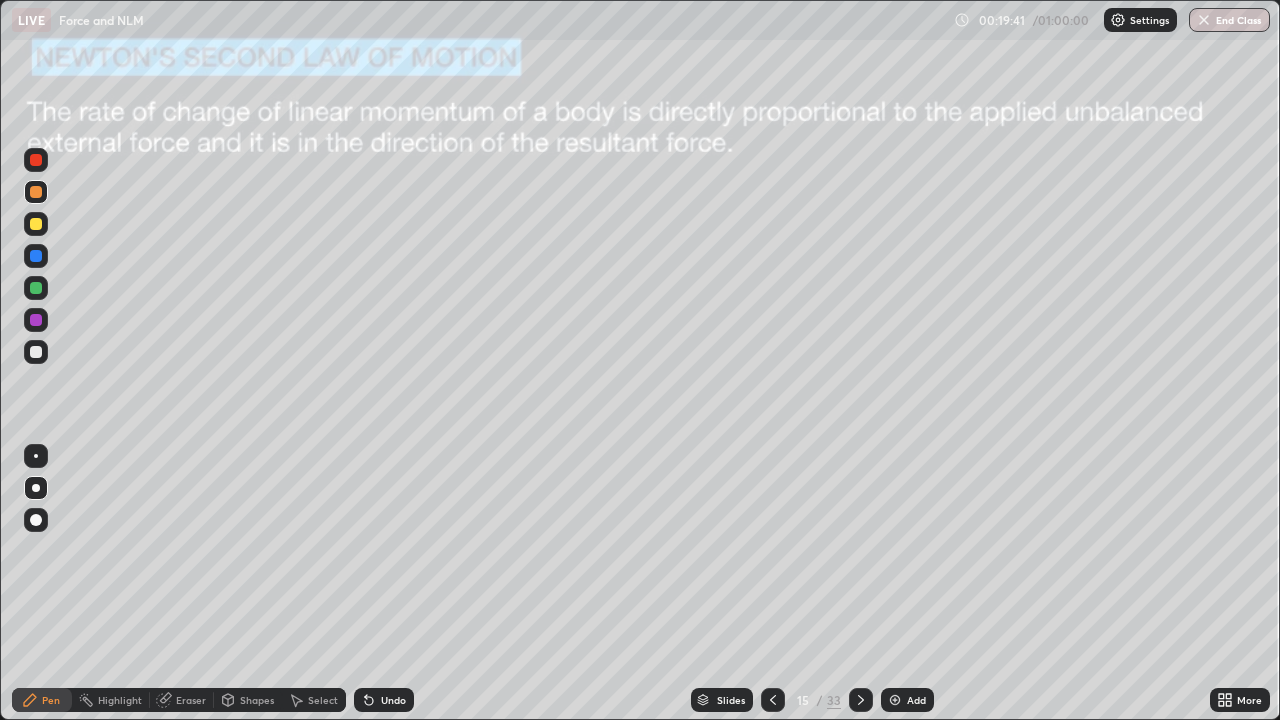 click at bounding box center (36, 192) 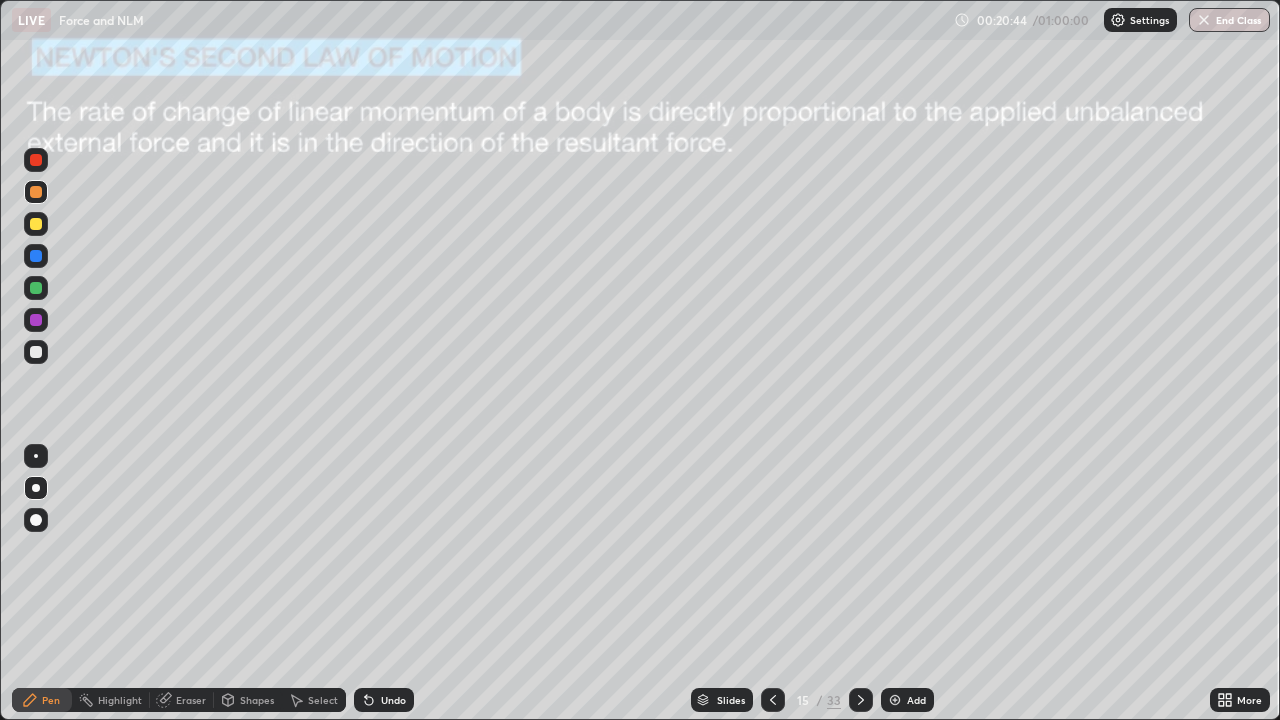 click on "Select" at bounding box center [323, 700] 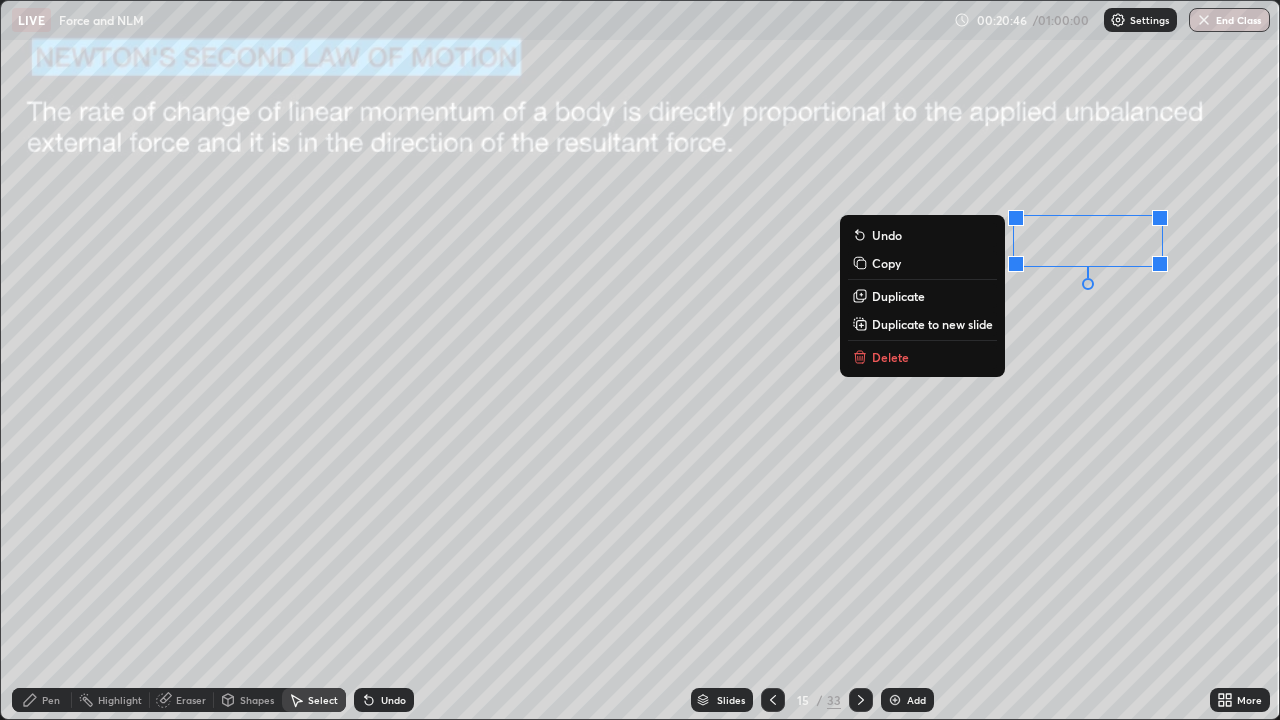 click on "Delete" at bounding box center (890, 357) 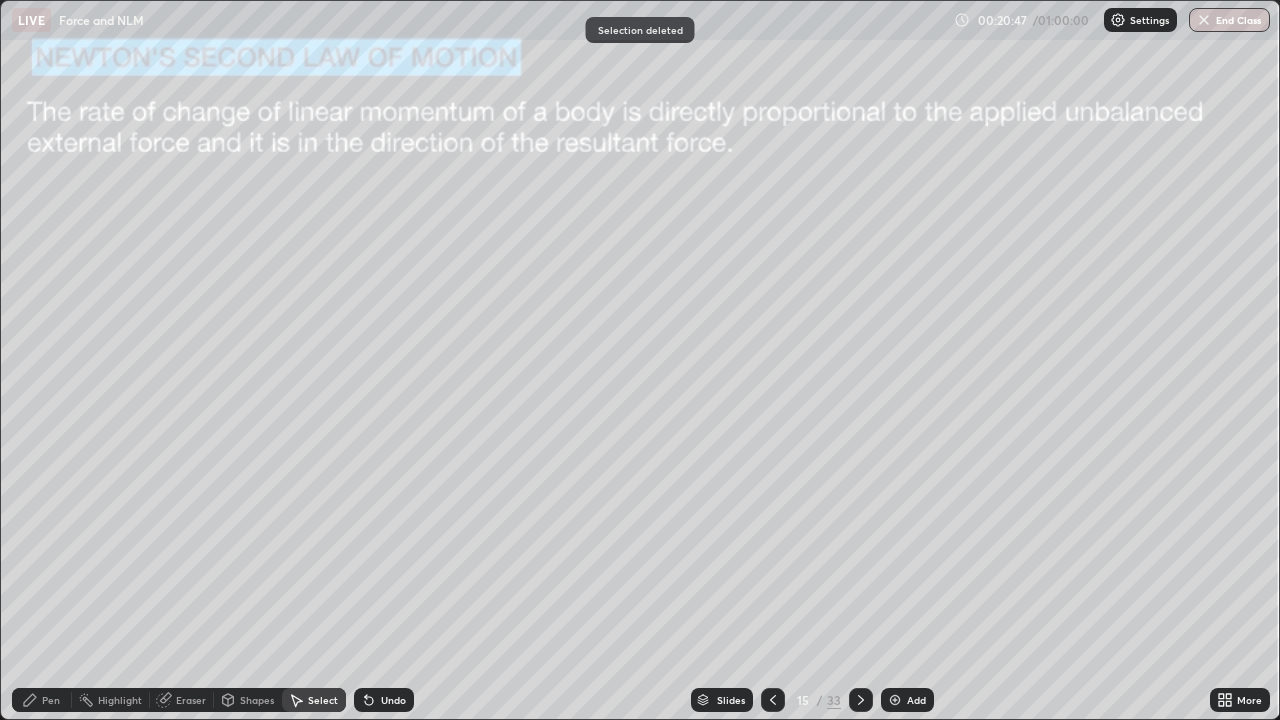 click on "Pen" at bounding box center (51, 700) 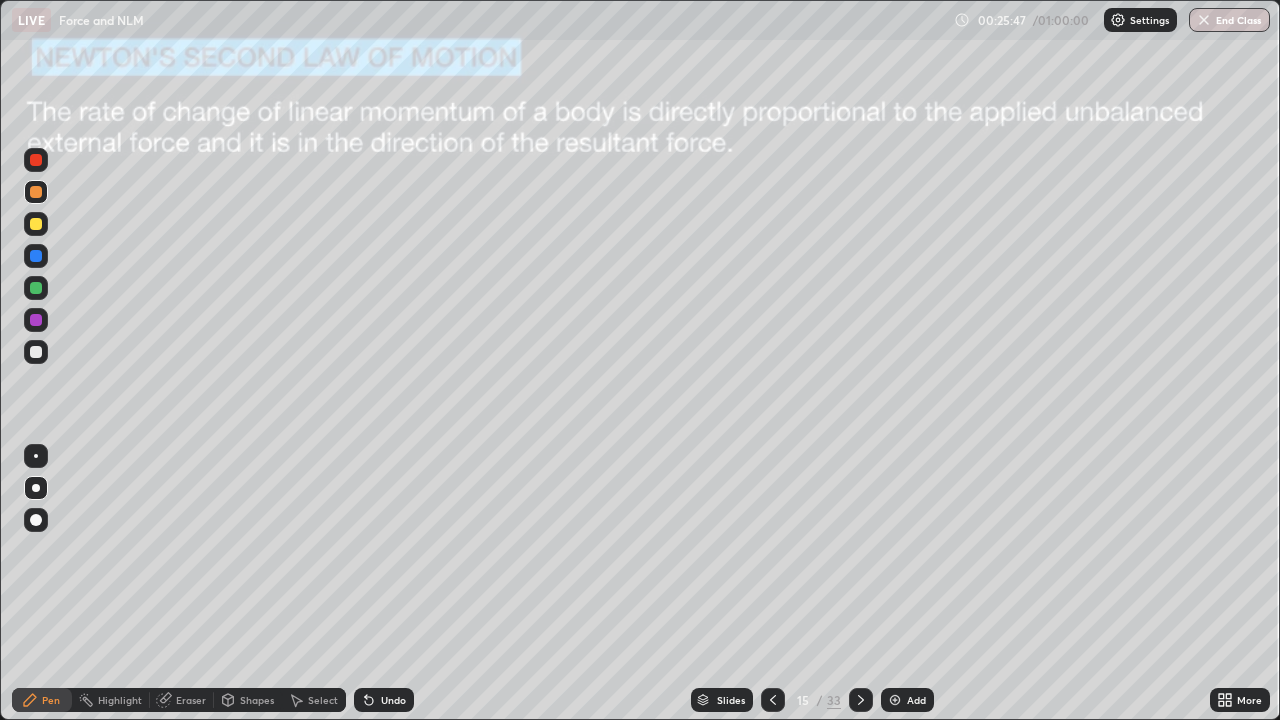 click 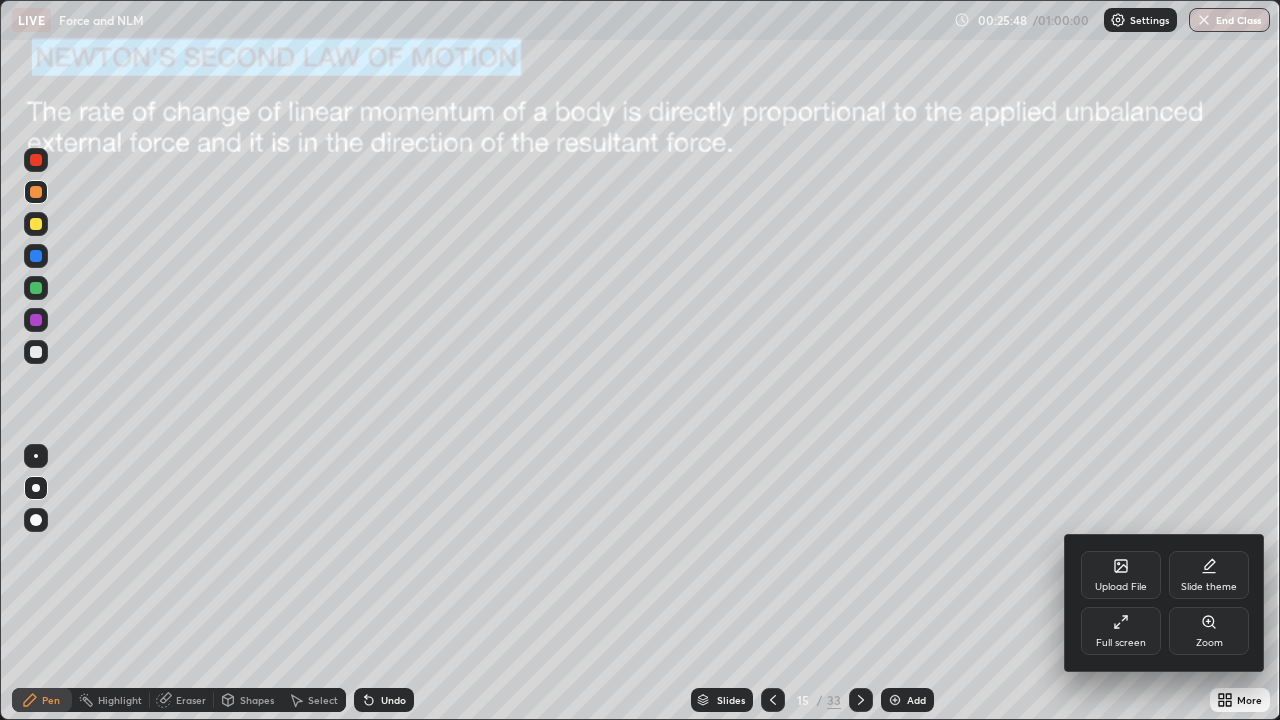 click on "Full screen" at bounding box center (1121, 643) 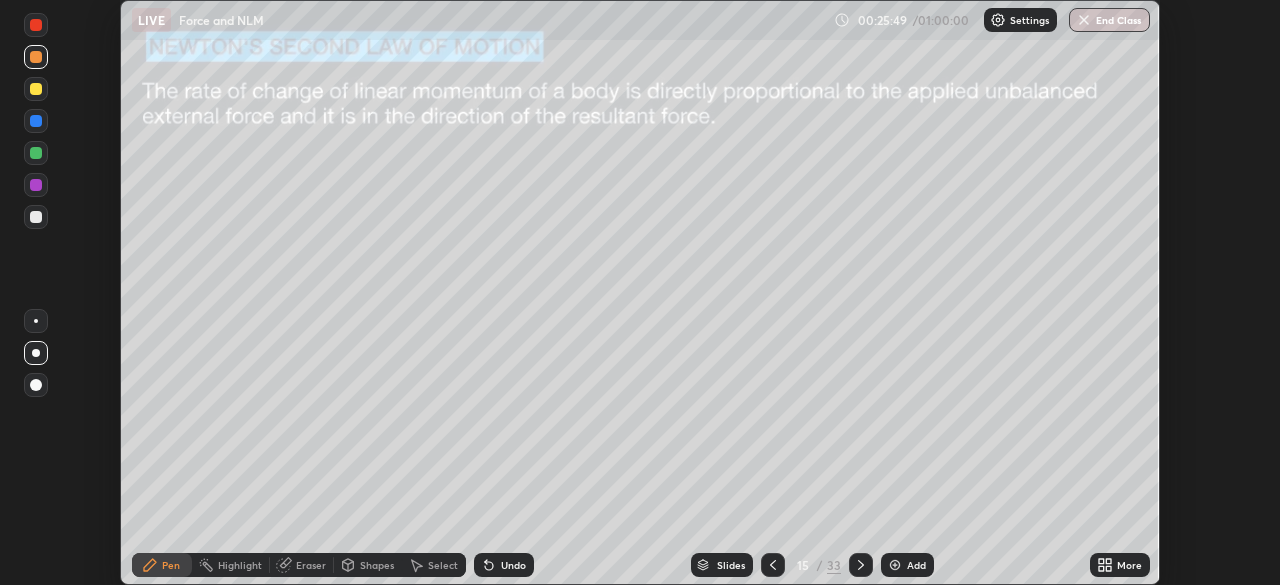 scroll, scrollTop: 585, scrollLeft: 1280, axis: both 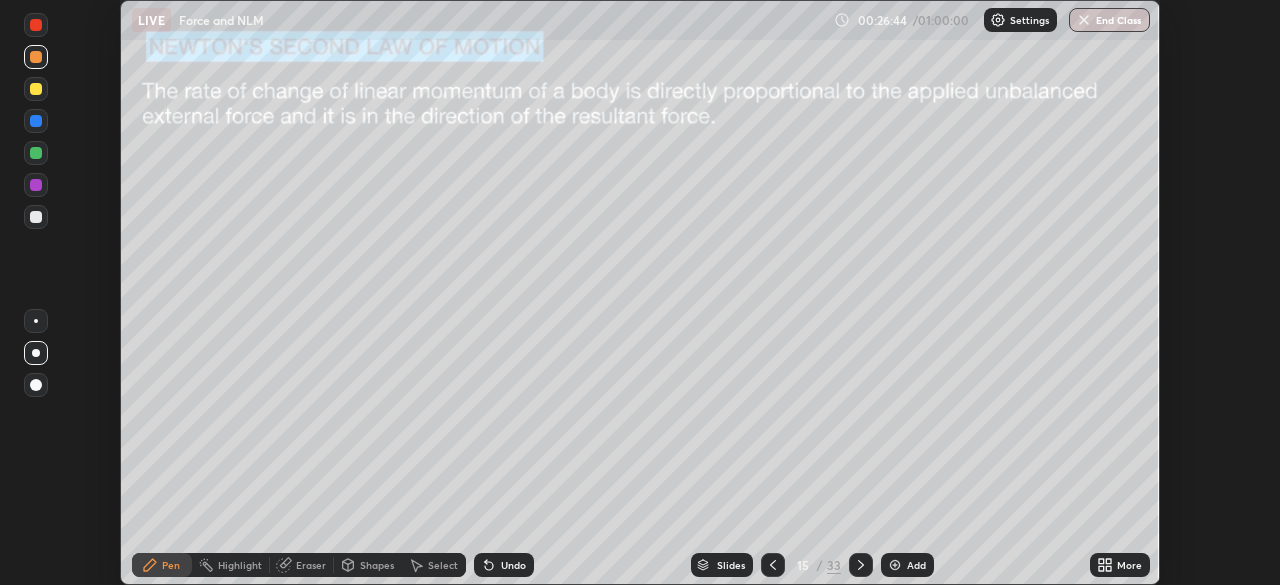click 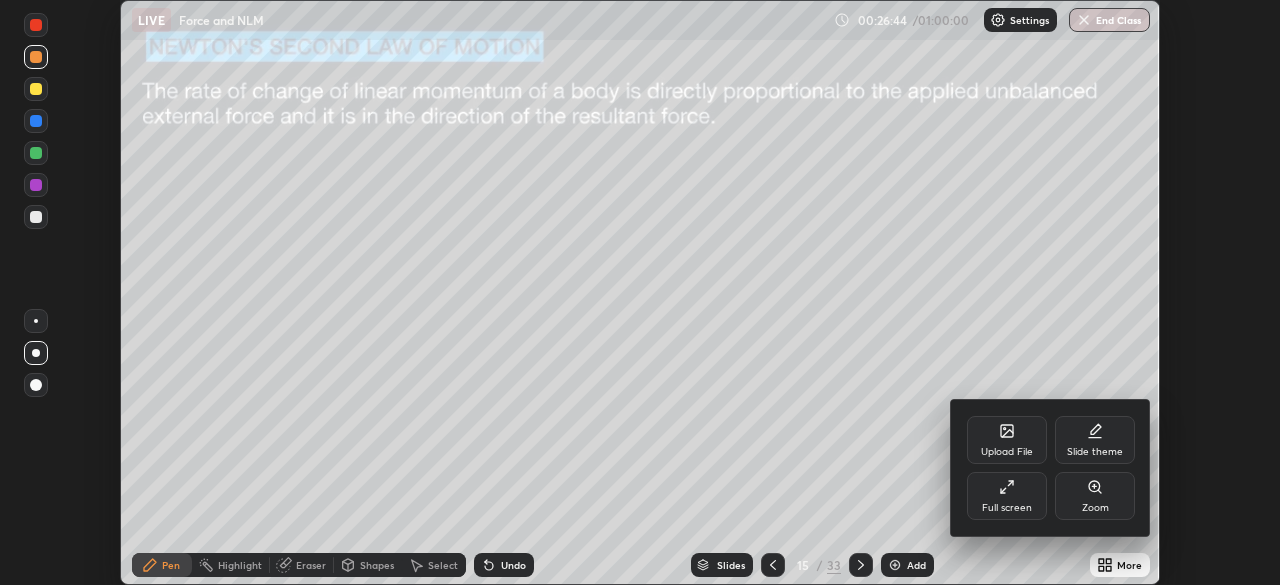 click on "Full screen" at bounding box center [1007, 496] 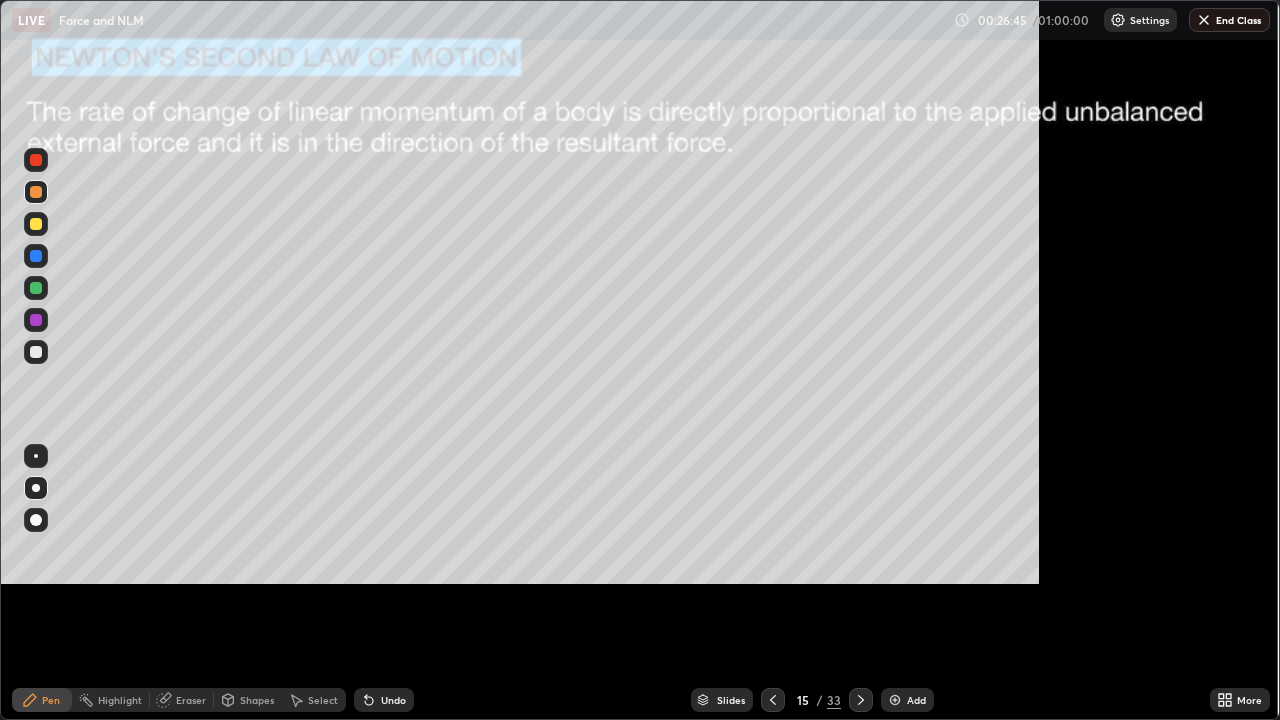 scroll, scrollTop: 99280, scrollLeft: 98720, axis: both 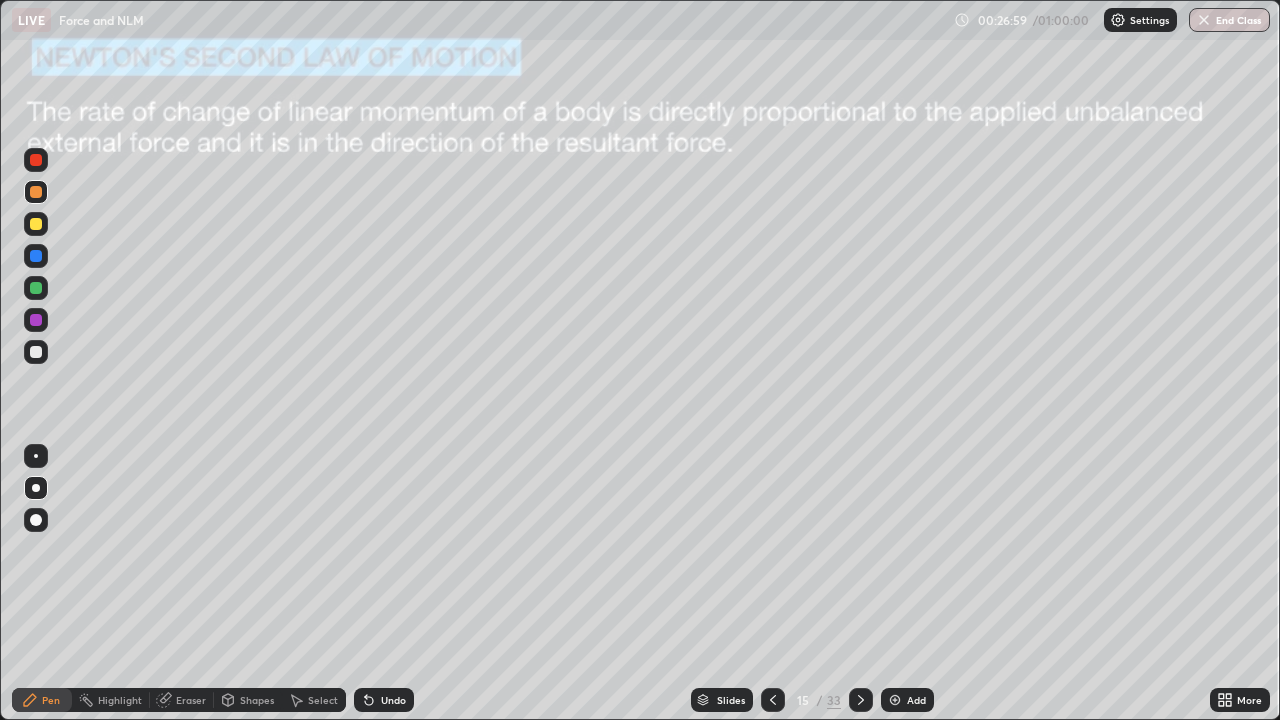 click 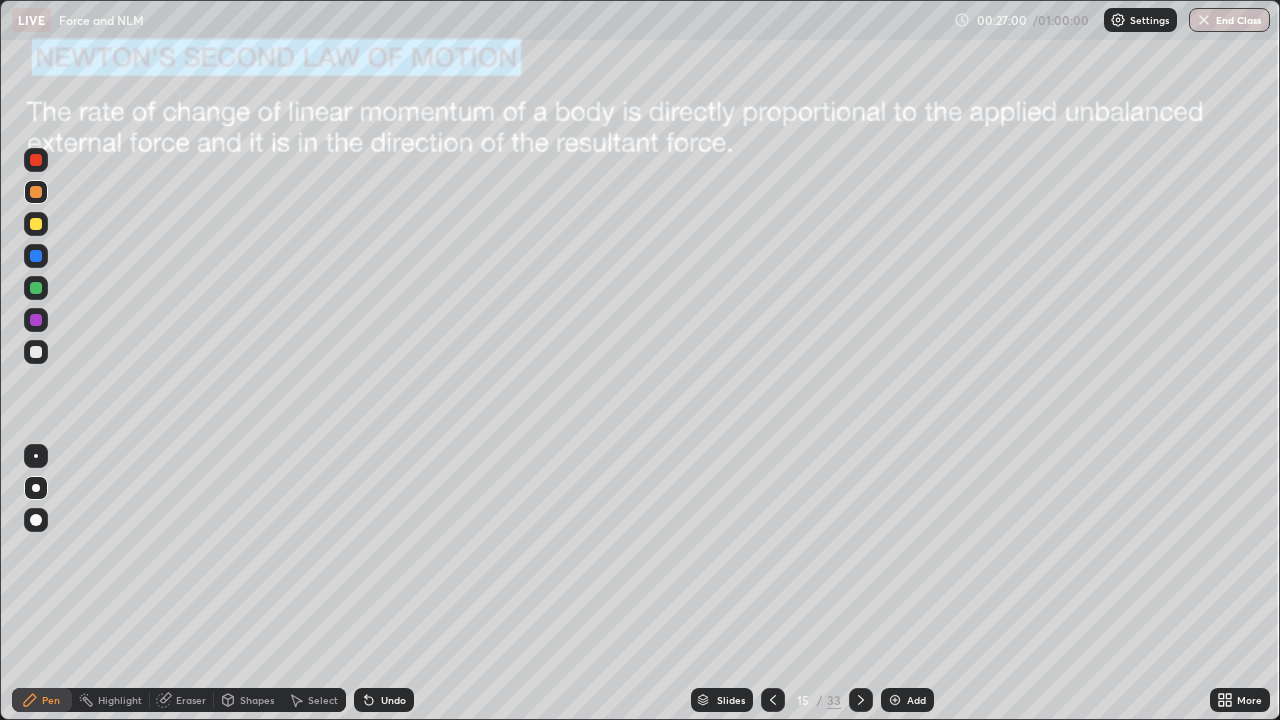 click on "Undo" at bounding box center (384, 700) 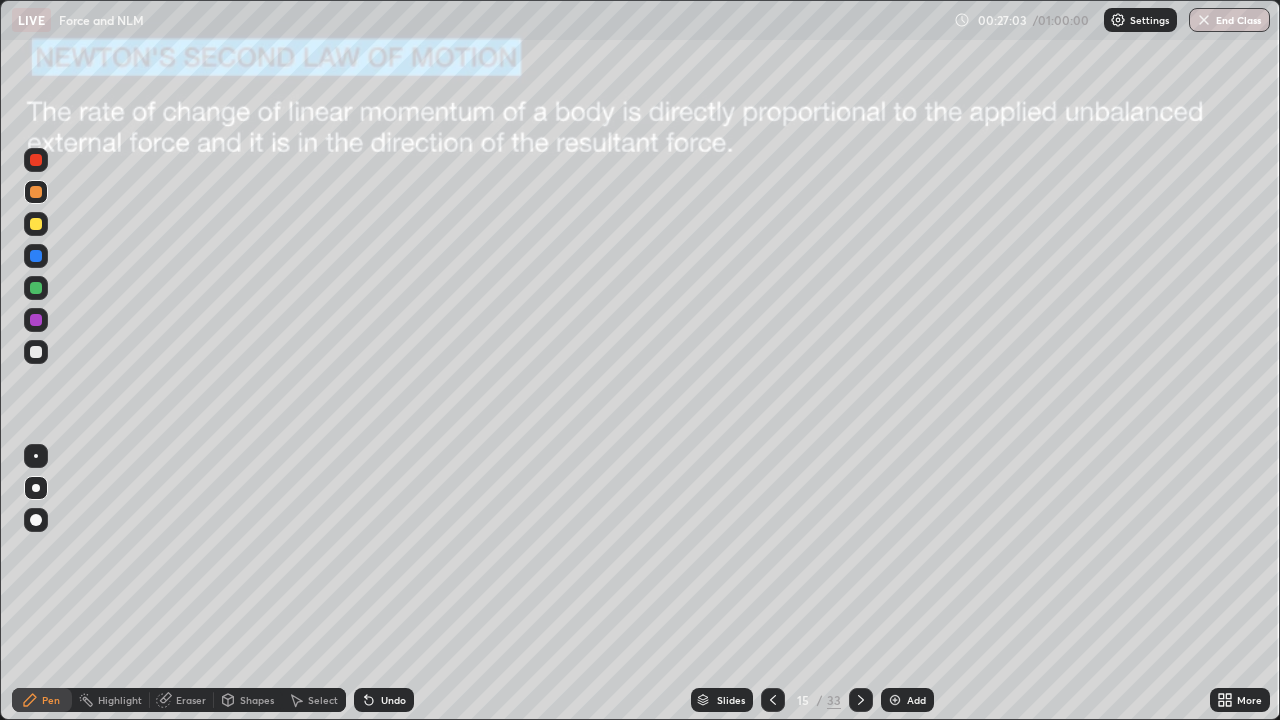 click on "Undo" at bounding box center [384, 700] 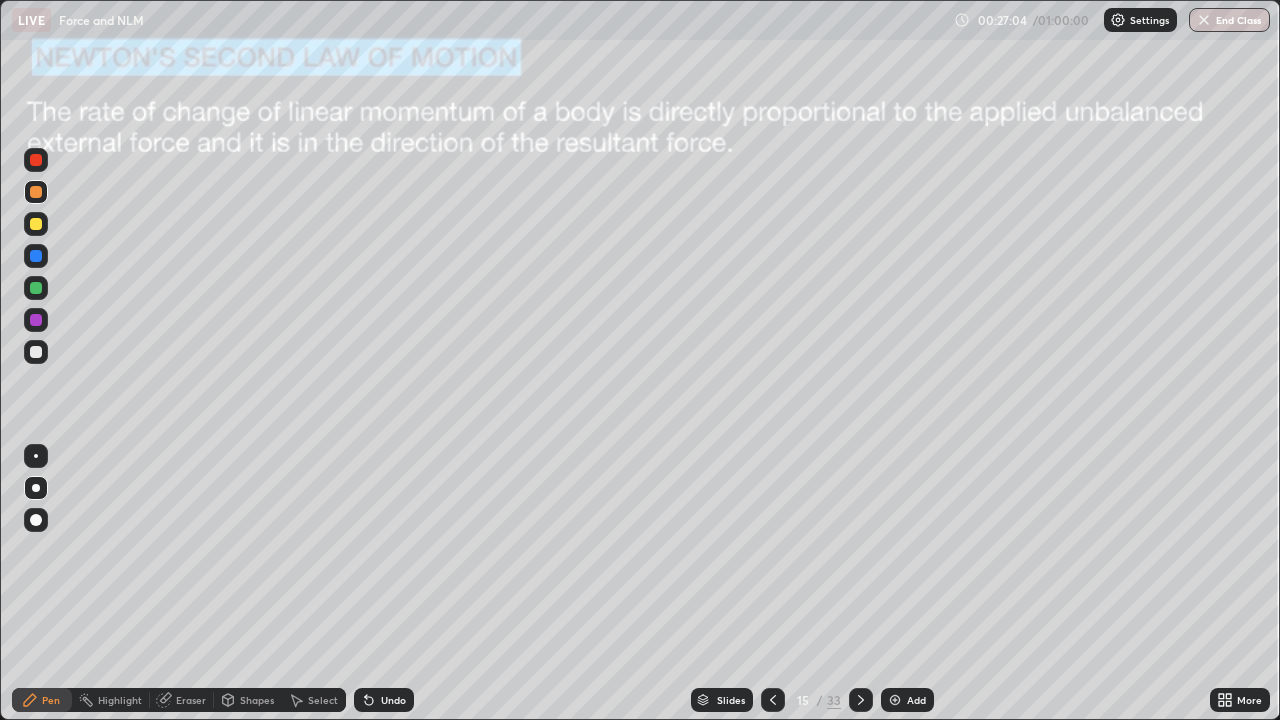click on "Undo" at bounding box center [393, 700] 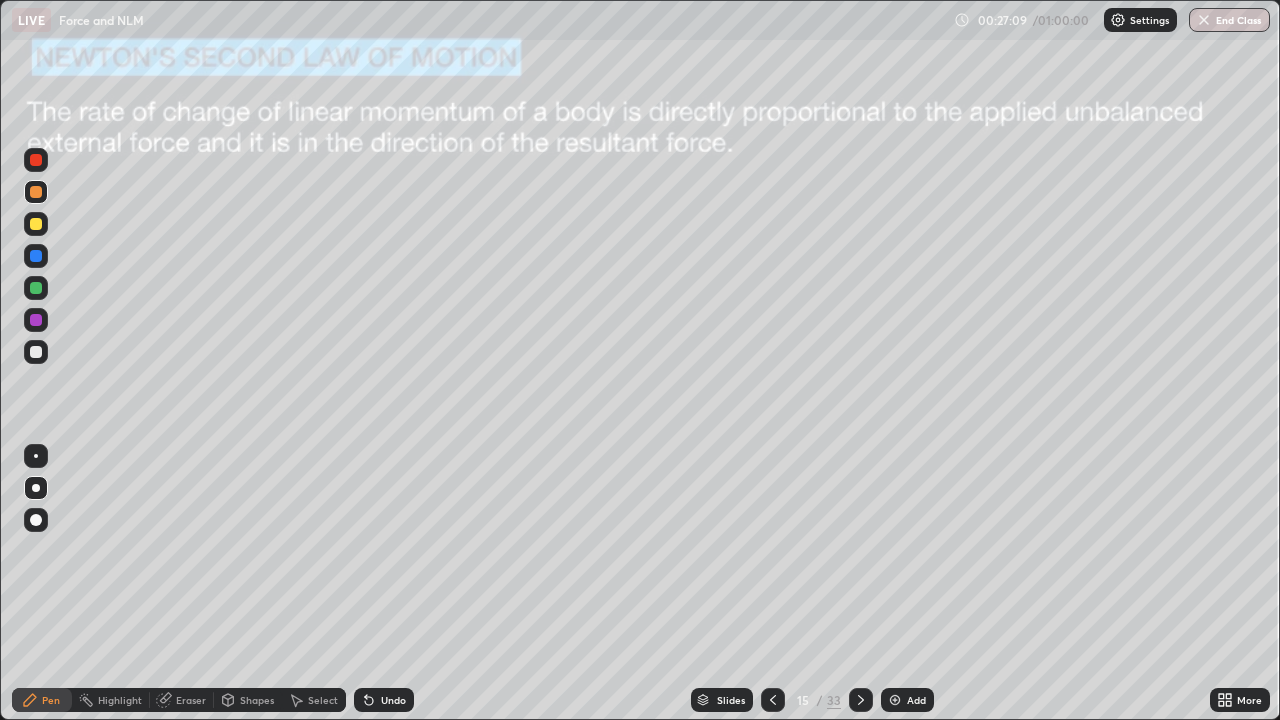click on "Undo" at bounding box center [384, 700] 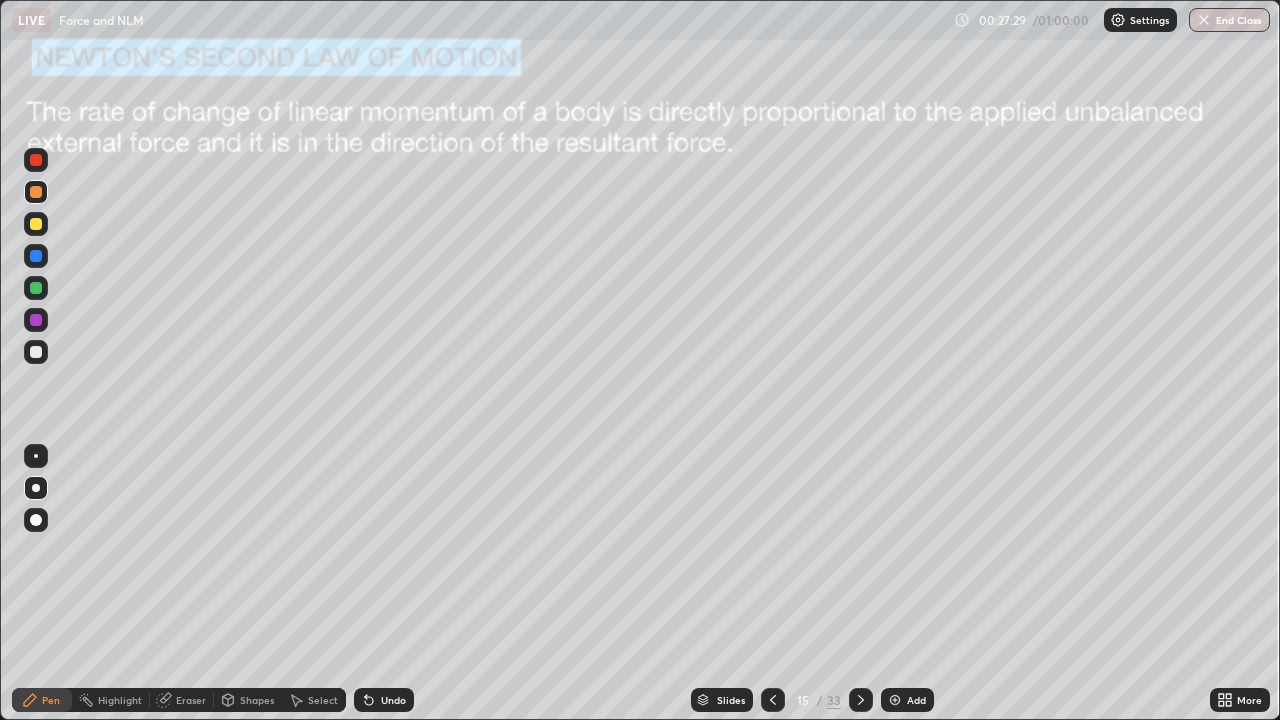 click on "More" at bounding box center [1240, 700] 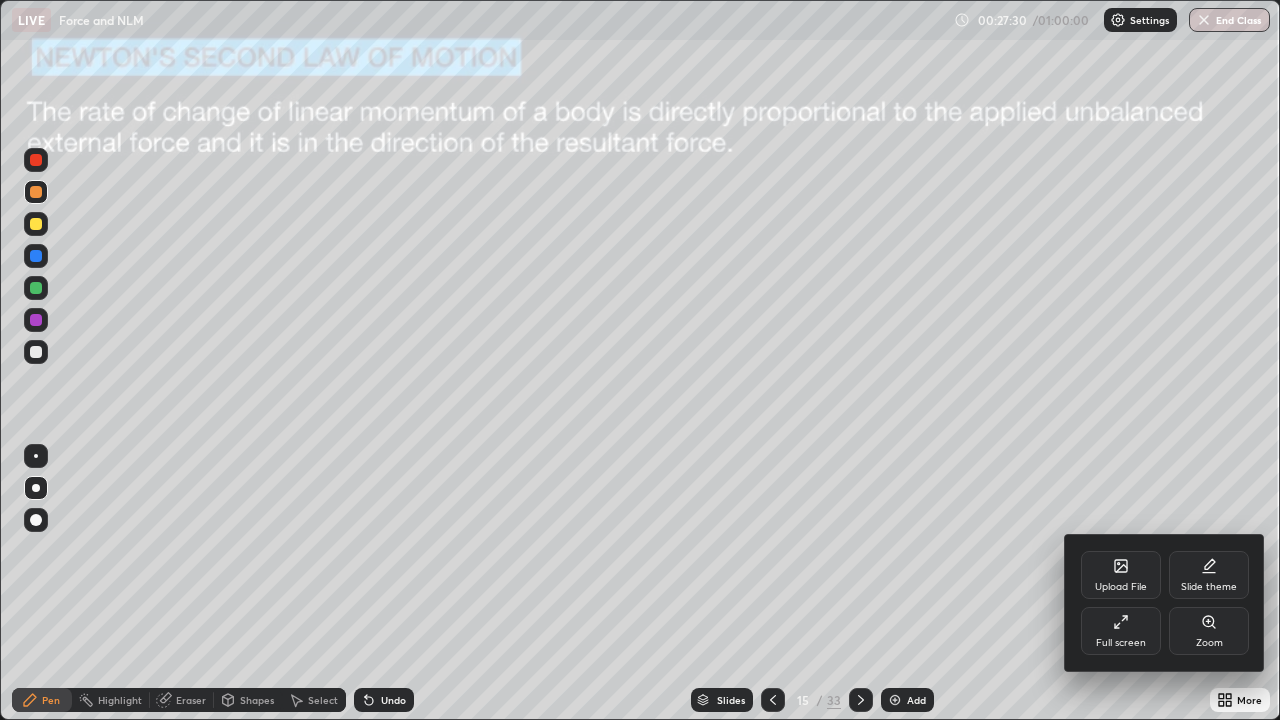 click on "Upload File" at bounding box center [1121, 587] 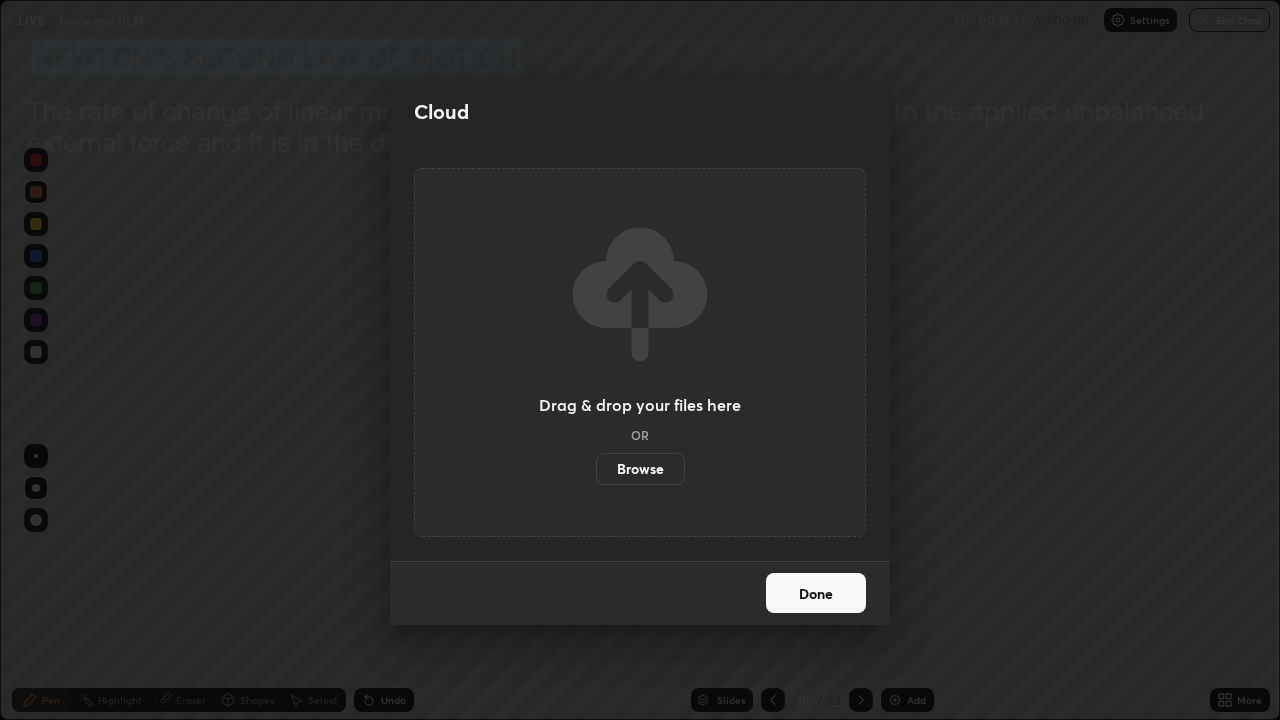 click on "Browse" at bounding box center (640, 469) 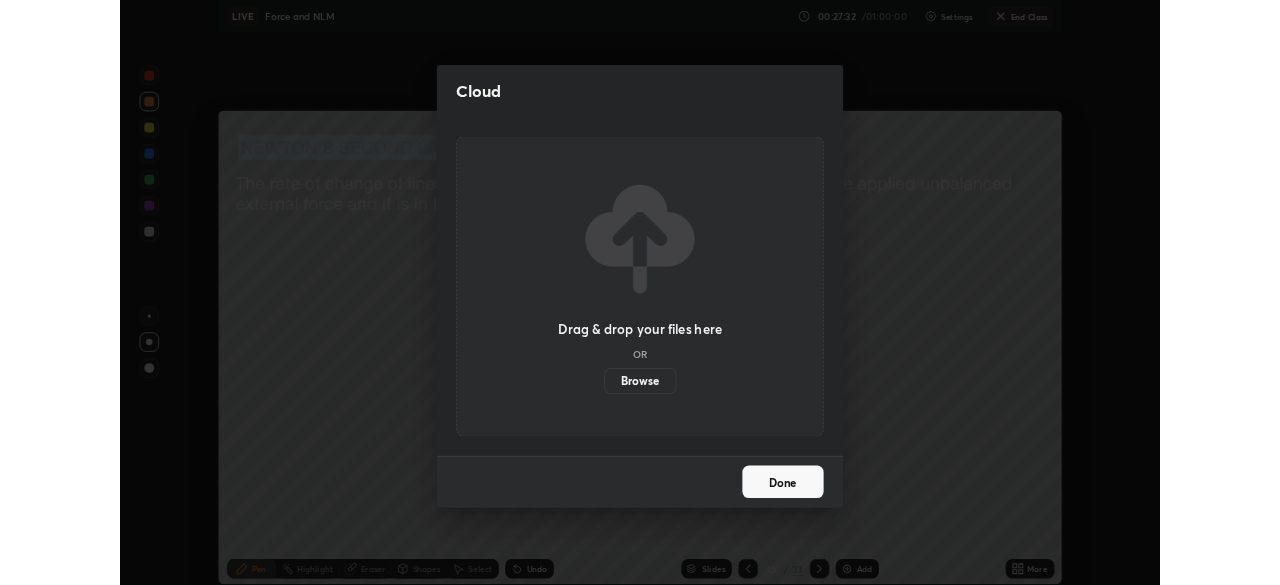 scroll, scrollTop: 585, scrollLeft: 1280, axis: both 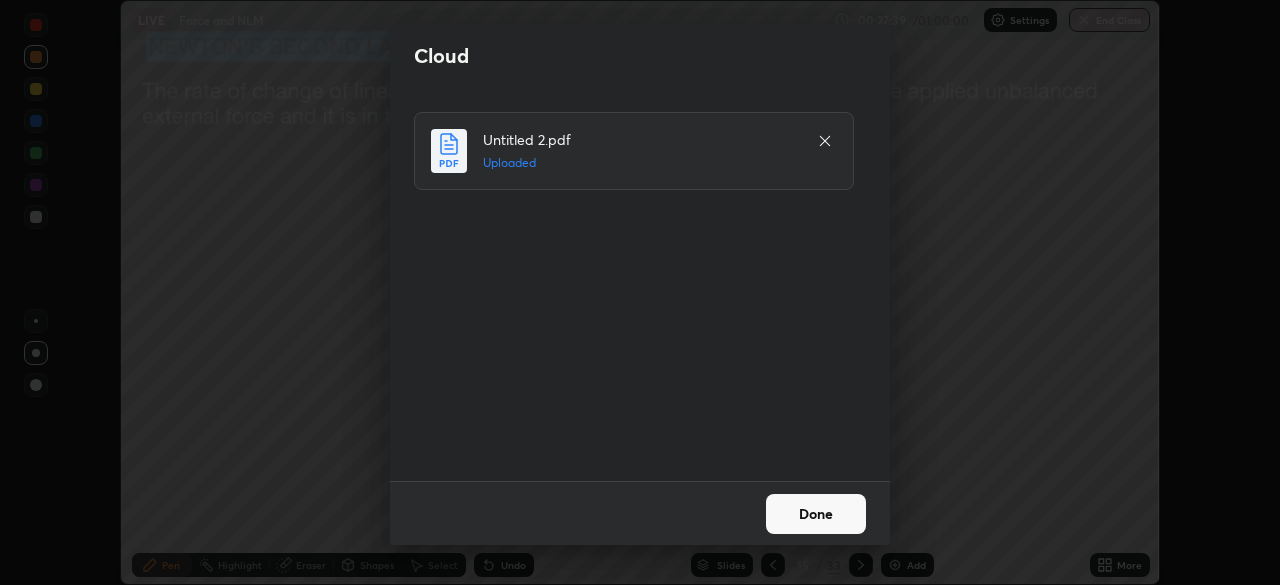 click on "Done" at bounding box center [816, 514] 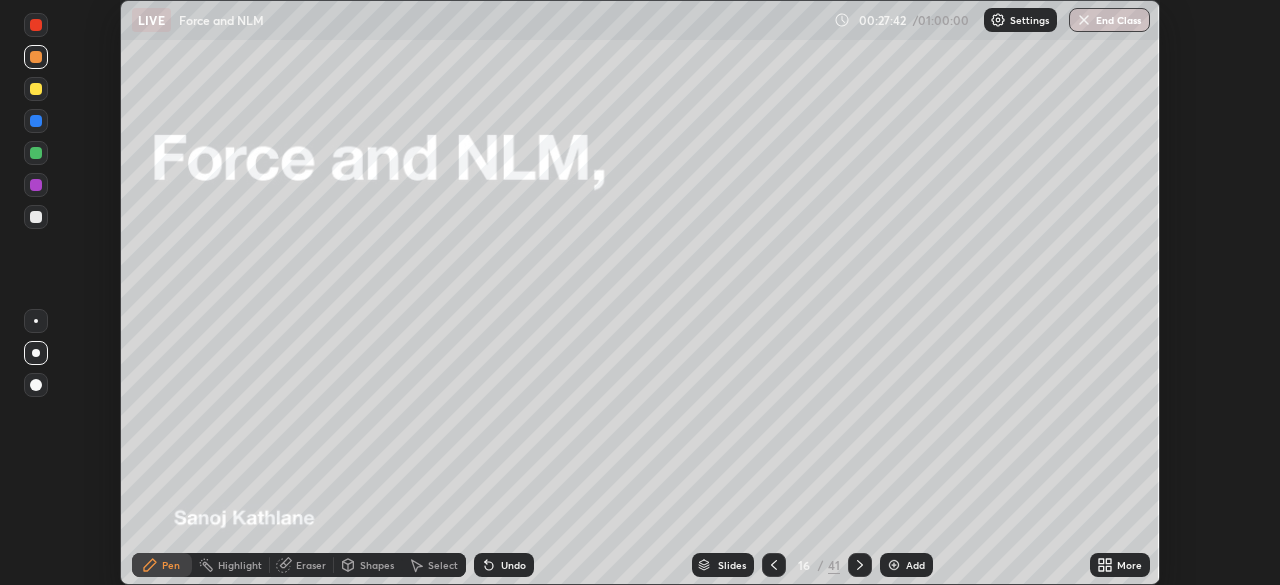 click 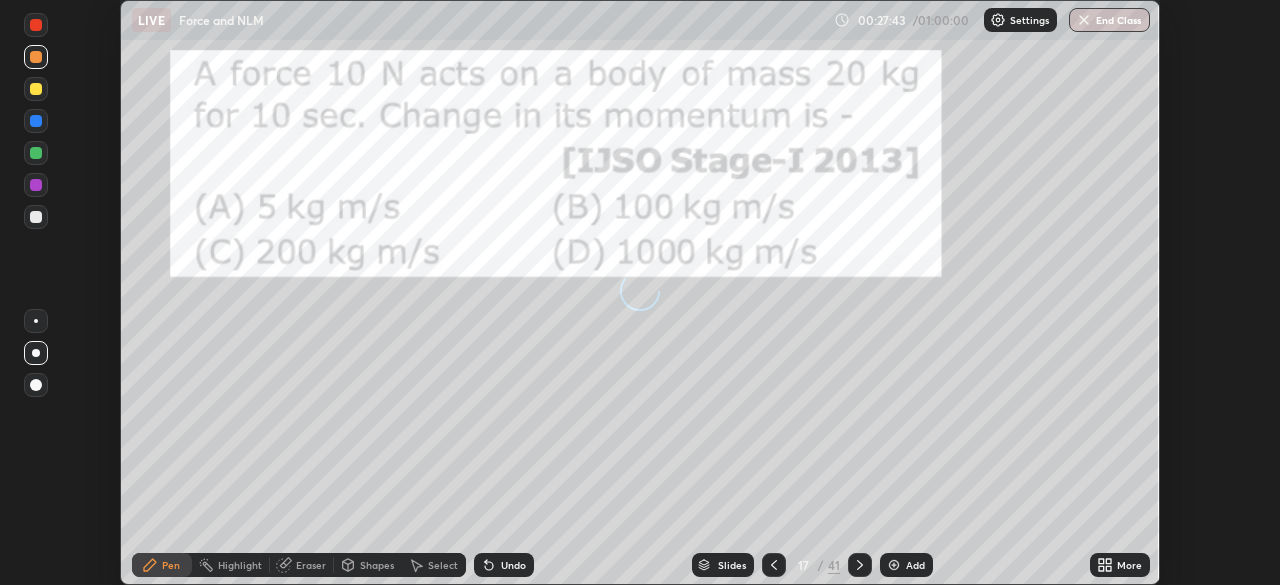 click 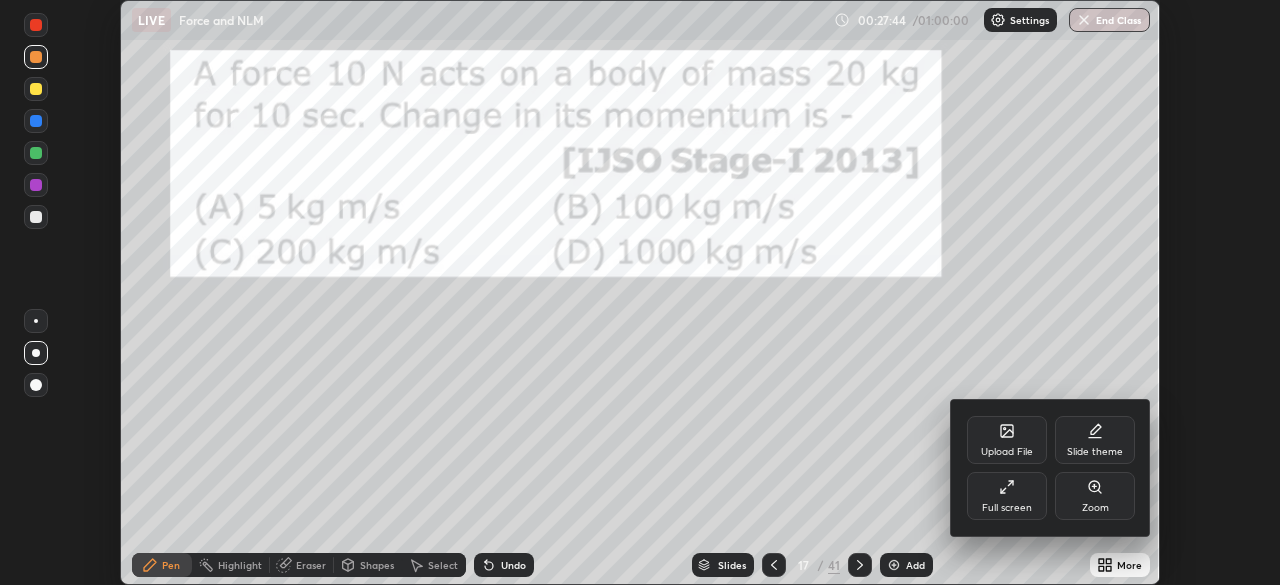 click on "Full screen" at bounding box center [1007, 496] 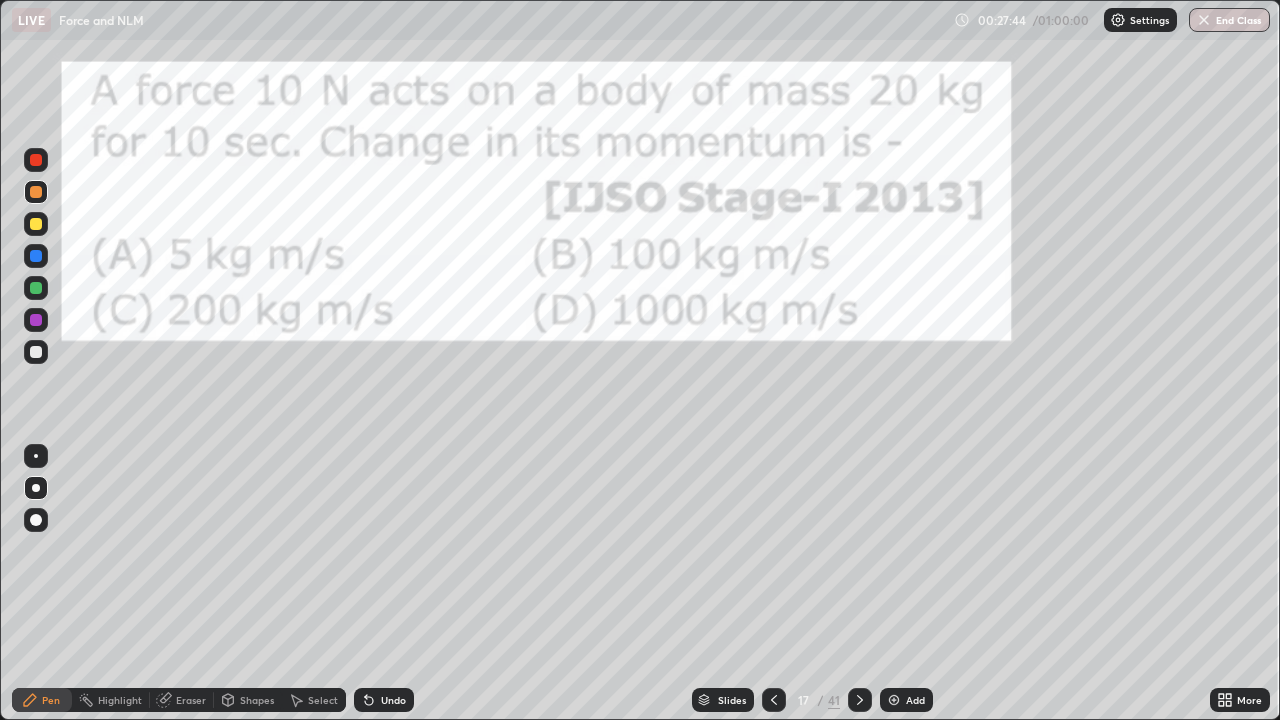 scroll, scrollTop: 99280, scrollLeft: 98720, axis: both 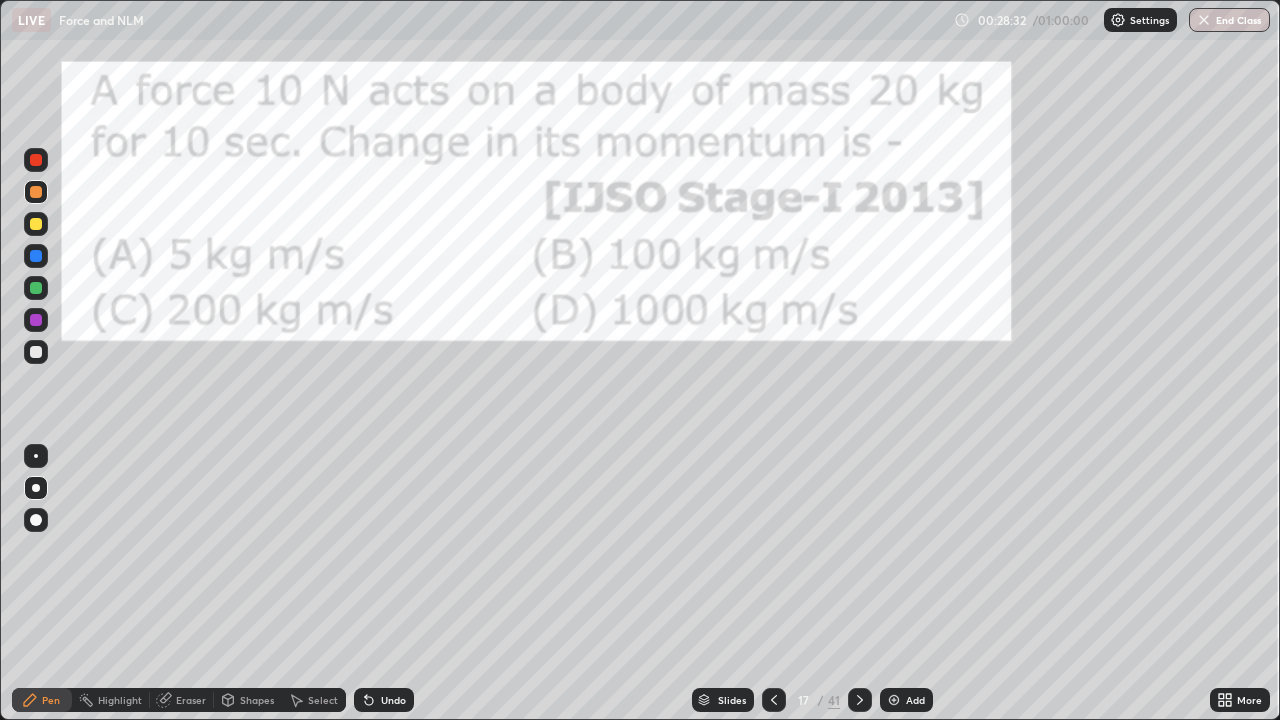 click at bounding box center [36, 192] 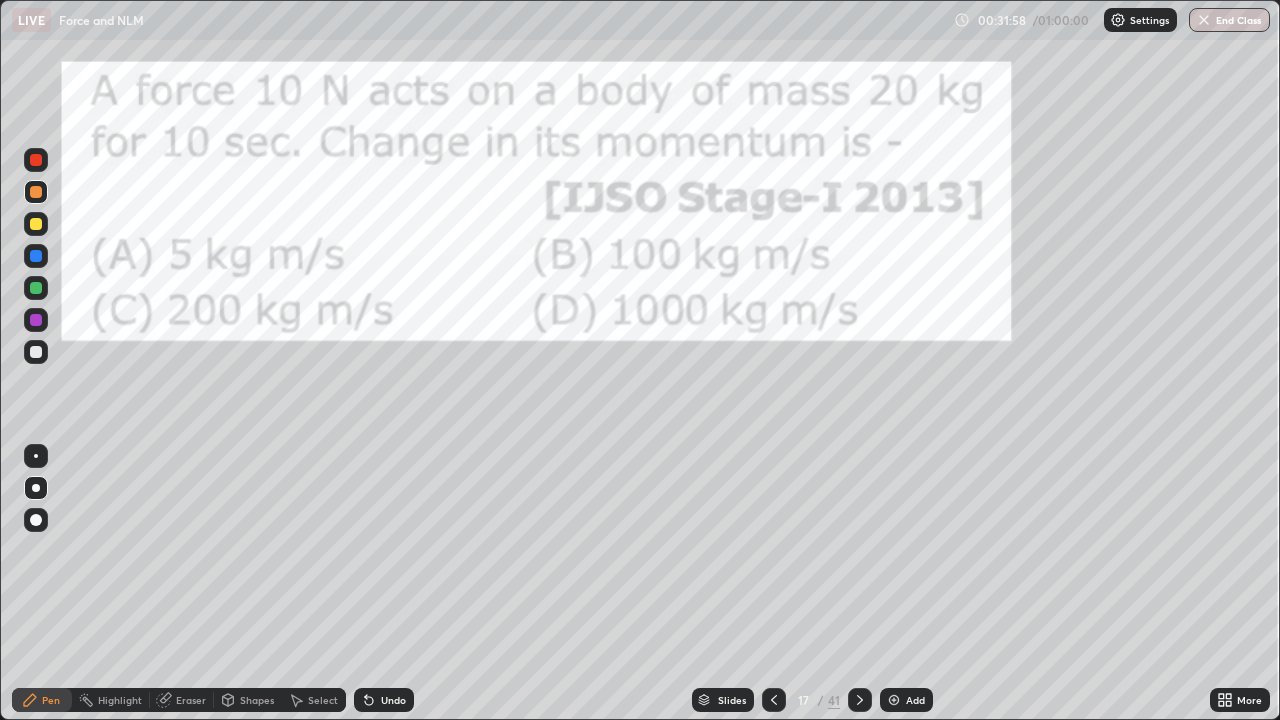click 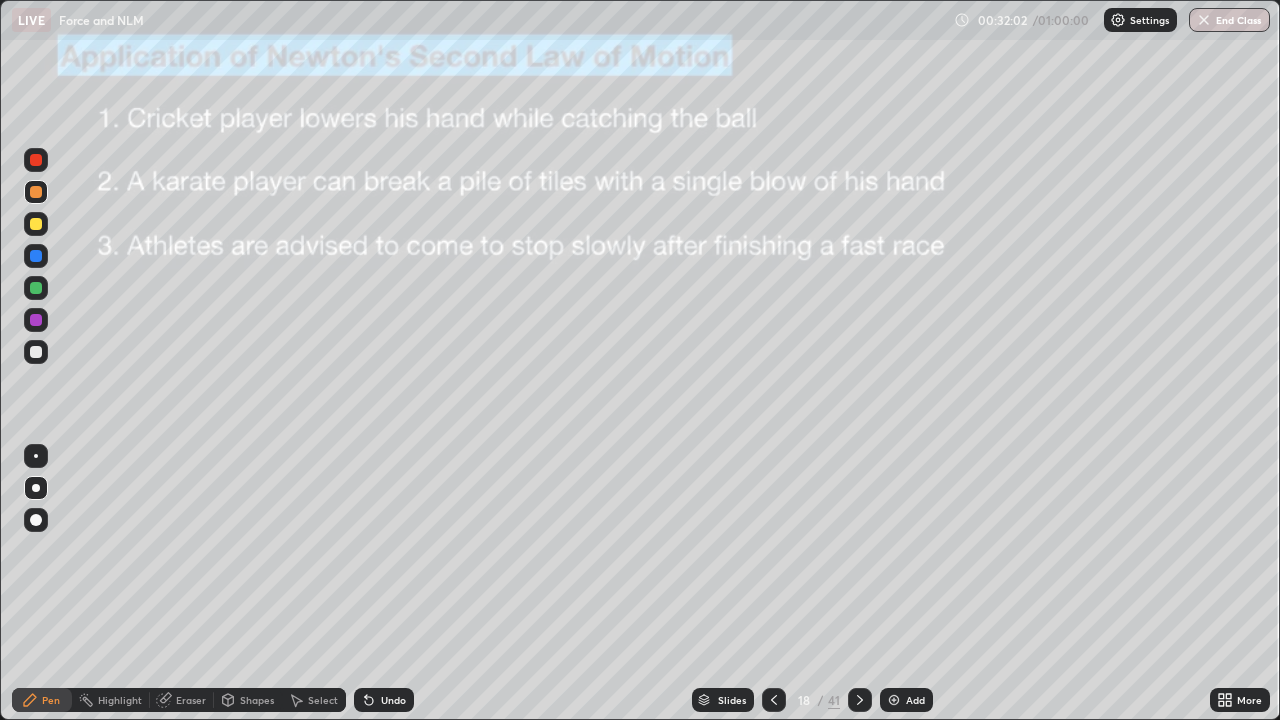 click 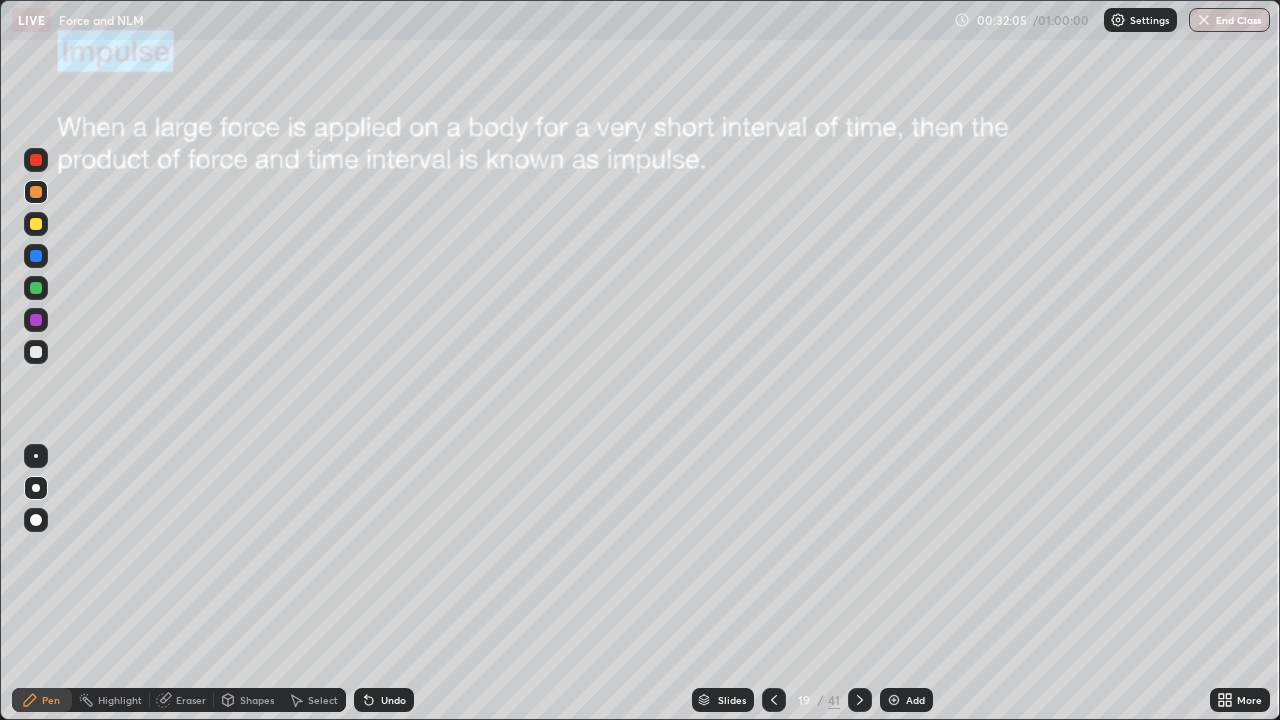 click 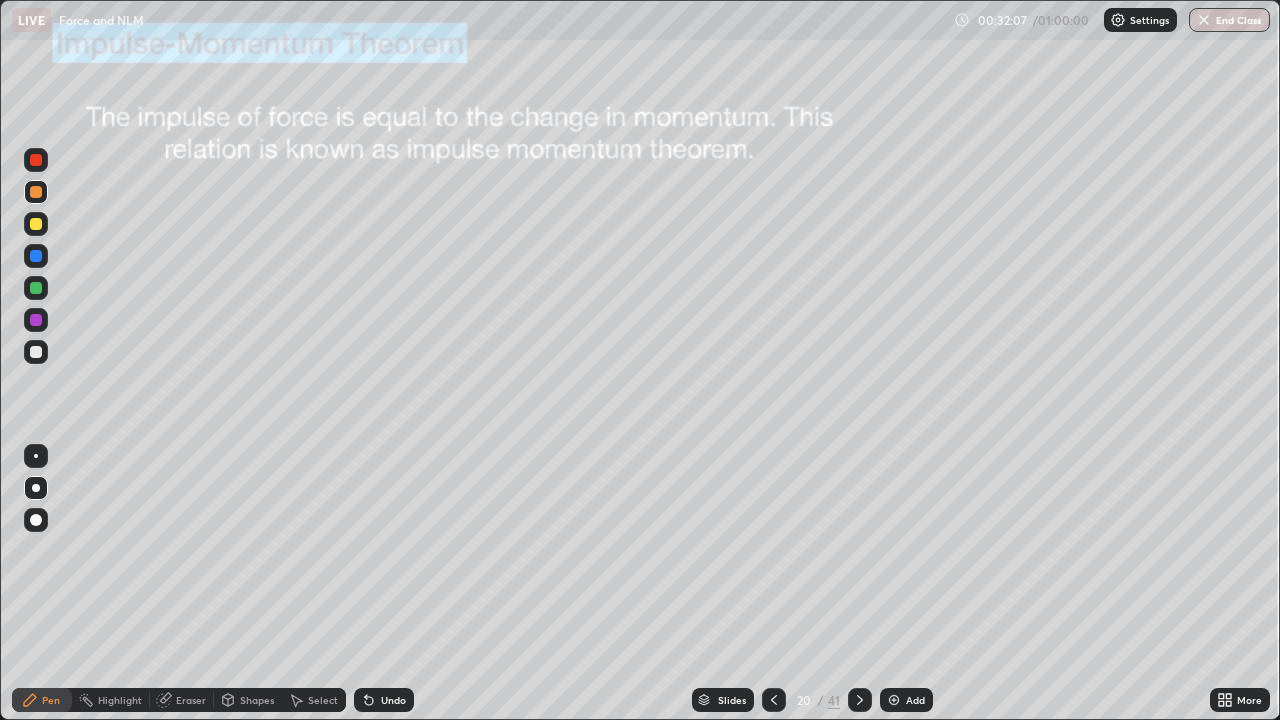 click on "41" at bounding box center (834, 700) 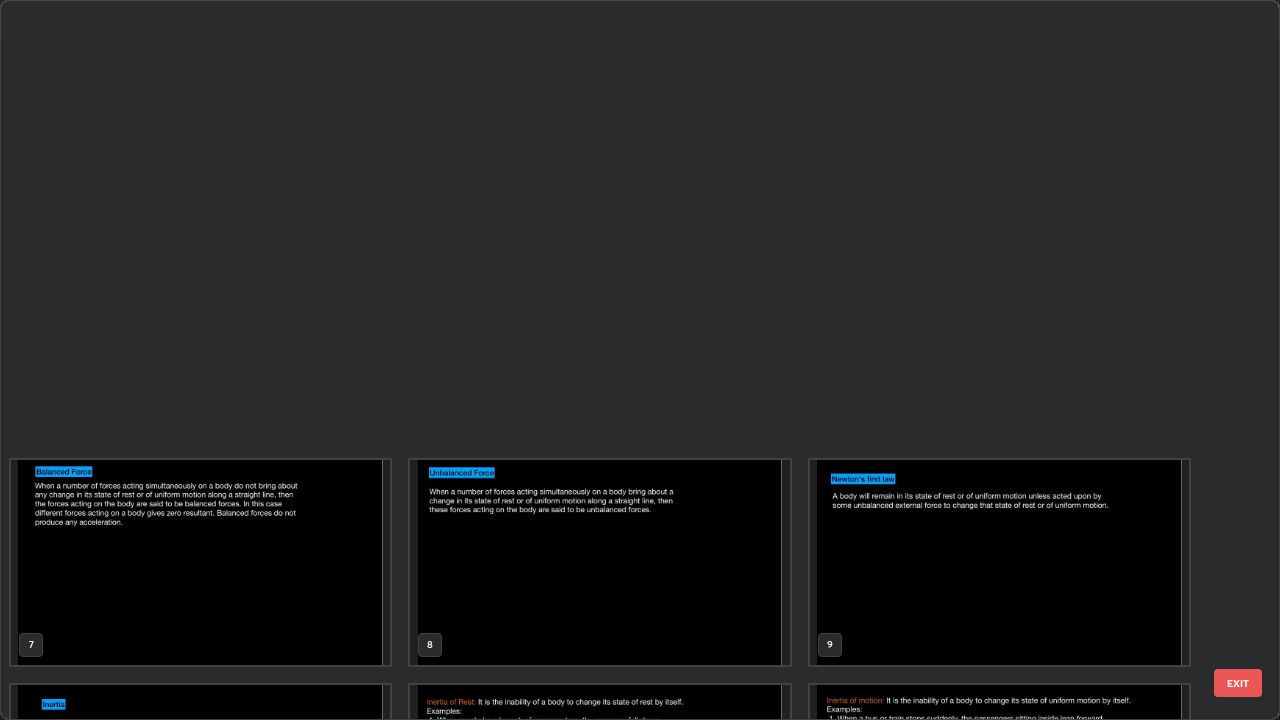 scroll, scrollTop: 854, scrollLeft: 0, axis: vertical 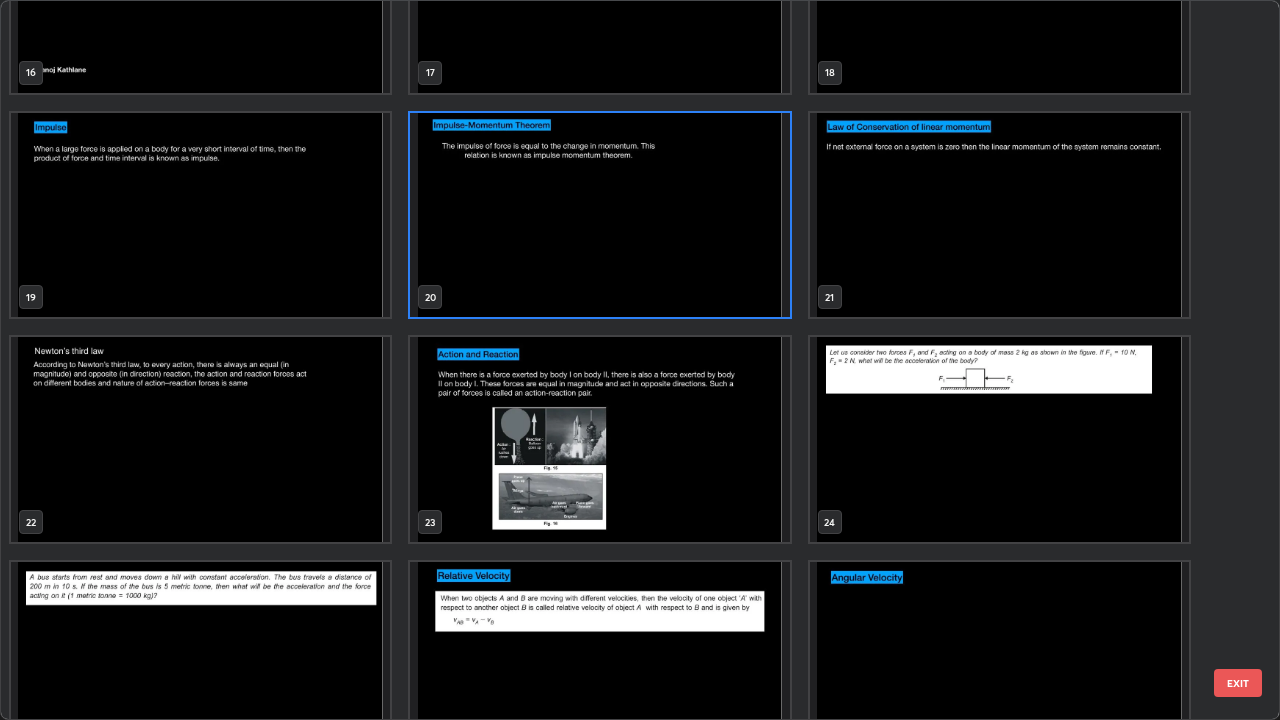 click at bounding box center (999, 439) 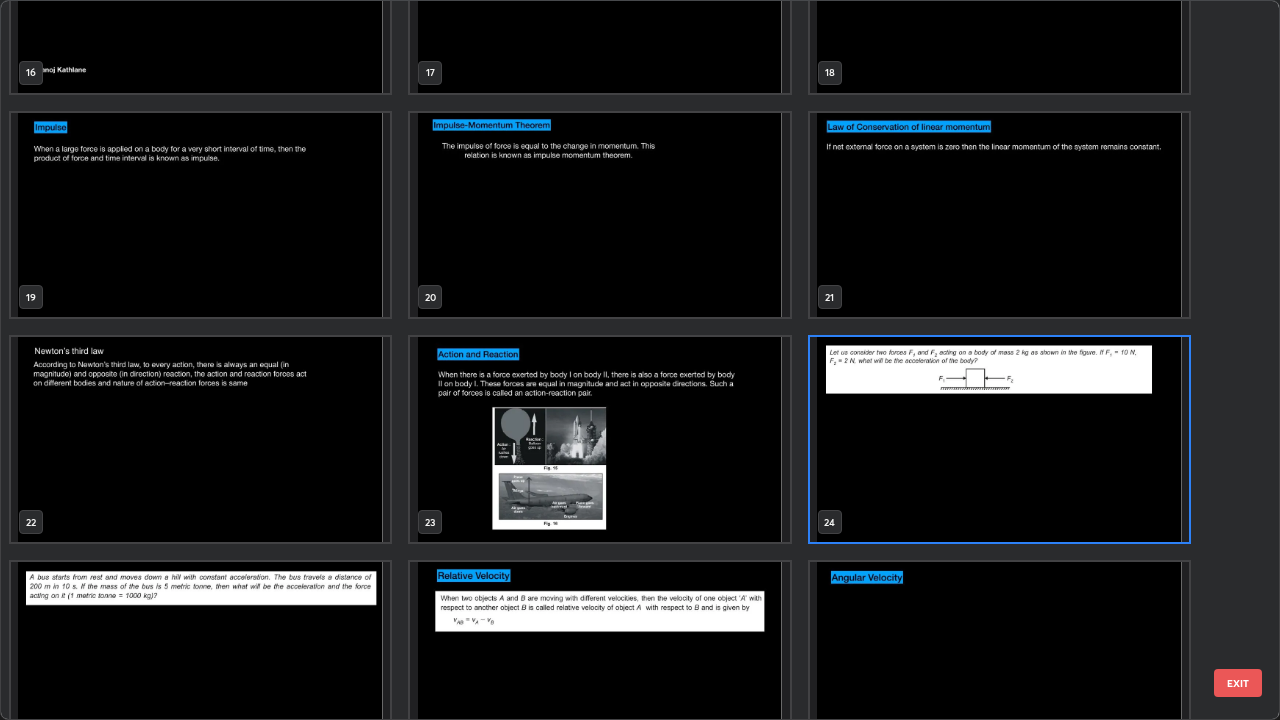 click at bounding box center [999, 439] 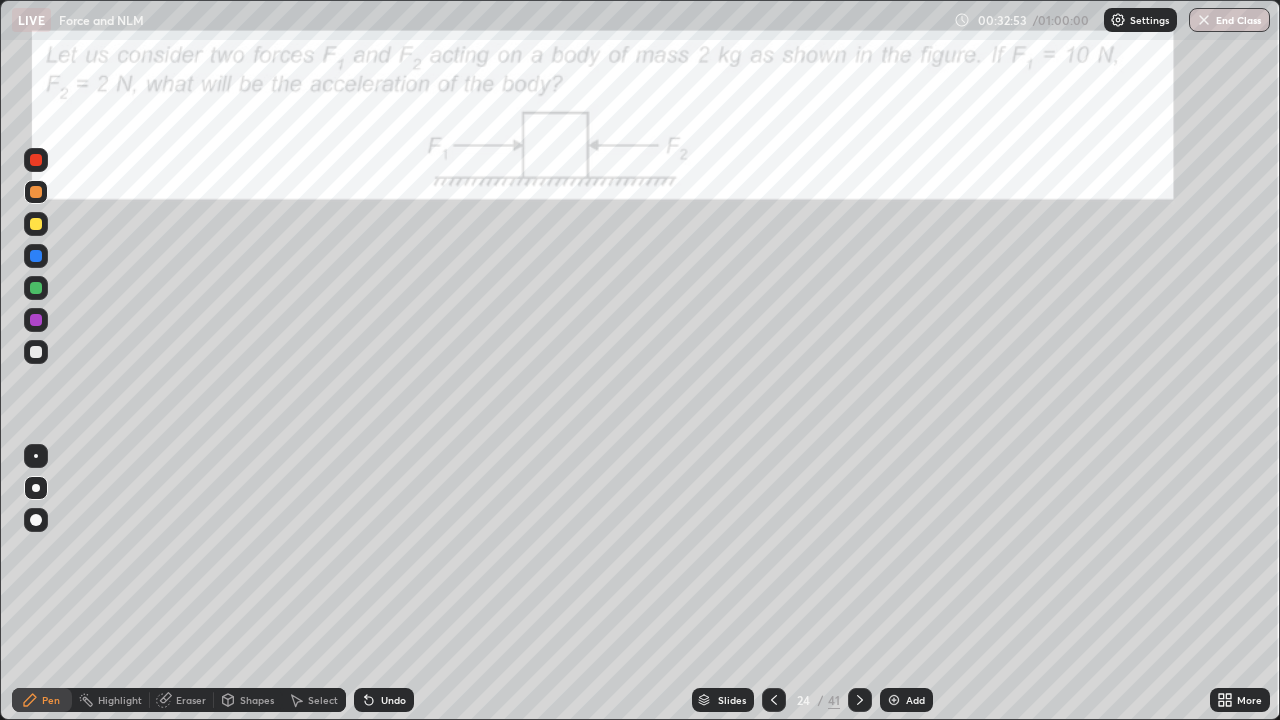 click at bounding box center [36, 320] 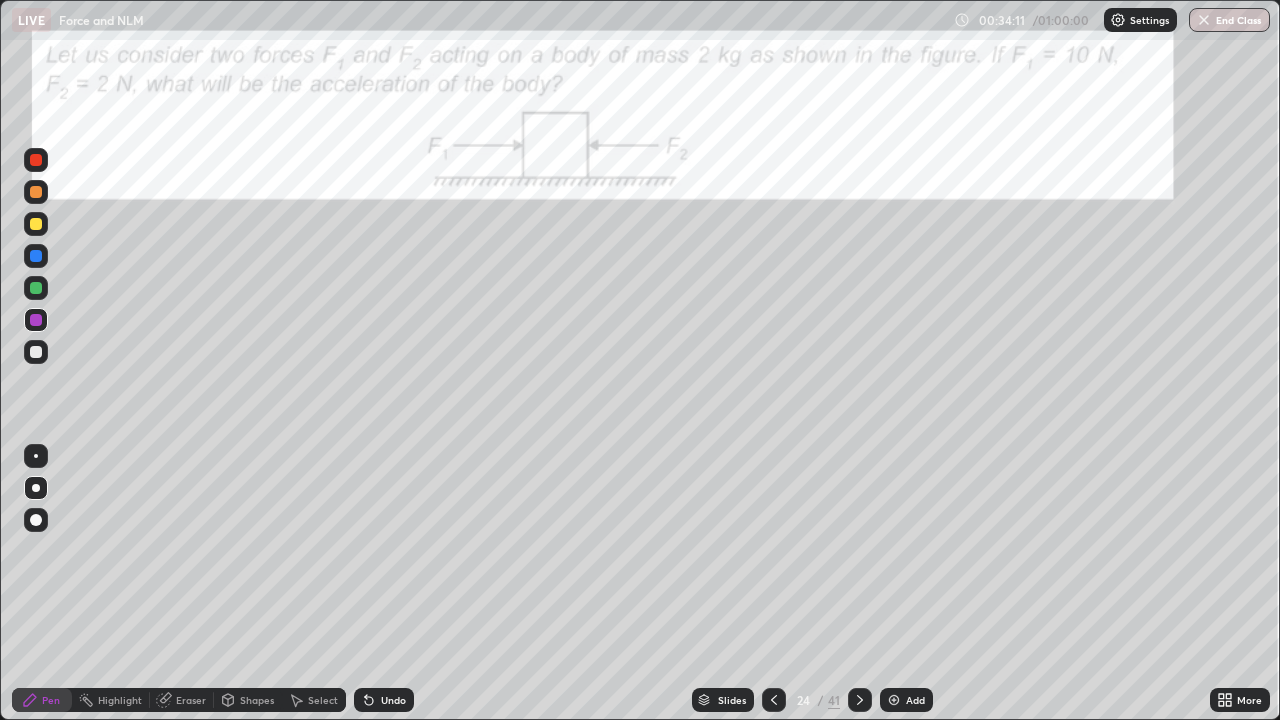 click at bounding box center (36, 192) 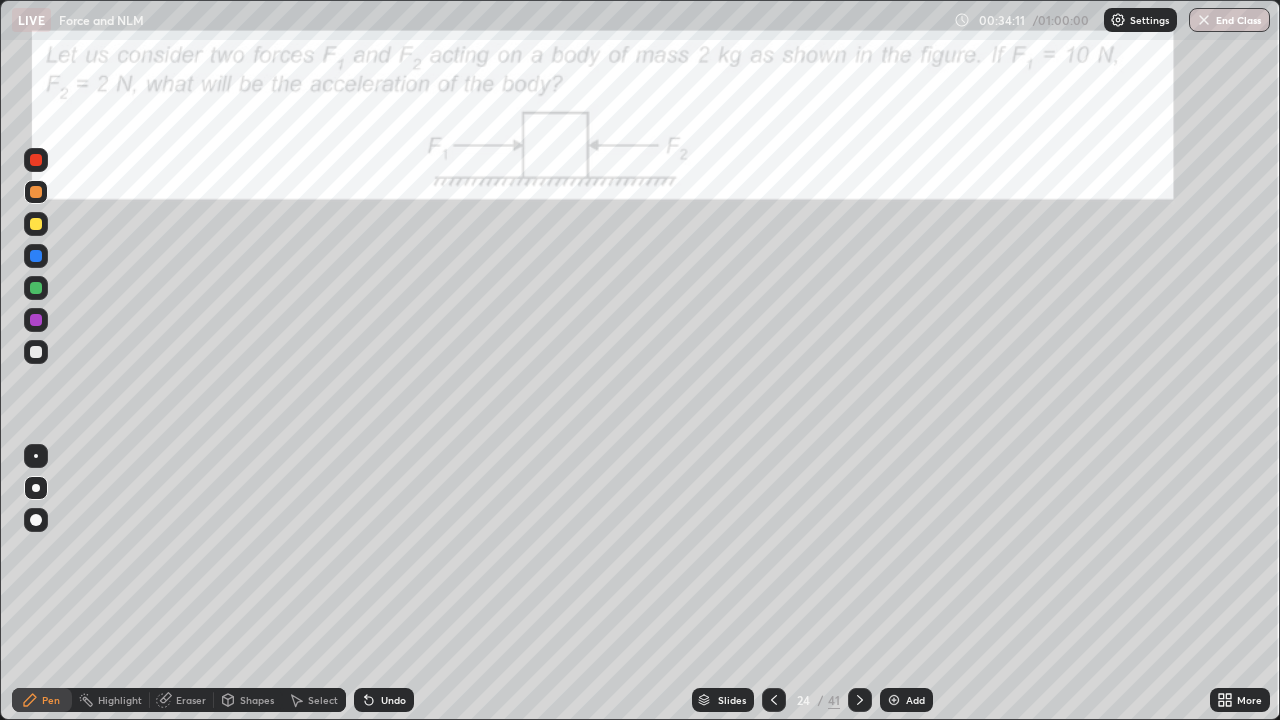 click at bounding box center [36, 192] 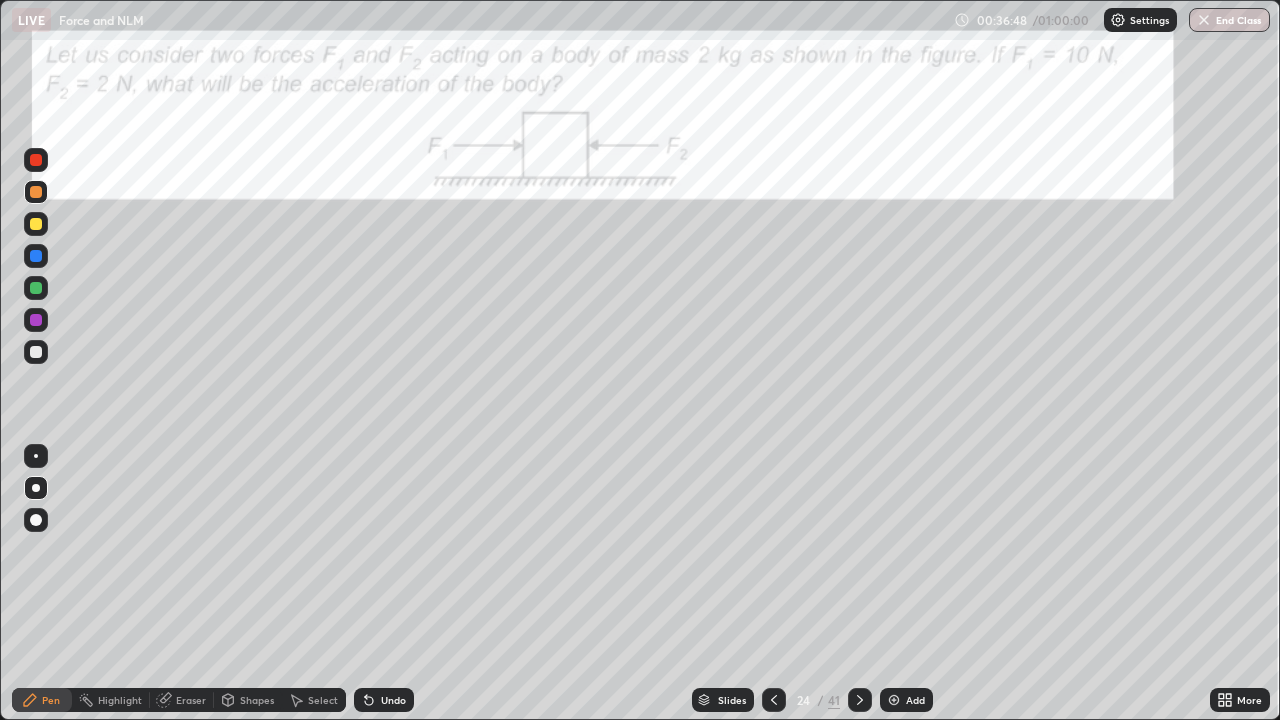 click on "Add" at bounding box center [915, 700] 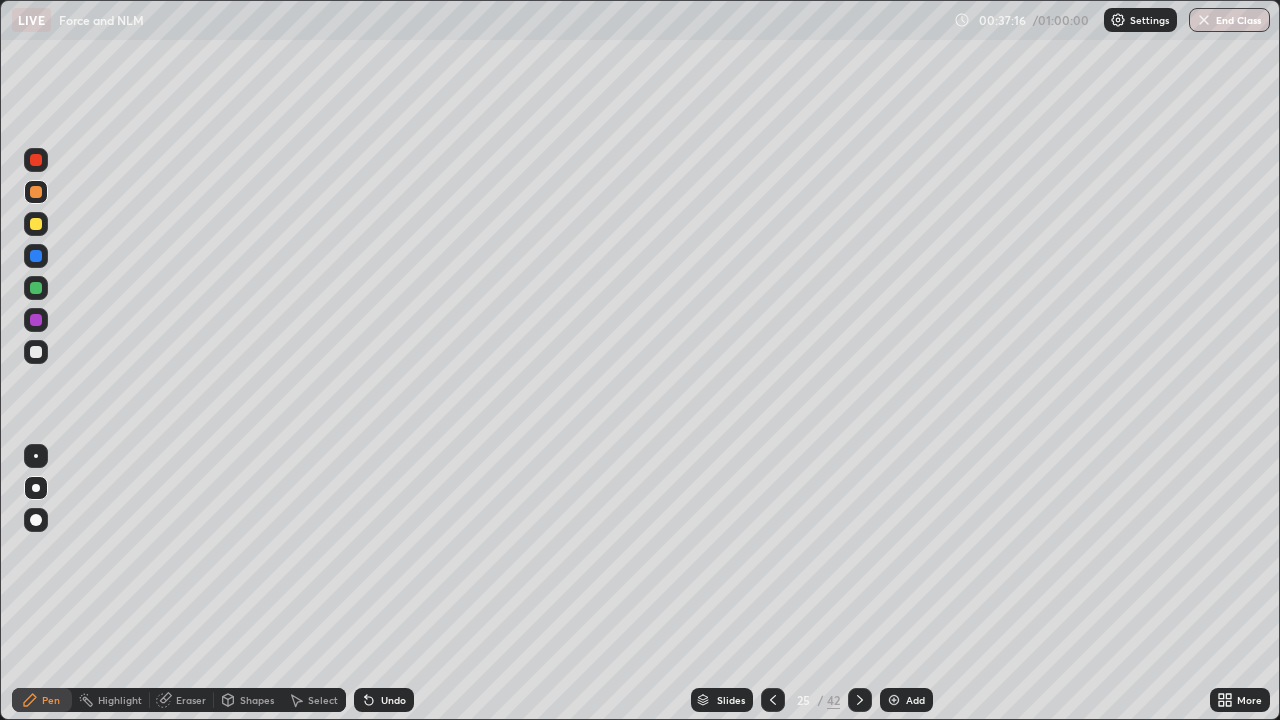 click on "Undo" at bounding box center (384, 700) 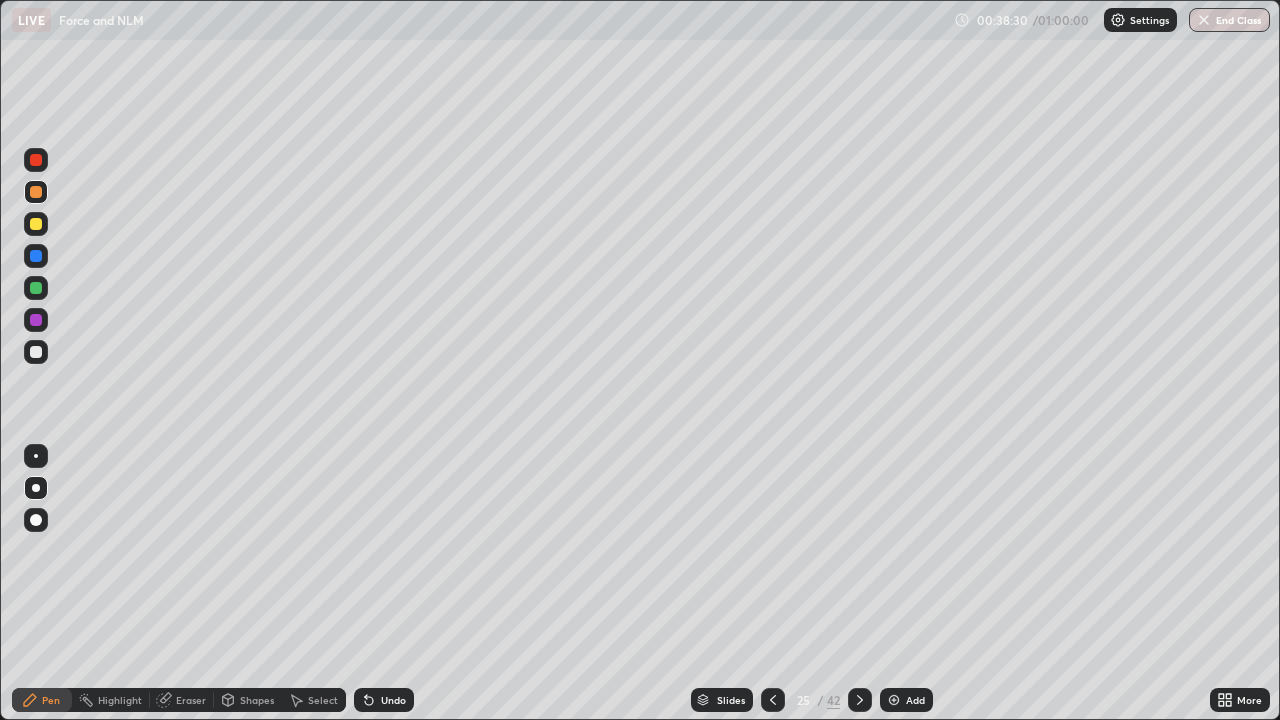 click on "Add" at bounding box center (906, 700) 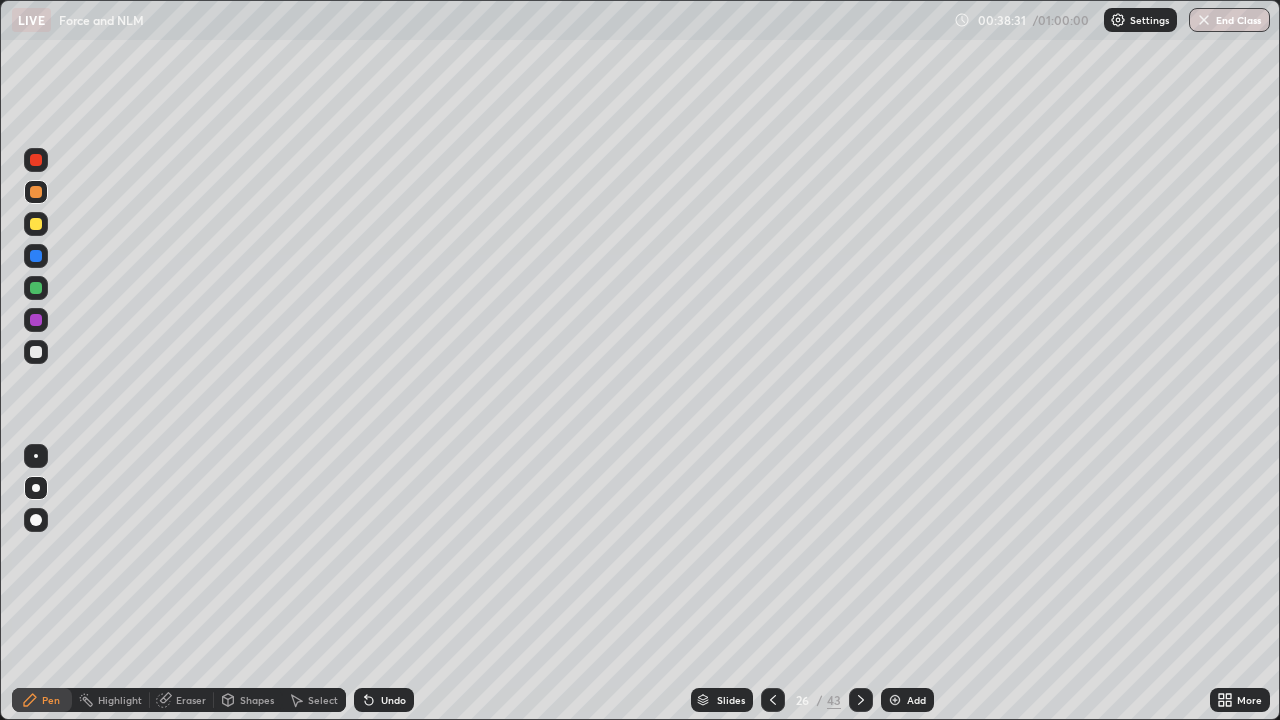 click 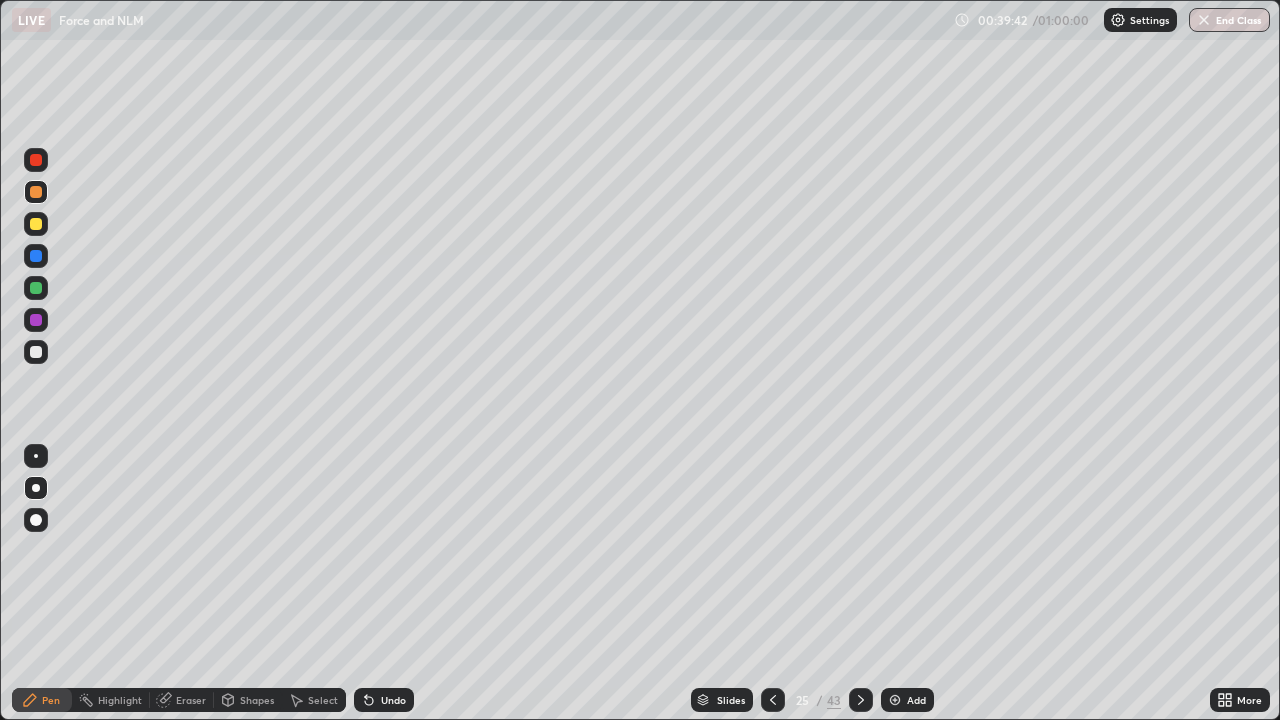 click at bounding box center [895, 700] 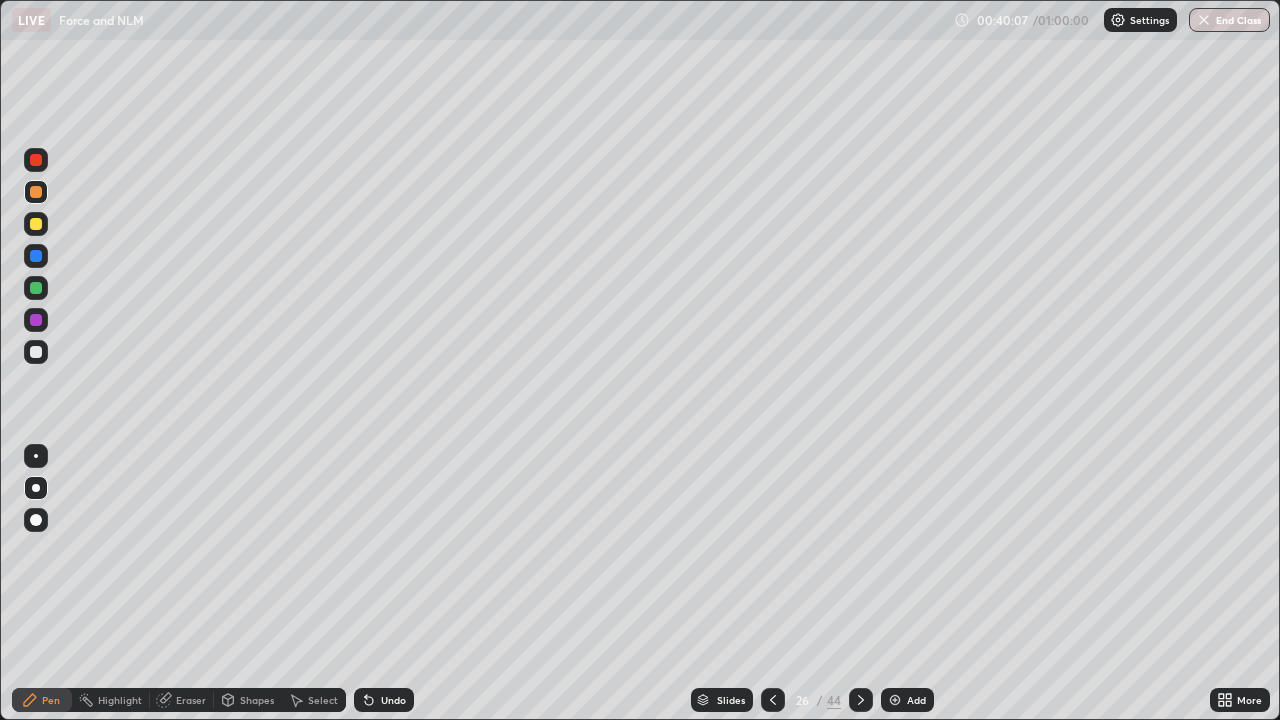 click 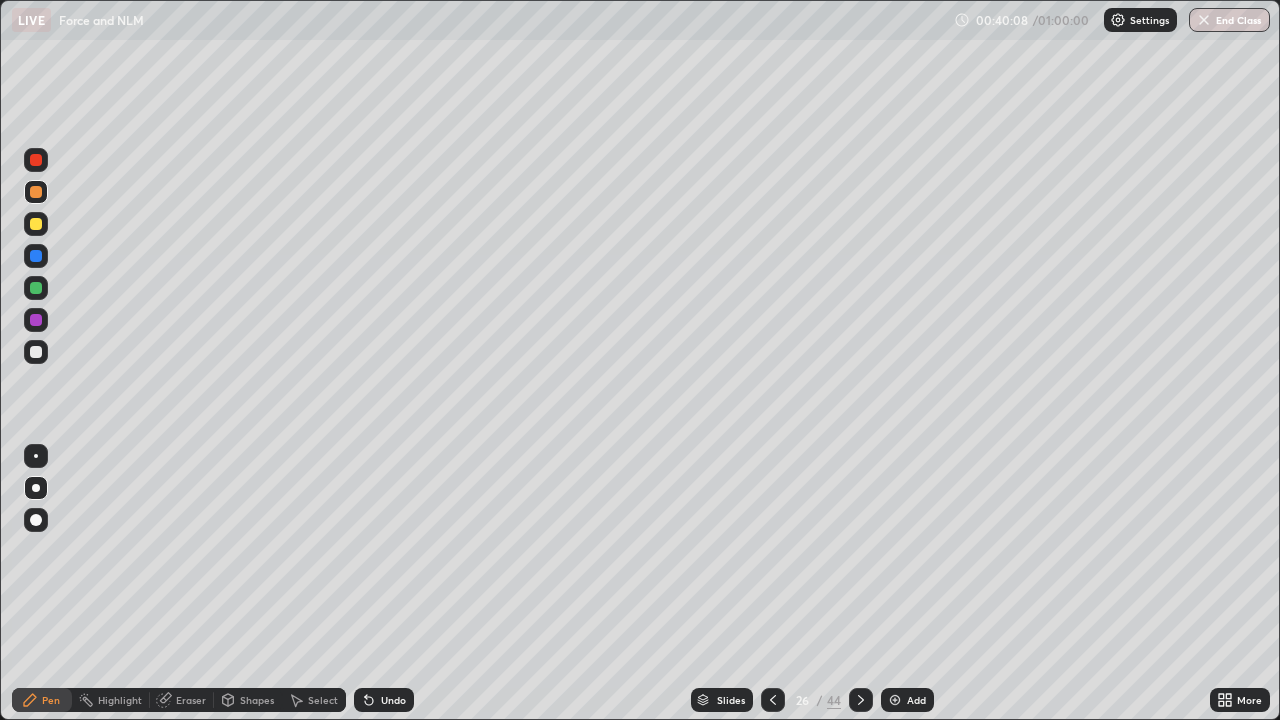 click on "Undo" at bounding box center [384, 700] 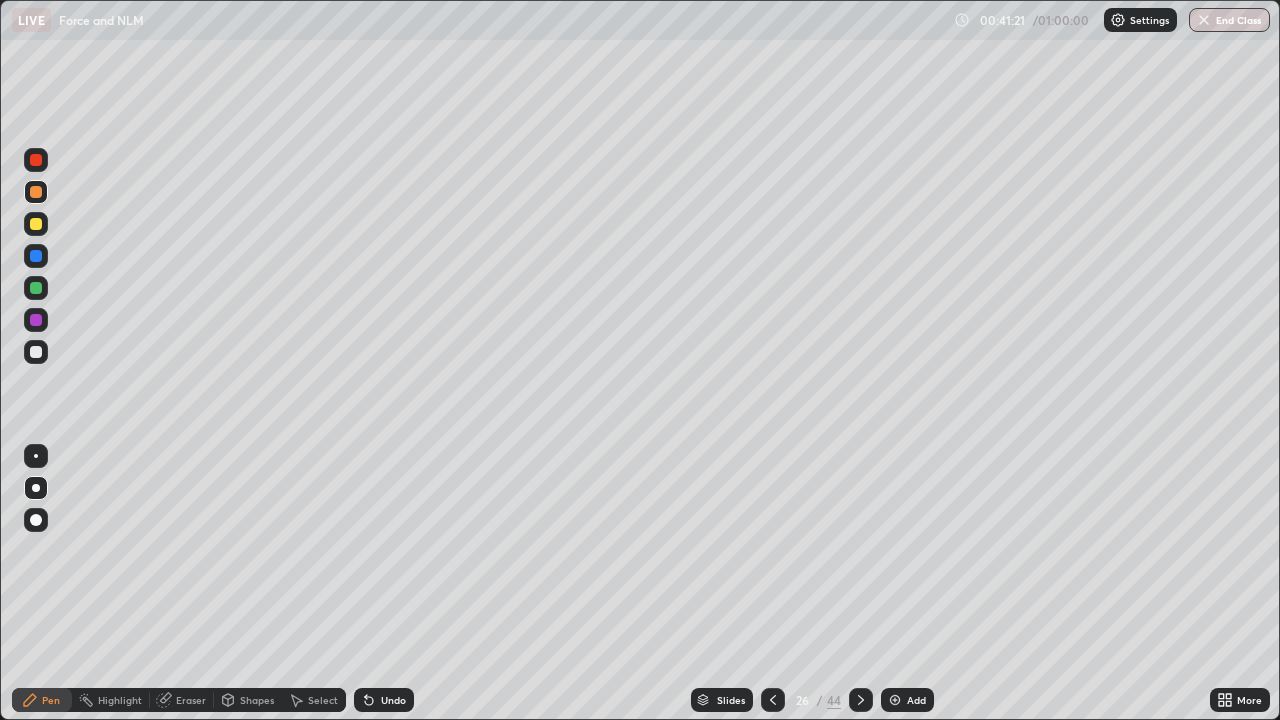click on "Undo" at bounding box center [384, 700] 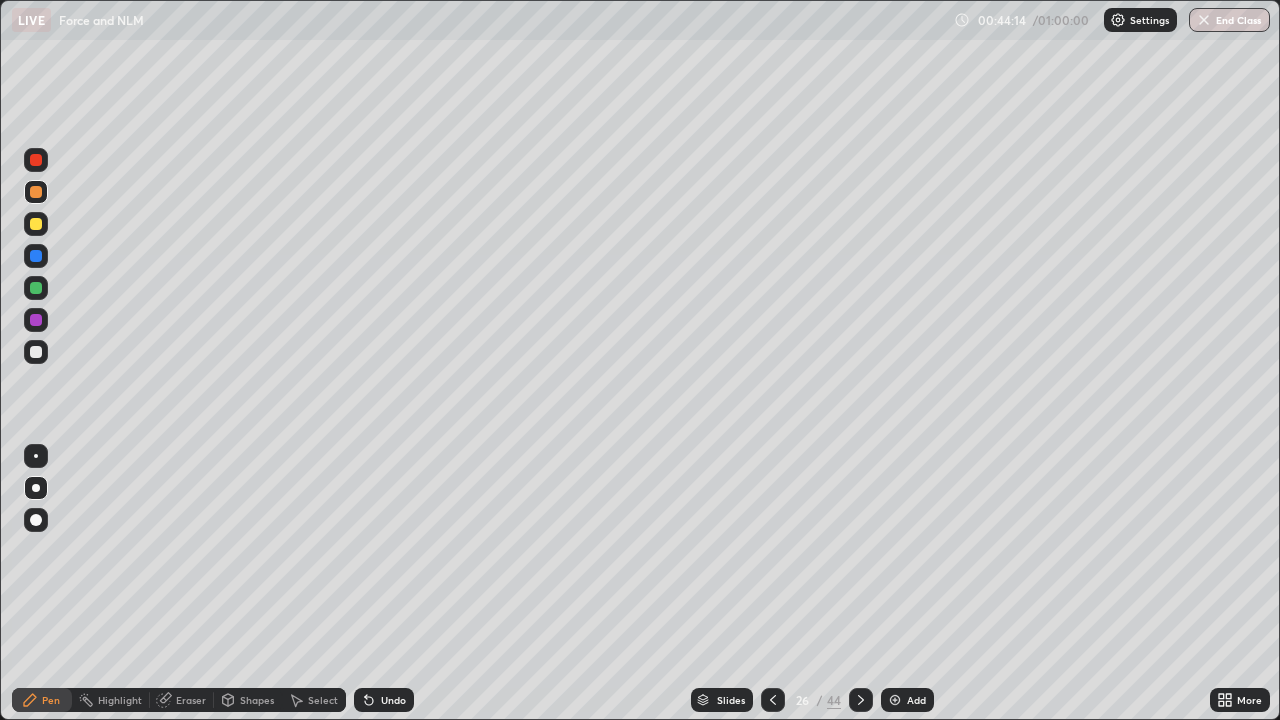 click on "Add" at bounding box center (907, 700) 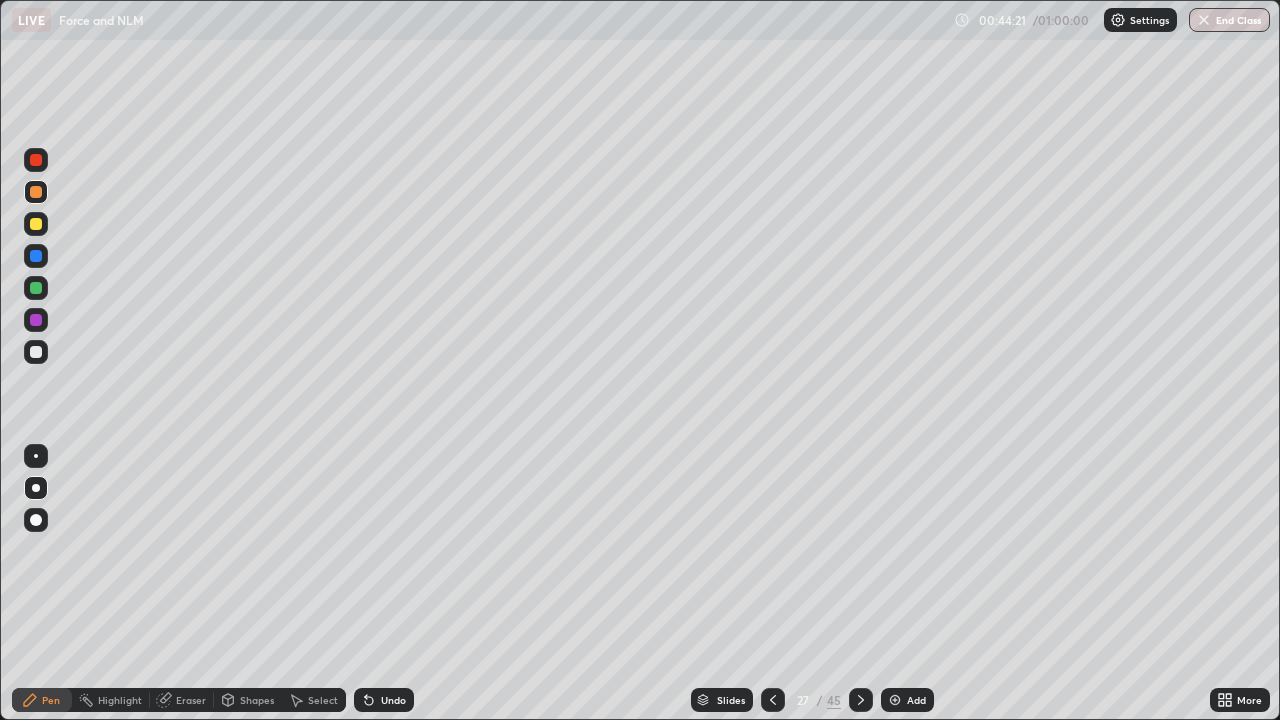 click on "Pen" at bounding box center (51, 700) 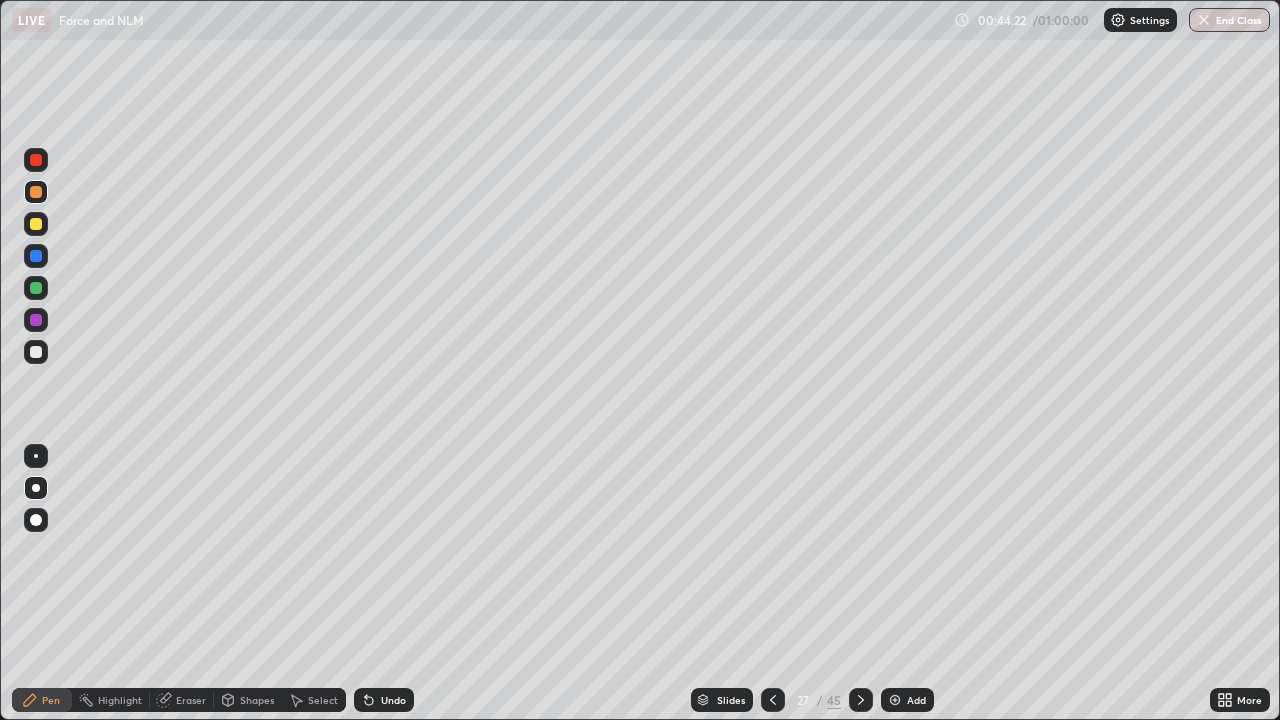 click at bounding box center [36, 488] 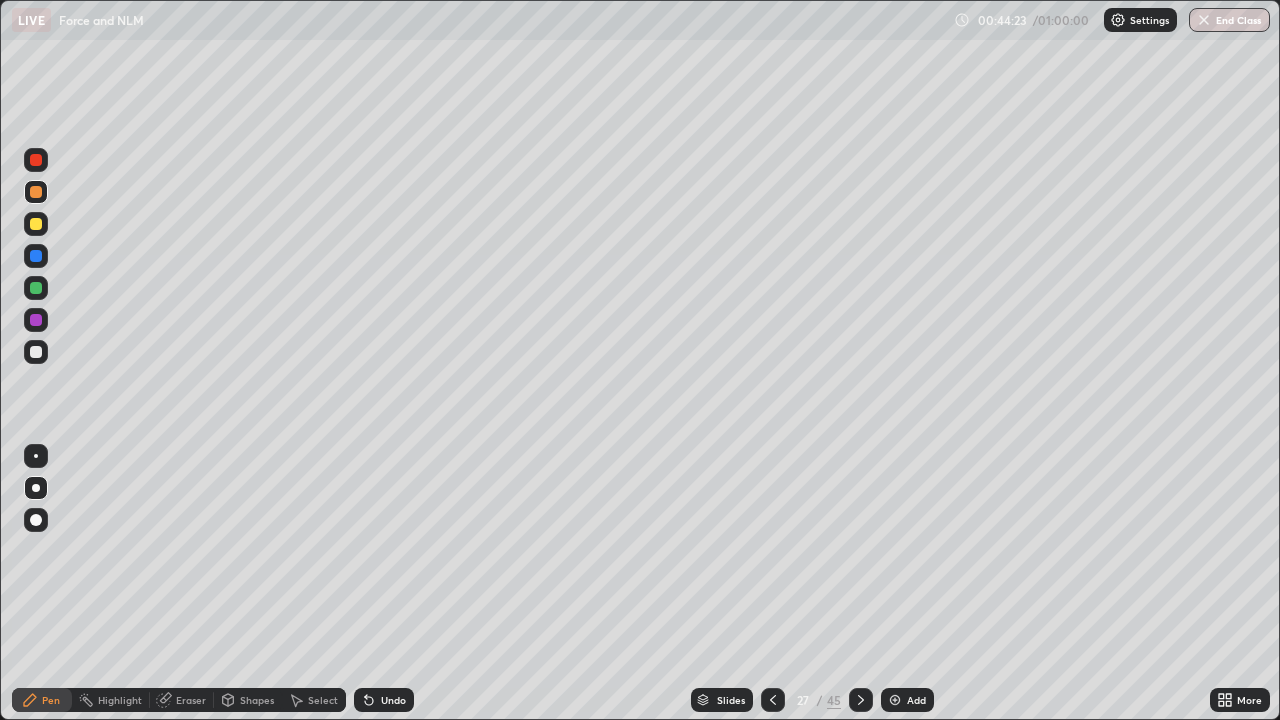 click 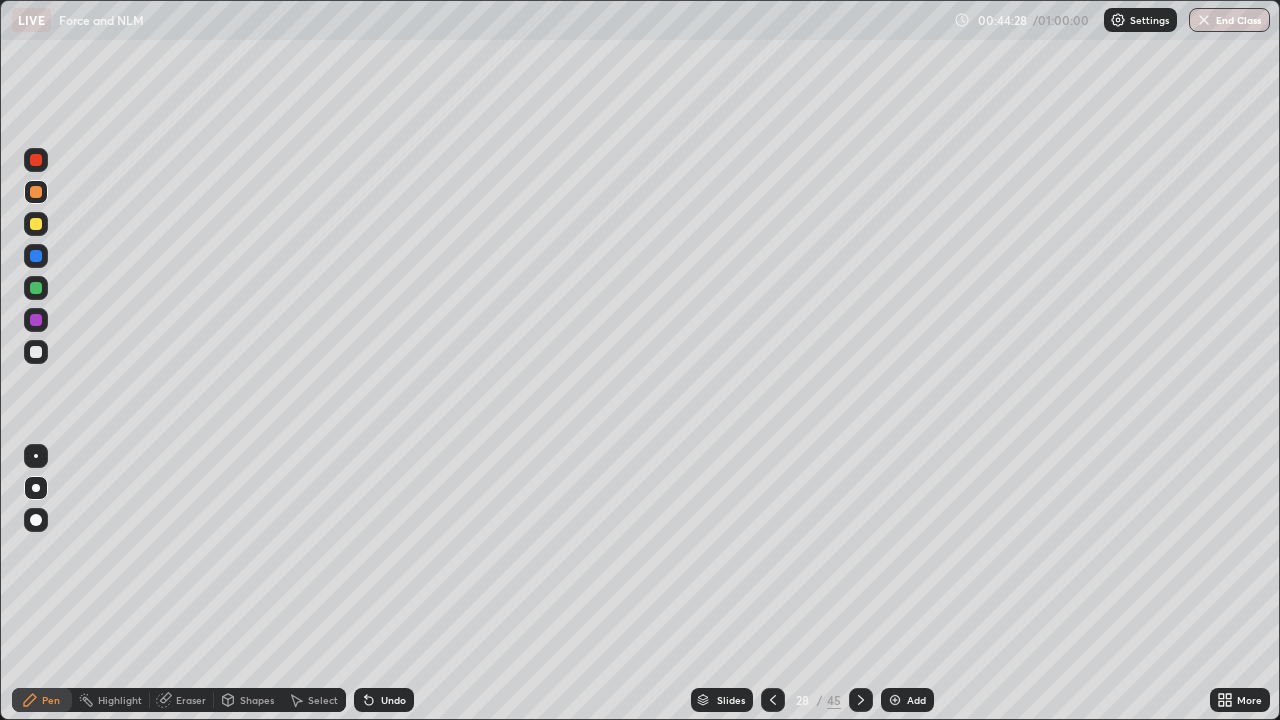 click 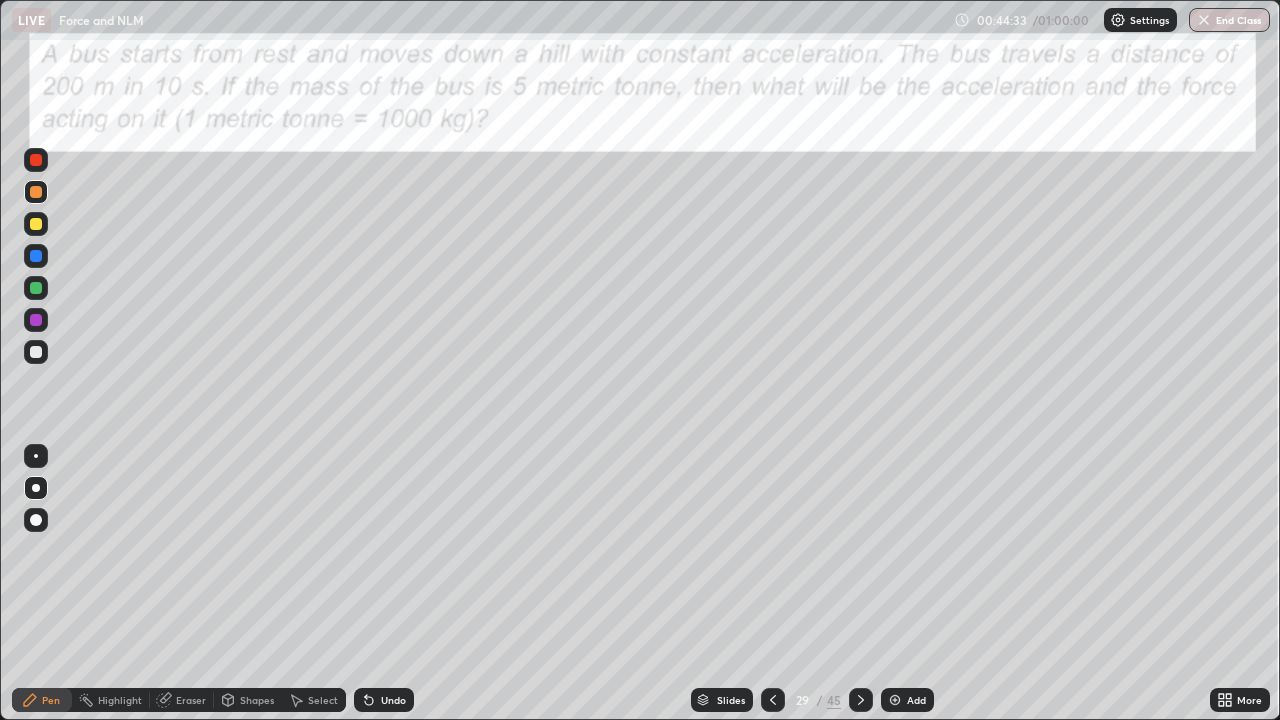 click 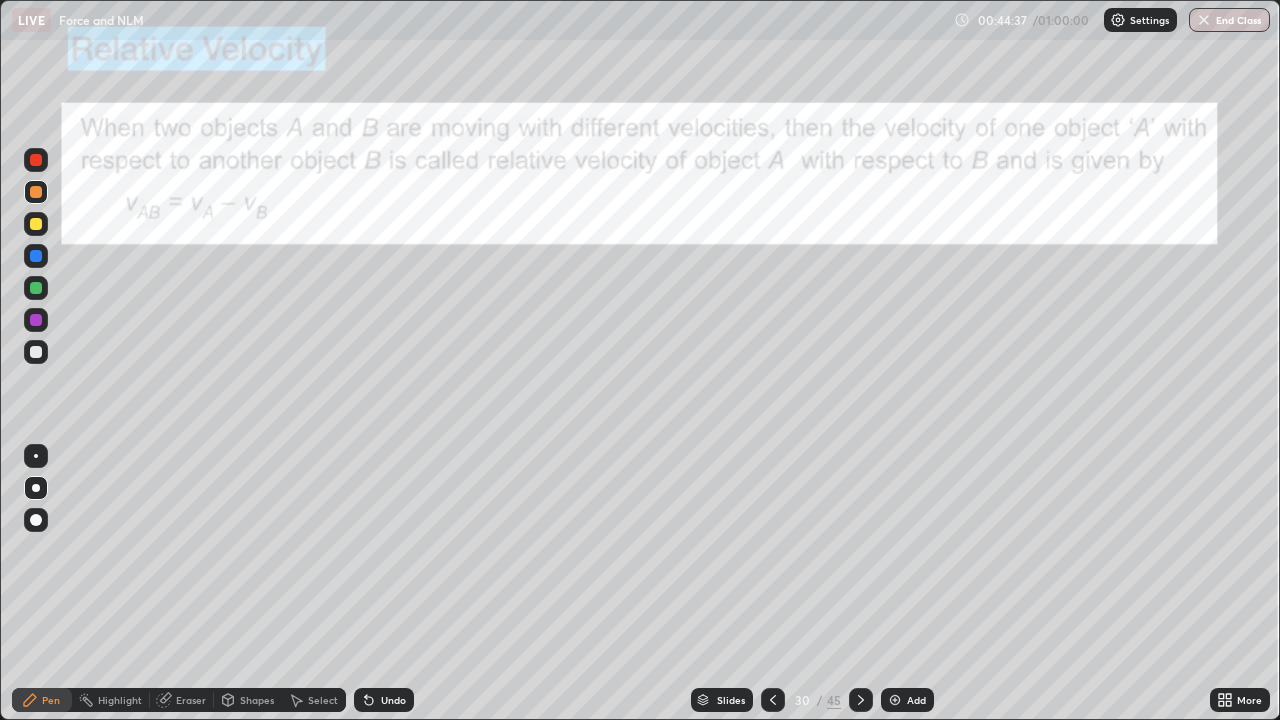 click 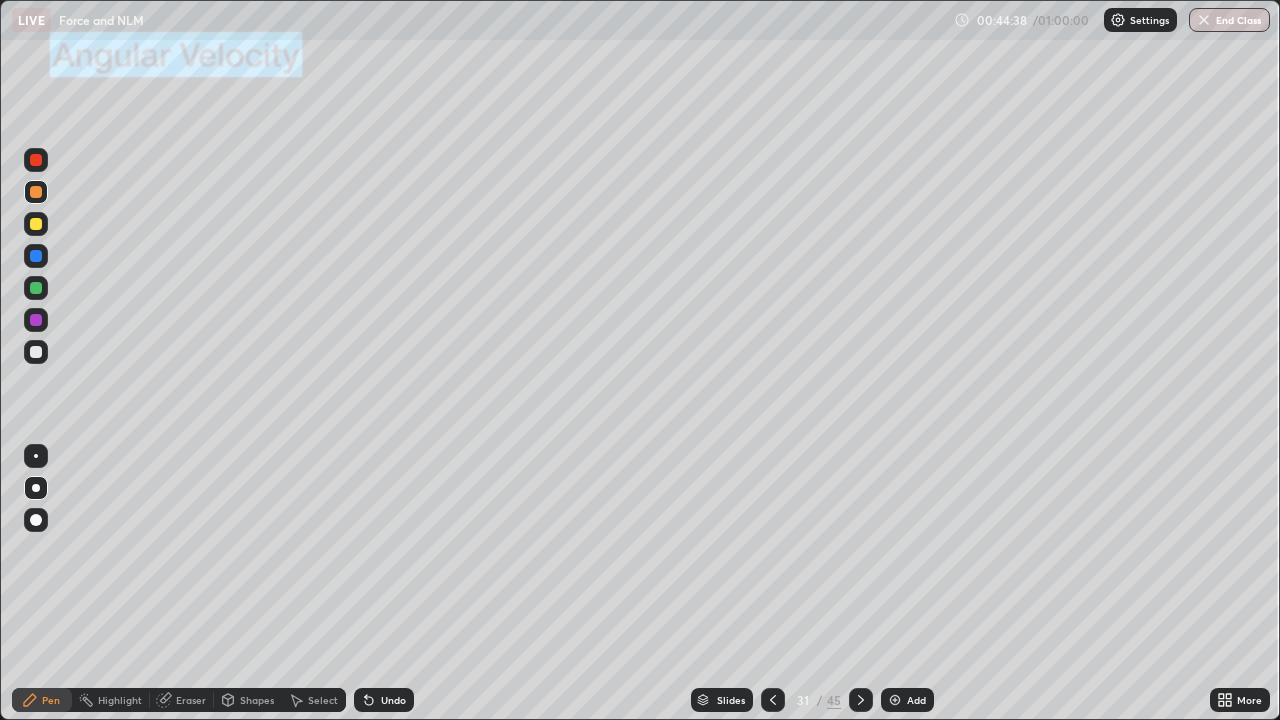 click 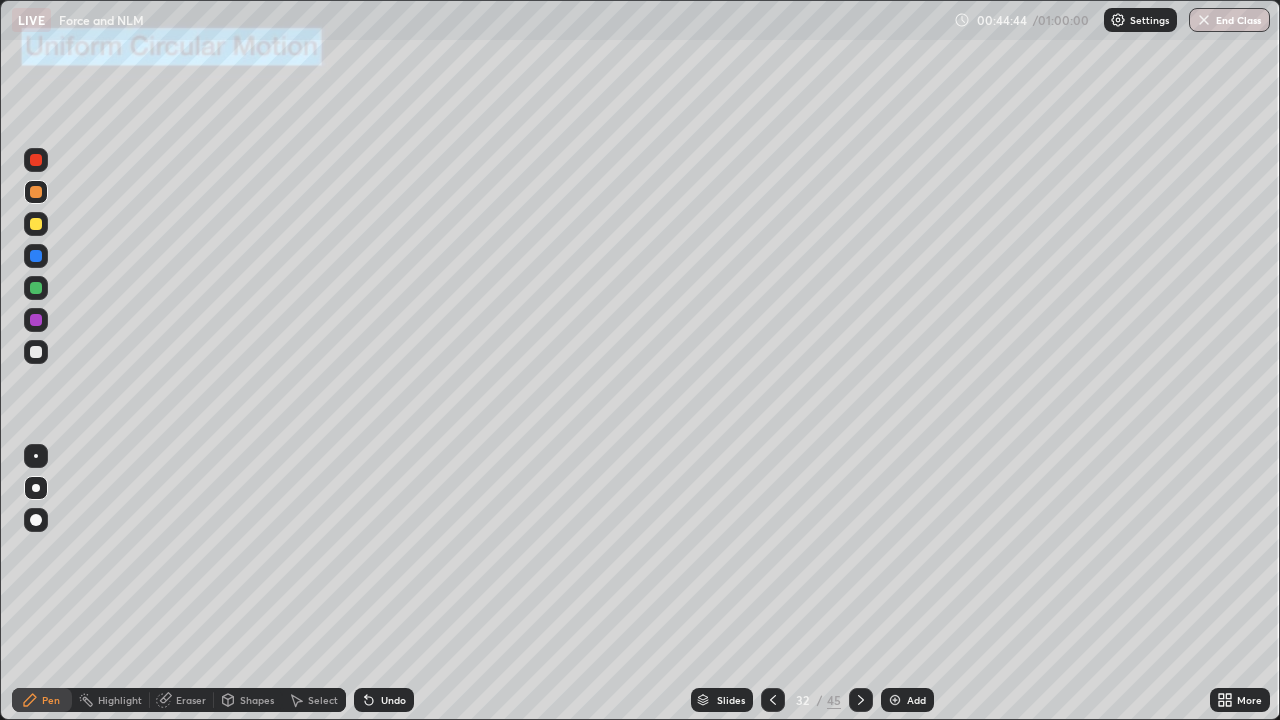 click 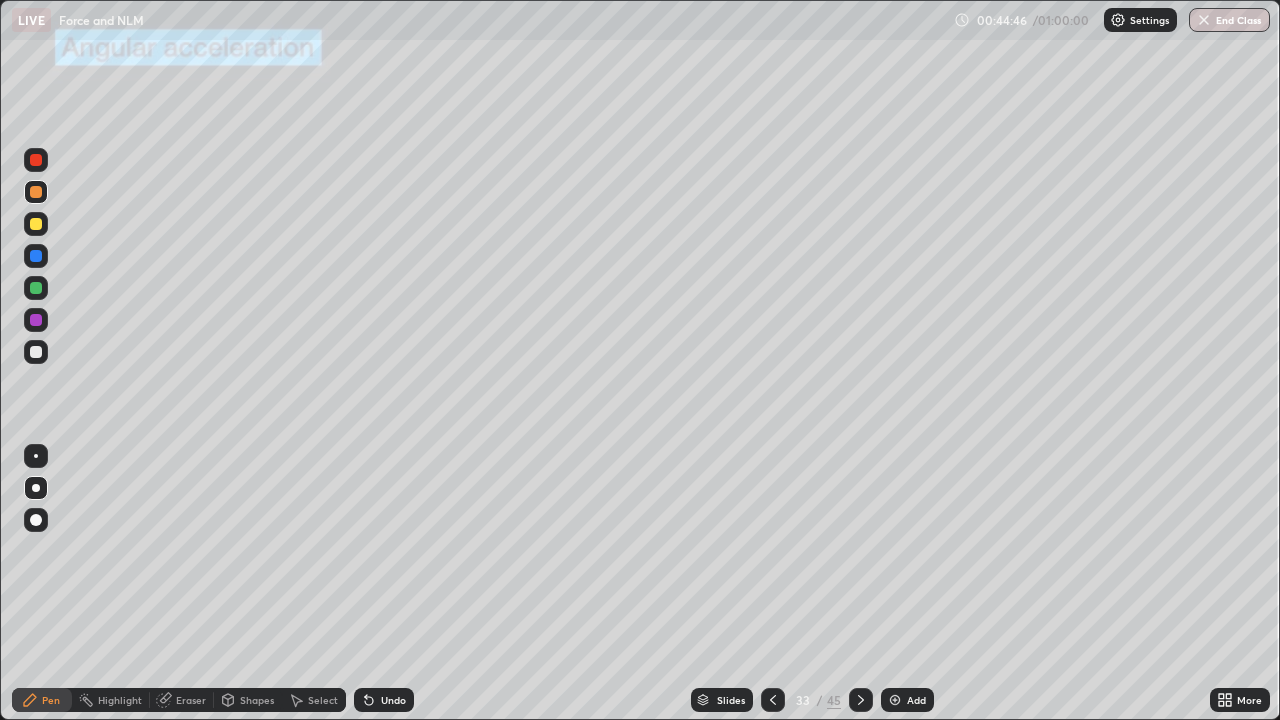 click 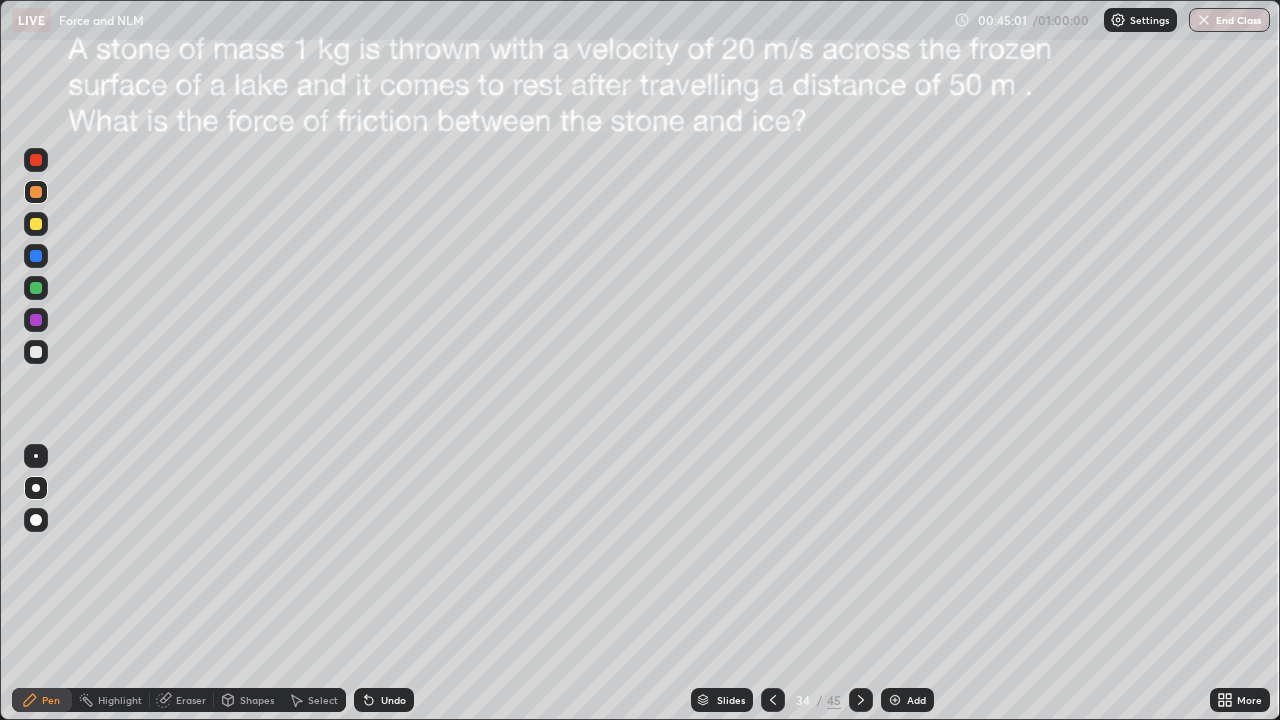click on "Pen" at bounding box center (42, 700) 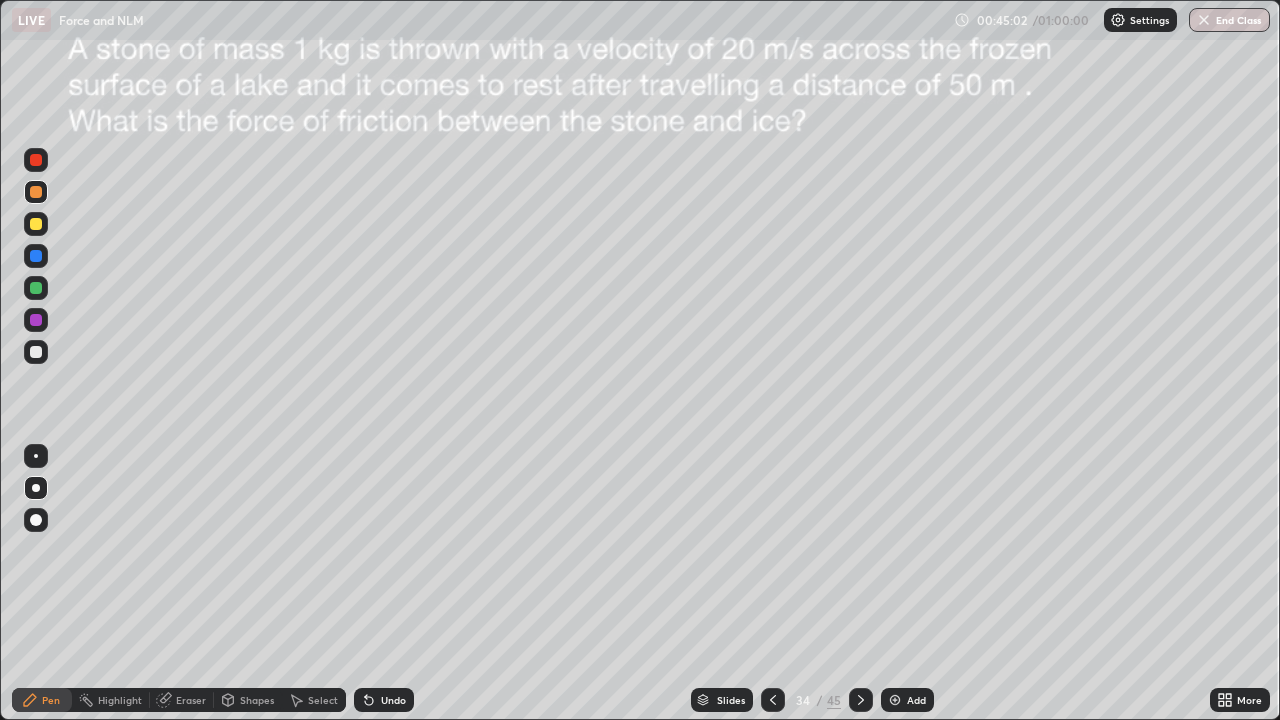 click at bounding box center [36, 488] 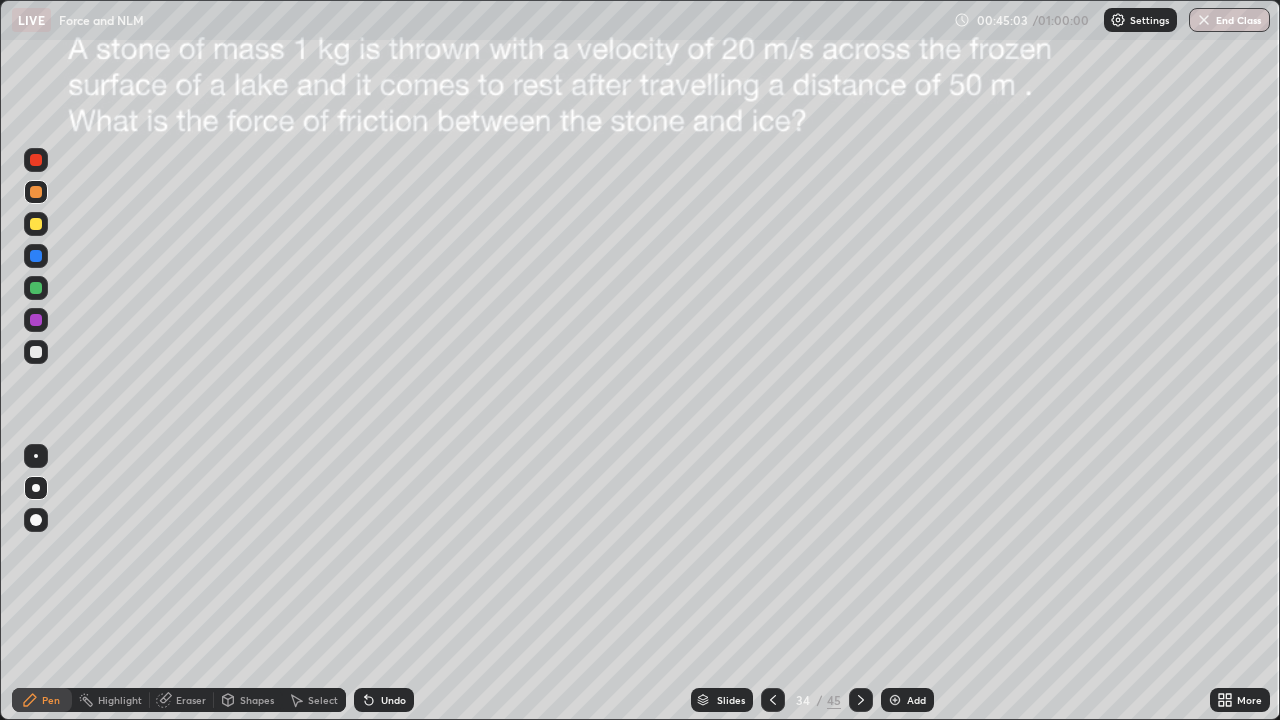 click at bounding box center [36, 352] 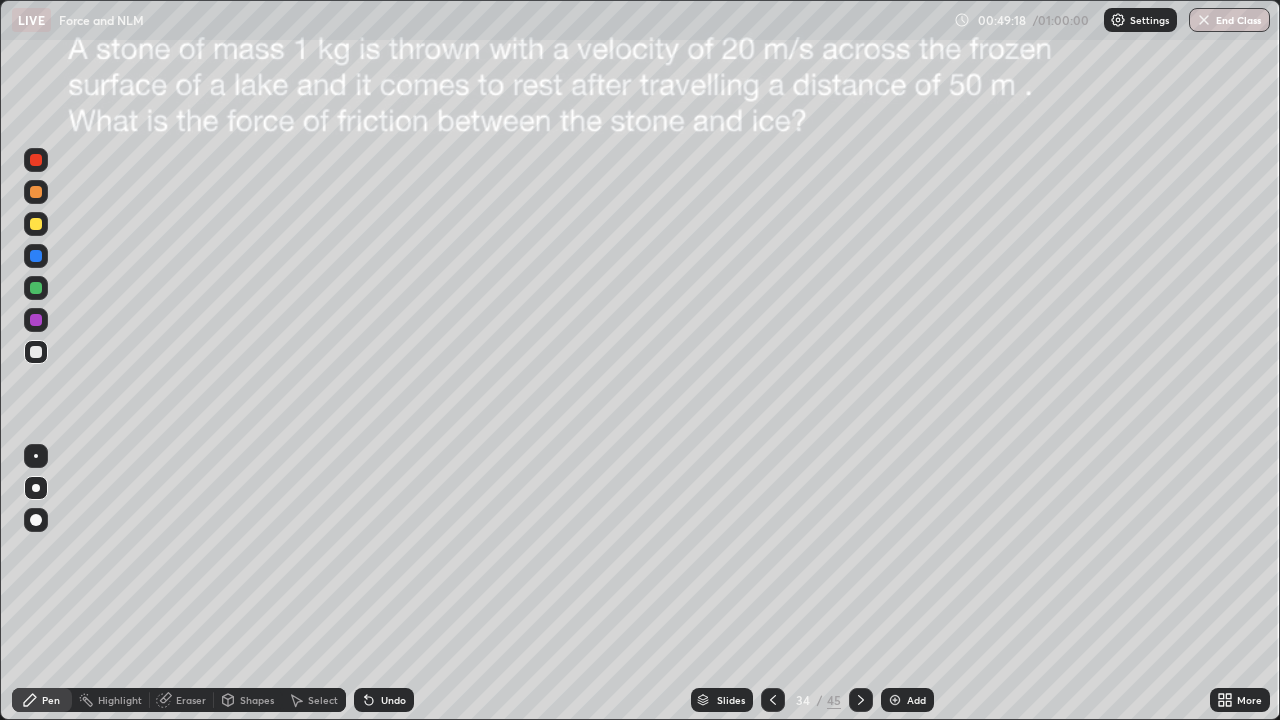 click 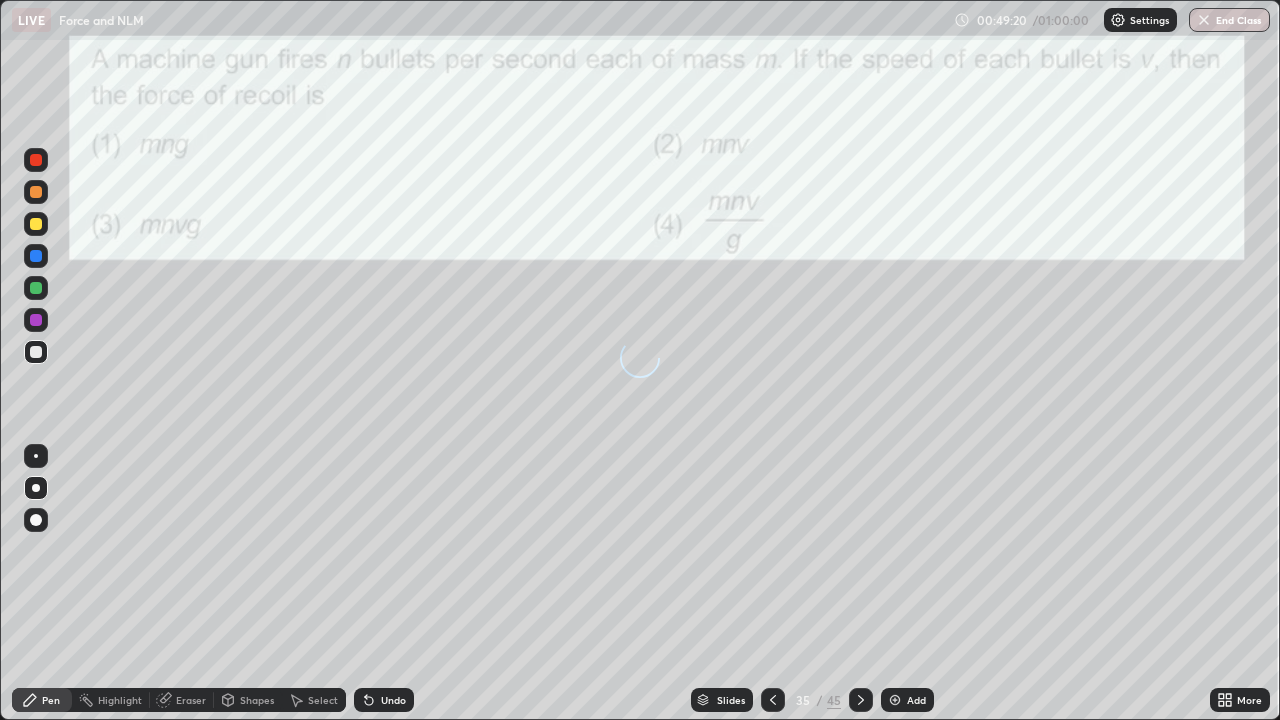 click 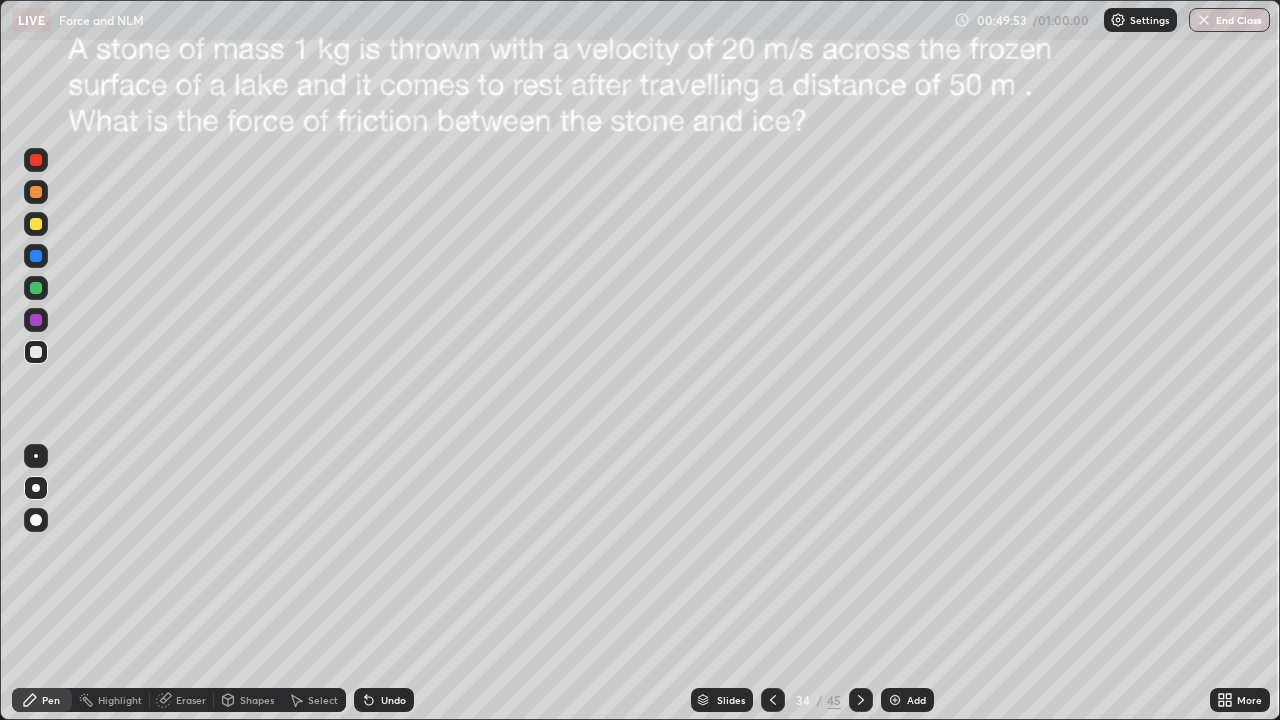 click on "End Class" at bounding box center (1229, 20) 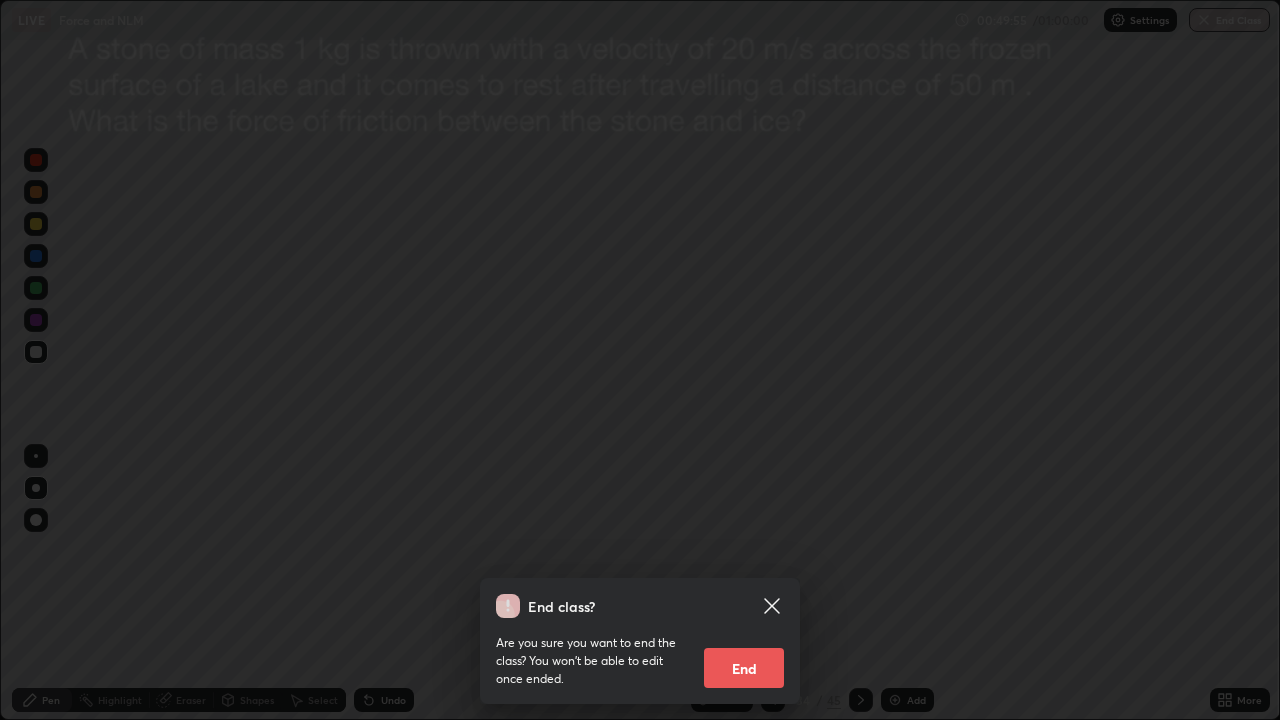 click on "End" at bounding box center [744, 668] 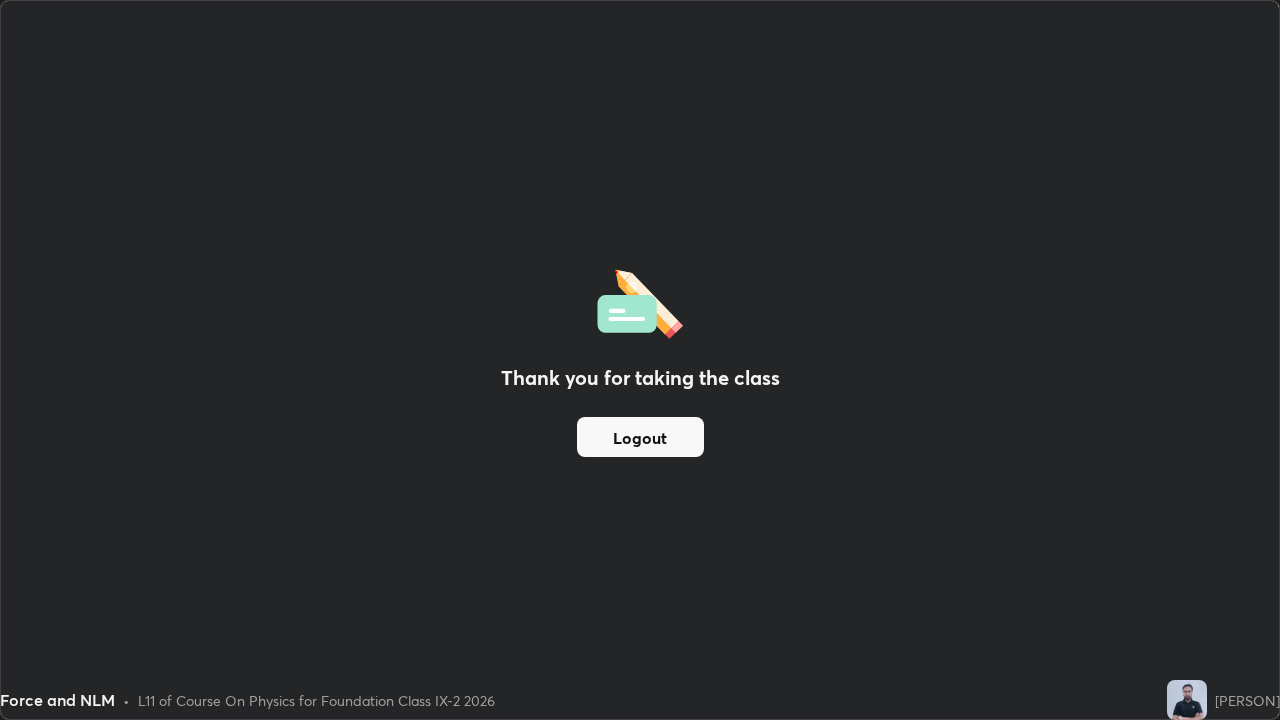 click on "Force and NLM • L11 of Course On Physics for Foundation Class IX-2 2026" at bounding box center (579, 700) 